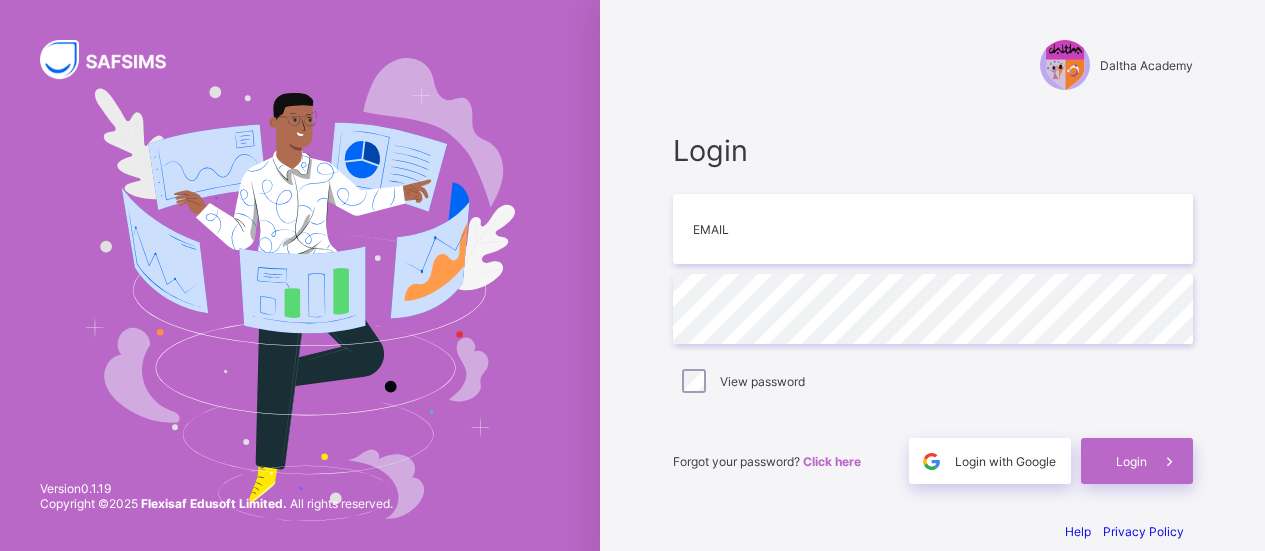 scroll, scrollTop: 0, scrollLeft: 0, axis: both 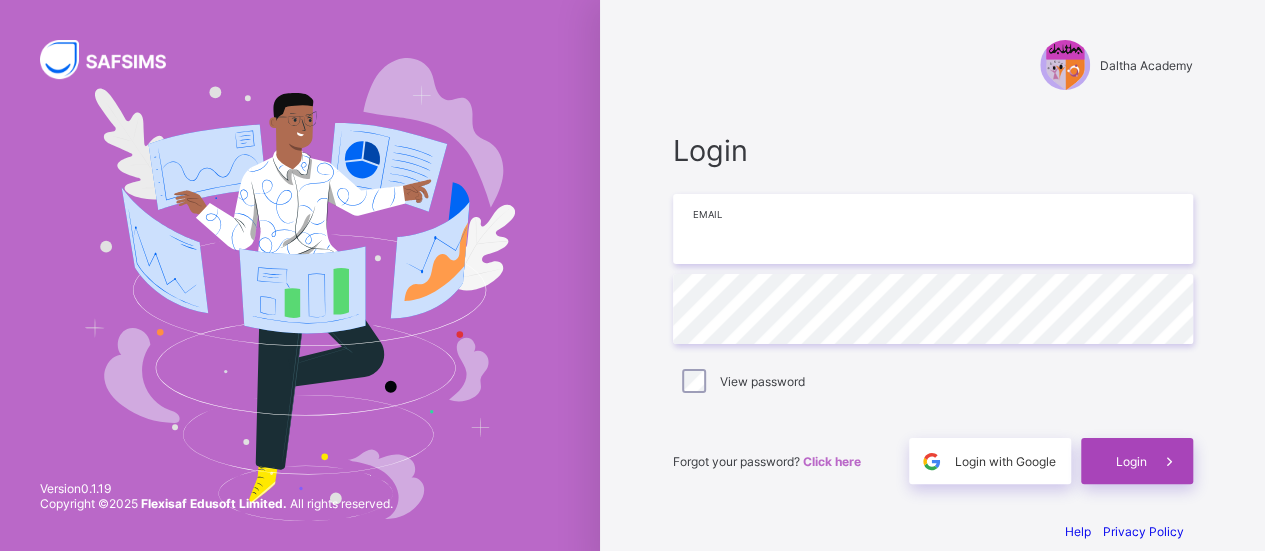 type on "**********" 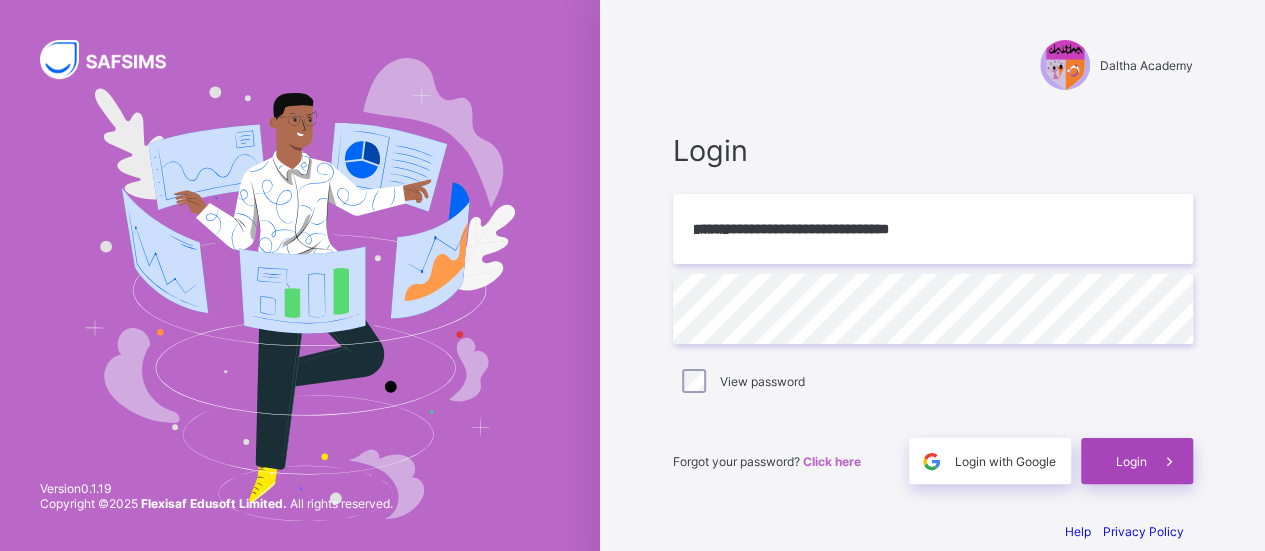 click on "Login" at bounding box center [1131, 461] 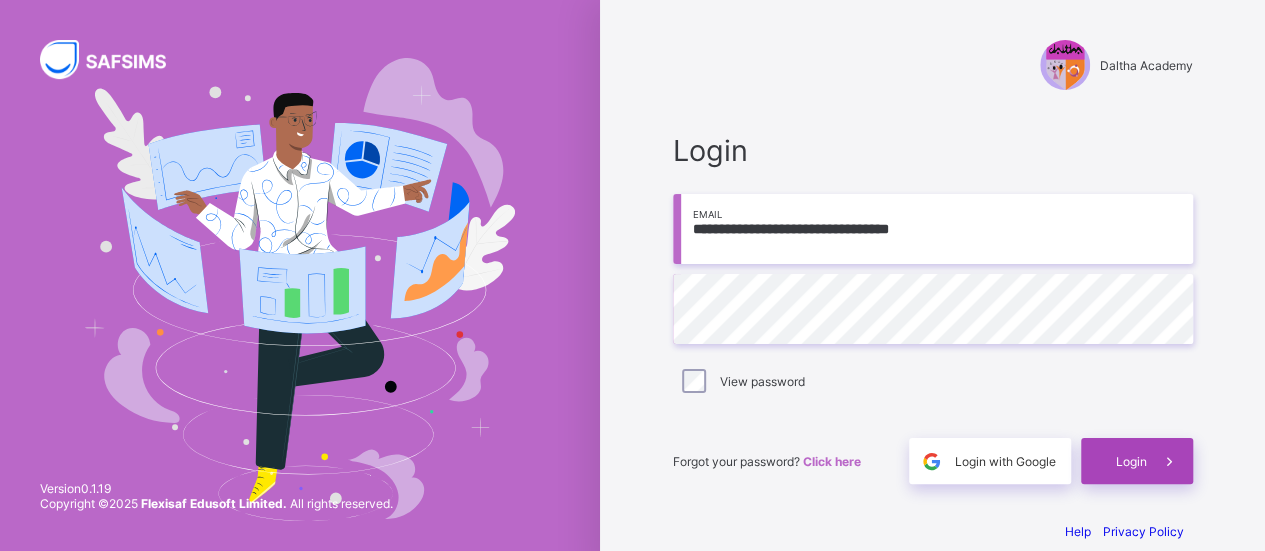 click on "Login" at bounding box center [1131, 461] 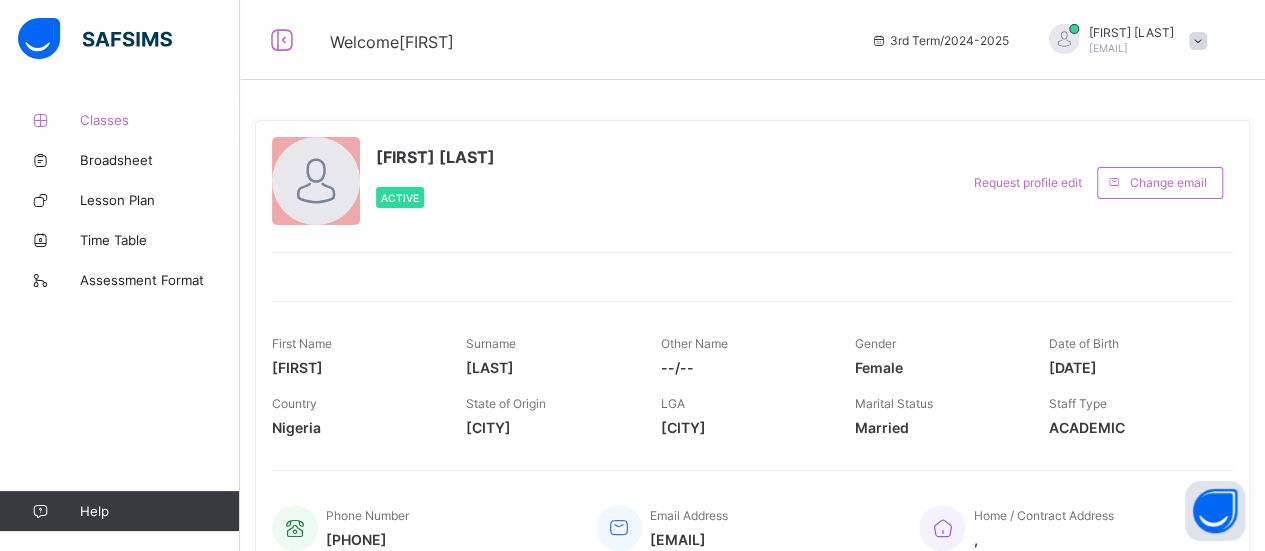 click on "Classes" at bounding box center [160, 120] 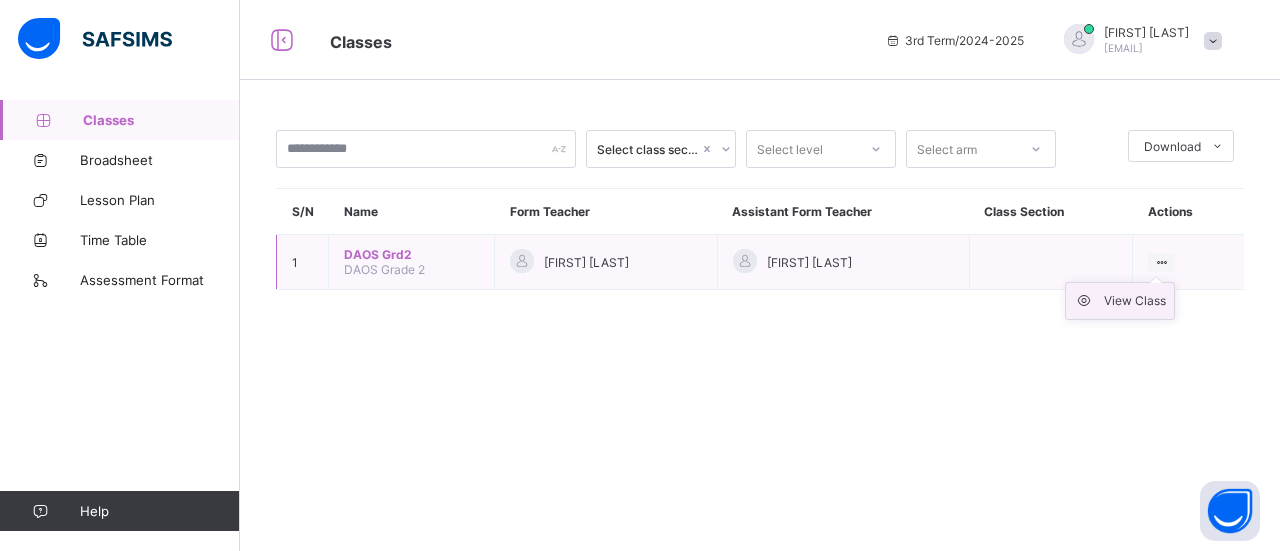 click on "View Class" at bounding box center (1135, 301) 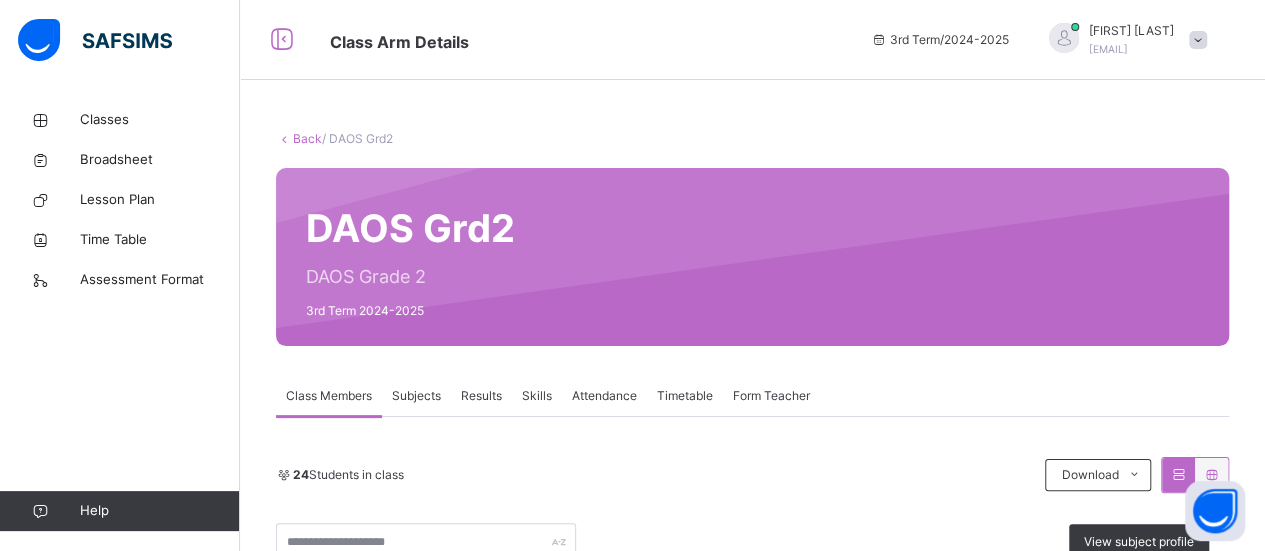 click on "Subjects" at bounding box center (416, 396) 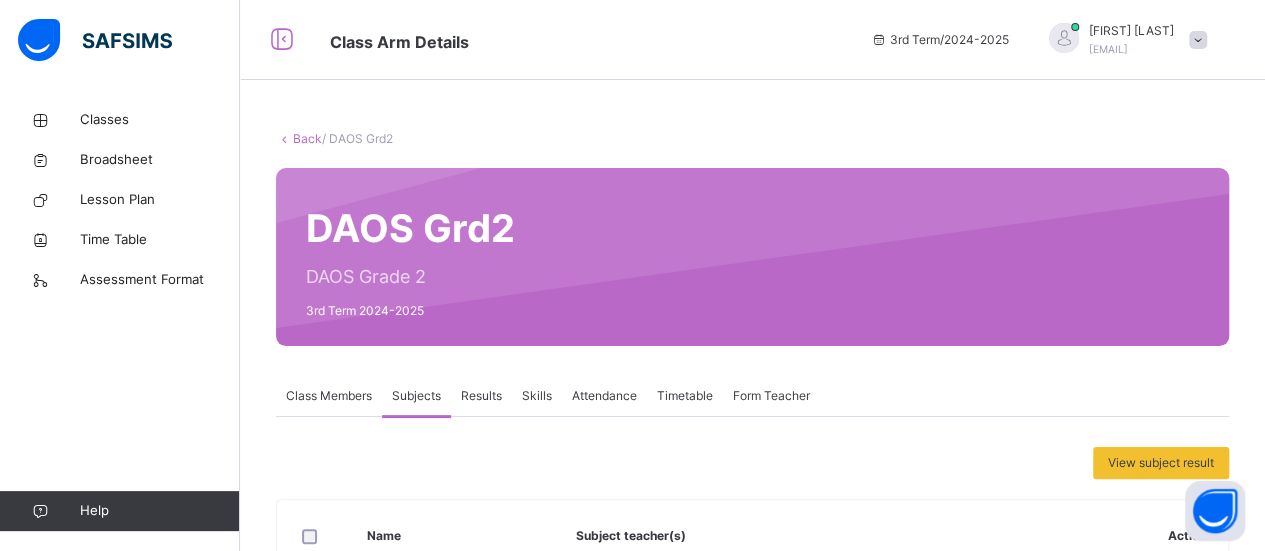 click on "Results" at bounding box center [481, 396] 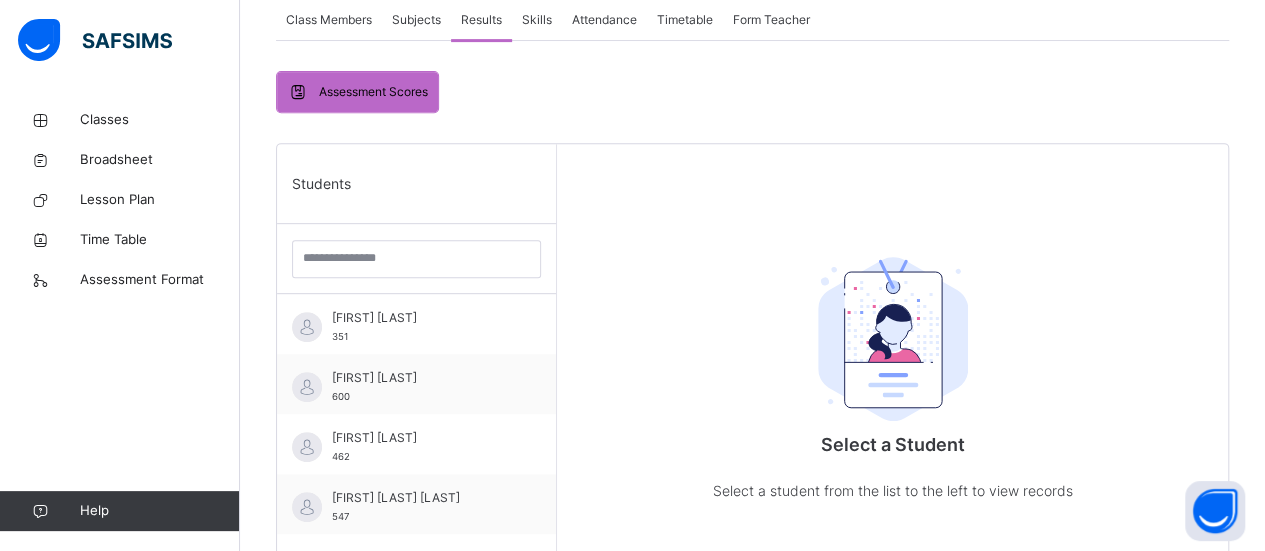 scroll, scrollTop: 379, scrollLeft: 0, axis: vertical 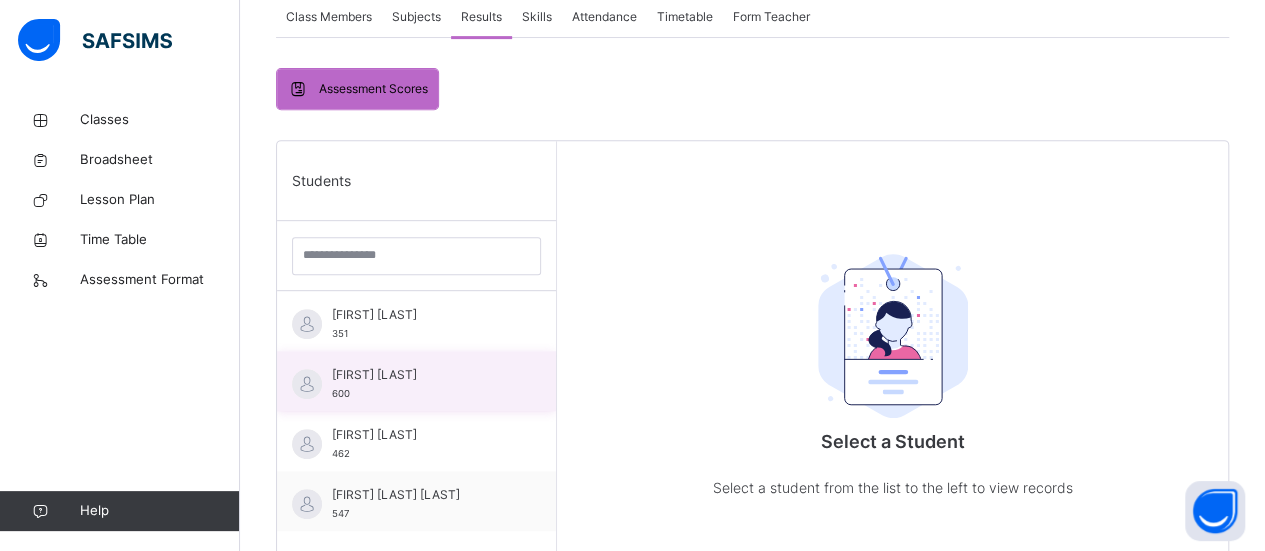 click on "[FIRST] [LAST]" at bounding box center [421, 375] 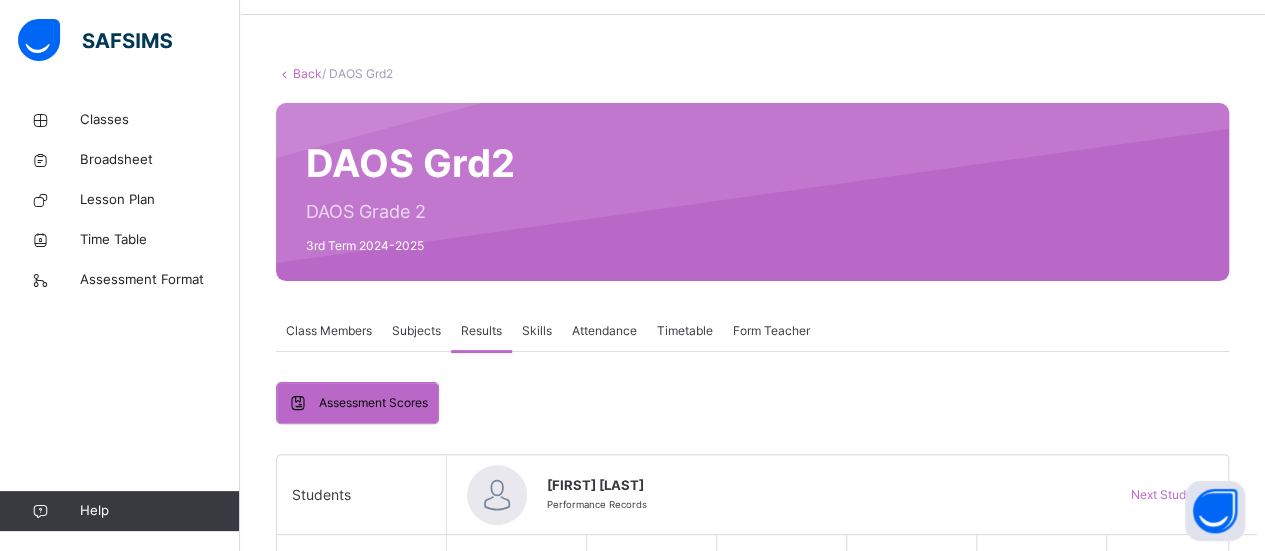scroll, scrollTop: 0, scrollLeft: 0, axis: both 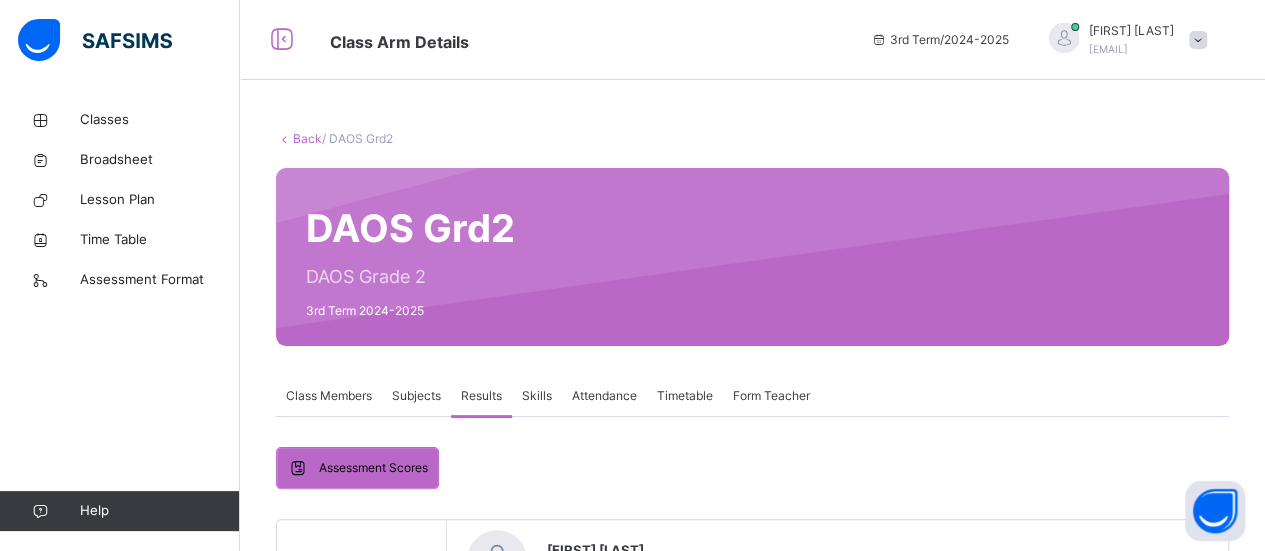 click on "Subjects" at bounding box center (416, 396) 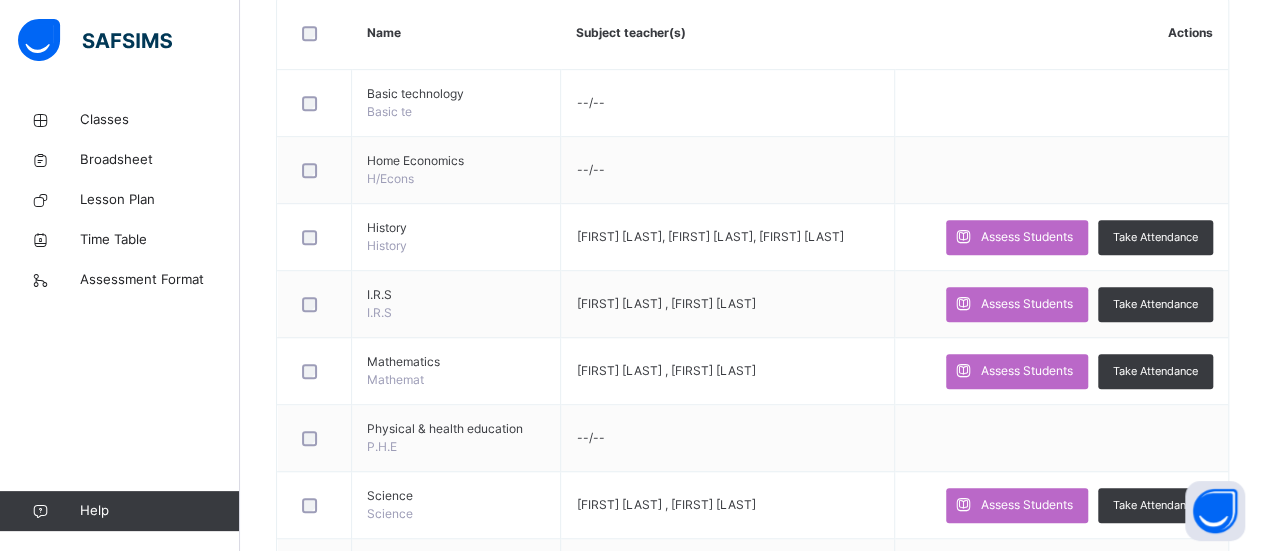 scroll, scrollTop: 519, scrollLeft: 0, axis: vertical 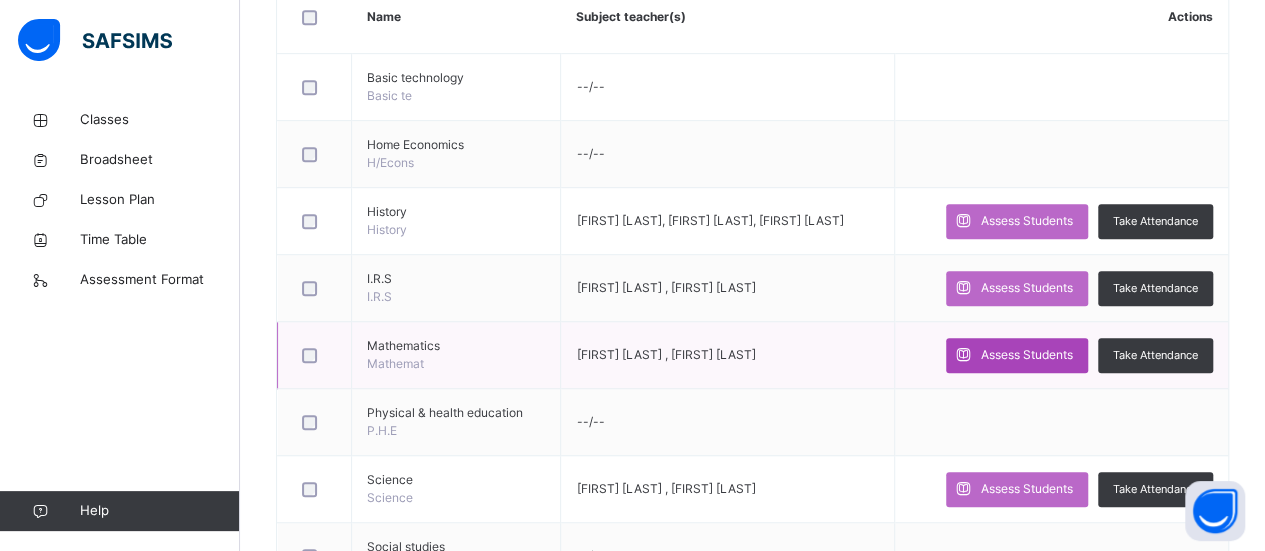 click on "Assess Students" at bounding box center [1027, 355] 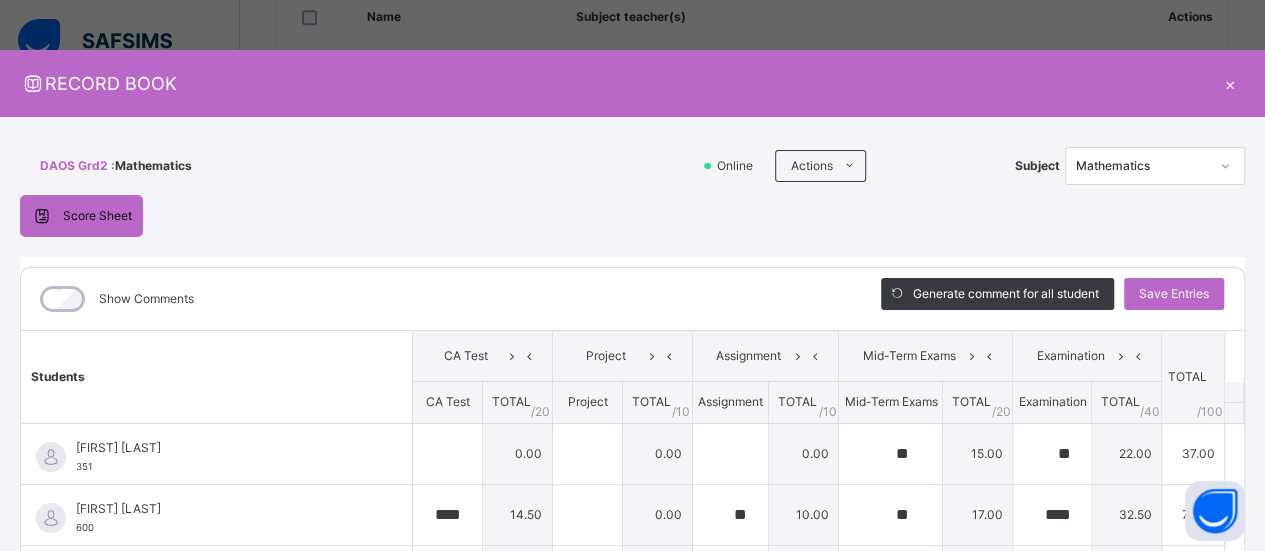 type on "**" 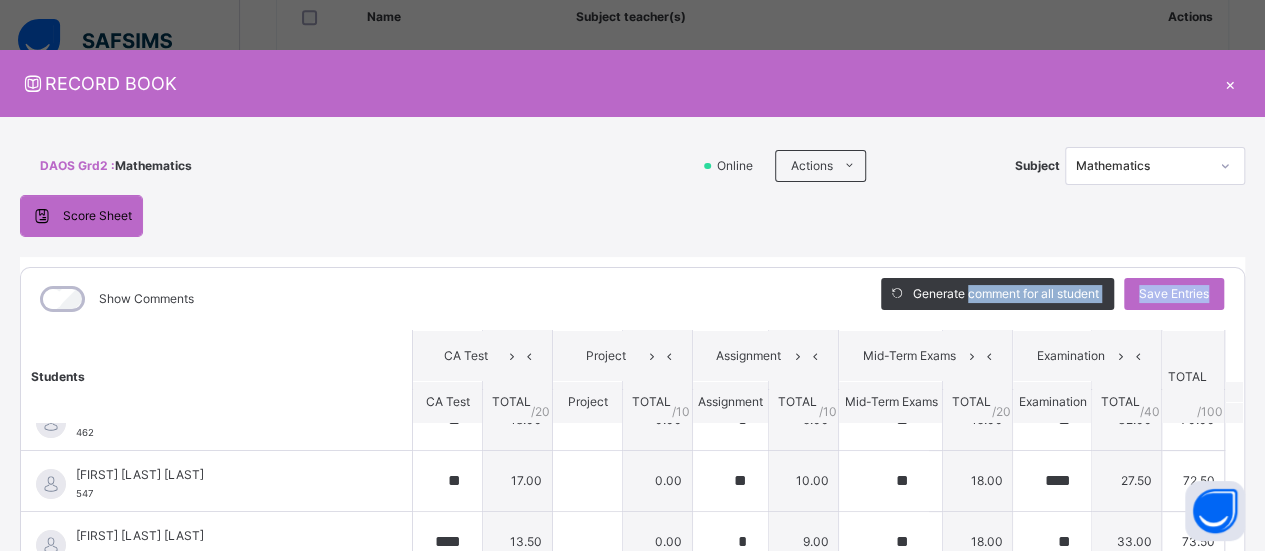 scroll, scrollTop: 158, scrollLeft: 0, axis: vertical 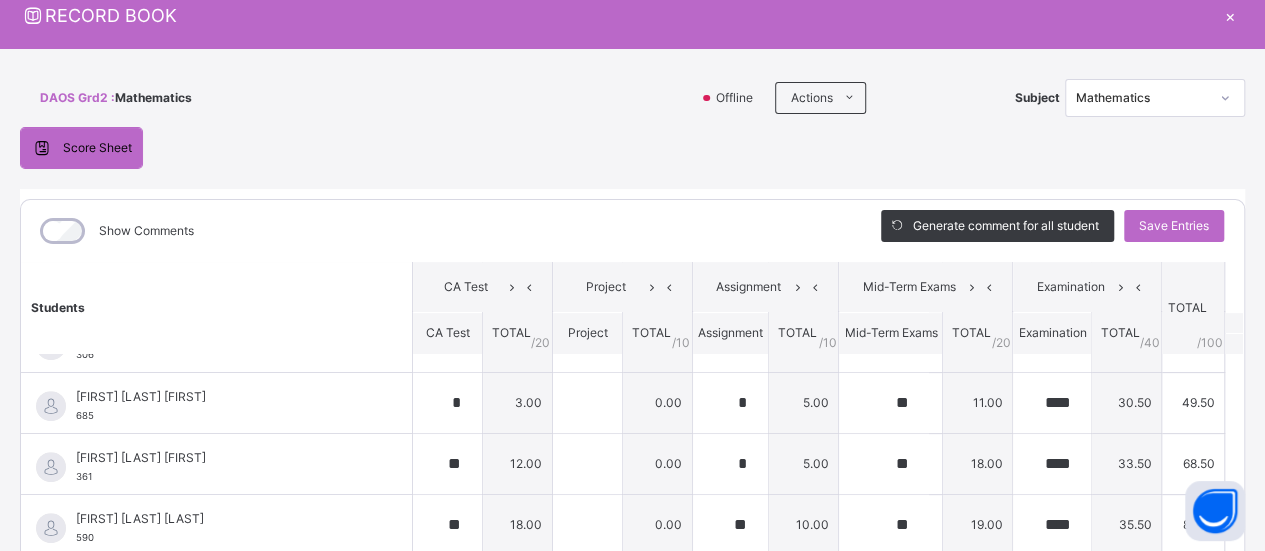 click on "×" at bounding box center [1230, 15] 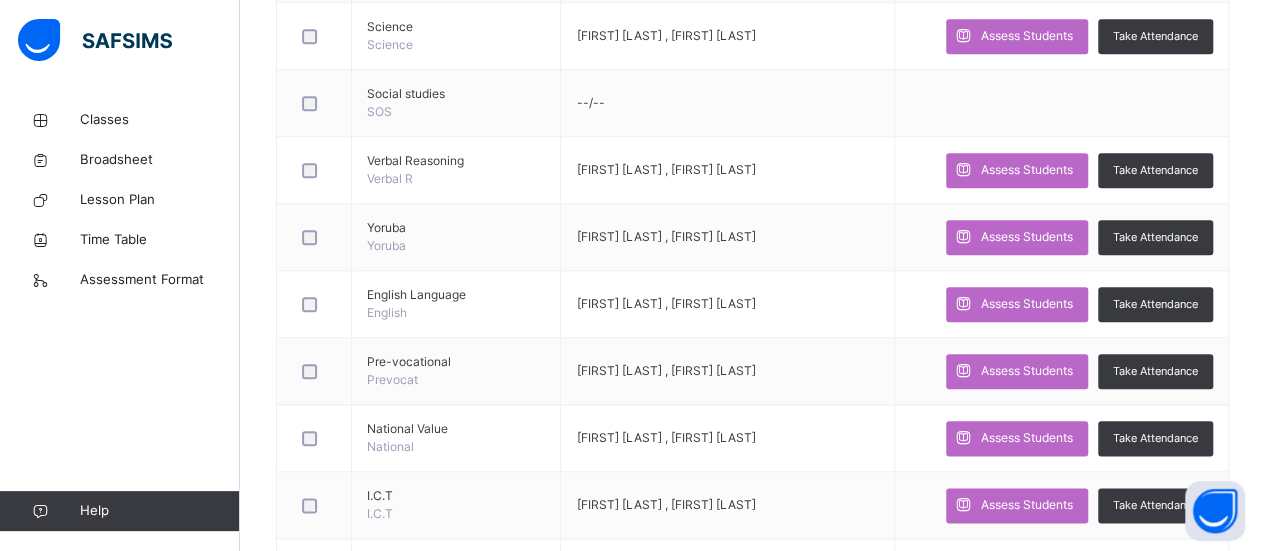 scroll, scrollTop: 972, scrollLeft: 0, axis: vertical 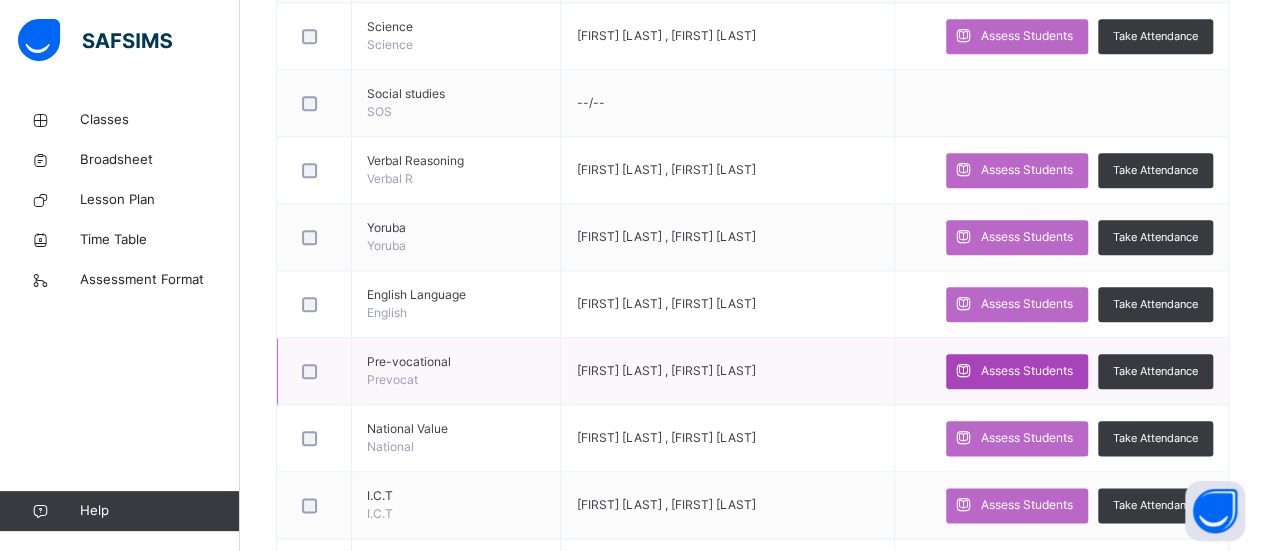 click on "Assess Students" at bounding box center (1027, 371) 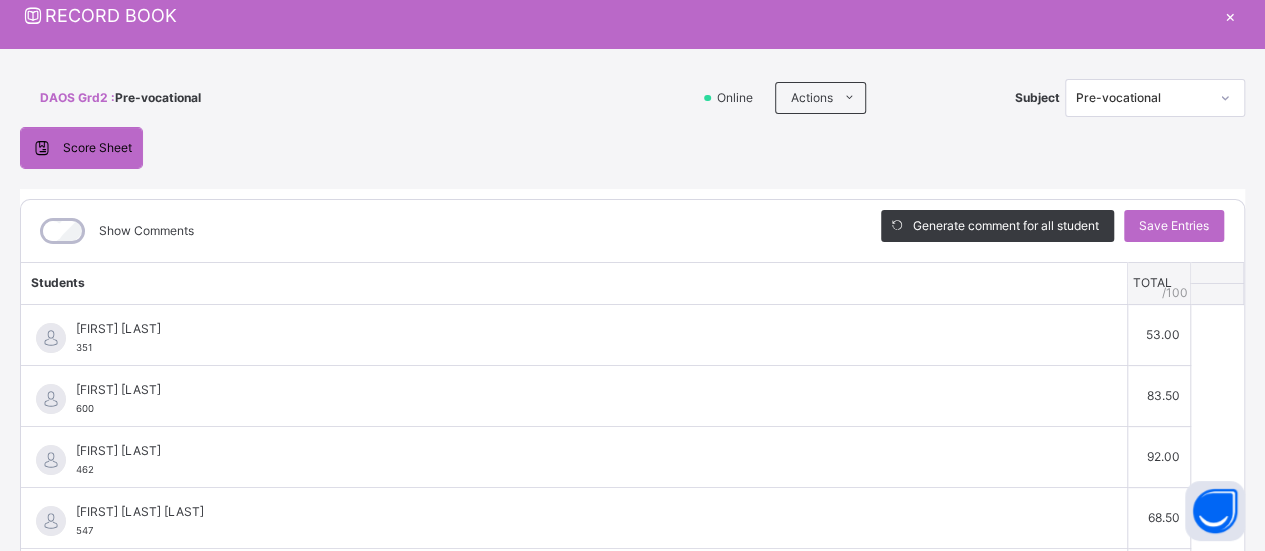 click on "×" at bounding box center [1230, 15] 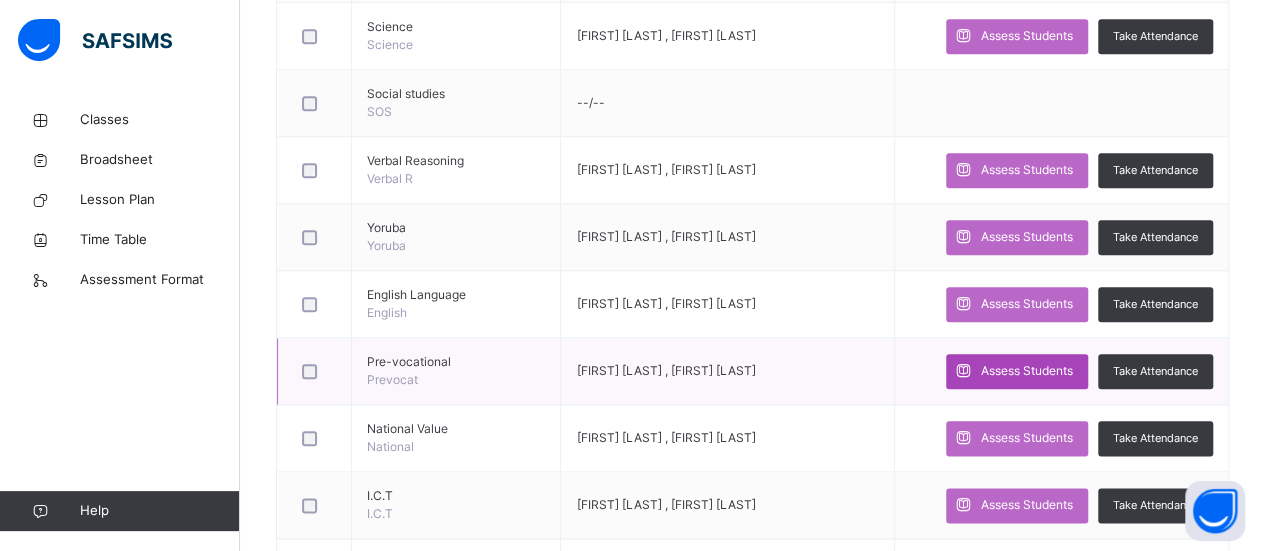 click on "Assess Students" at bounding box center (1027, 371) 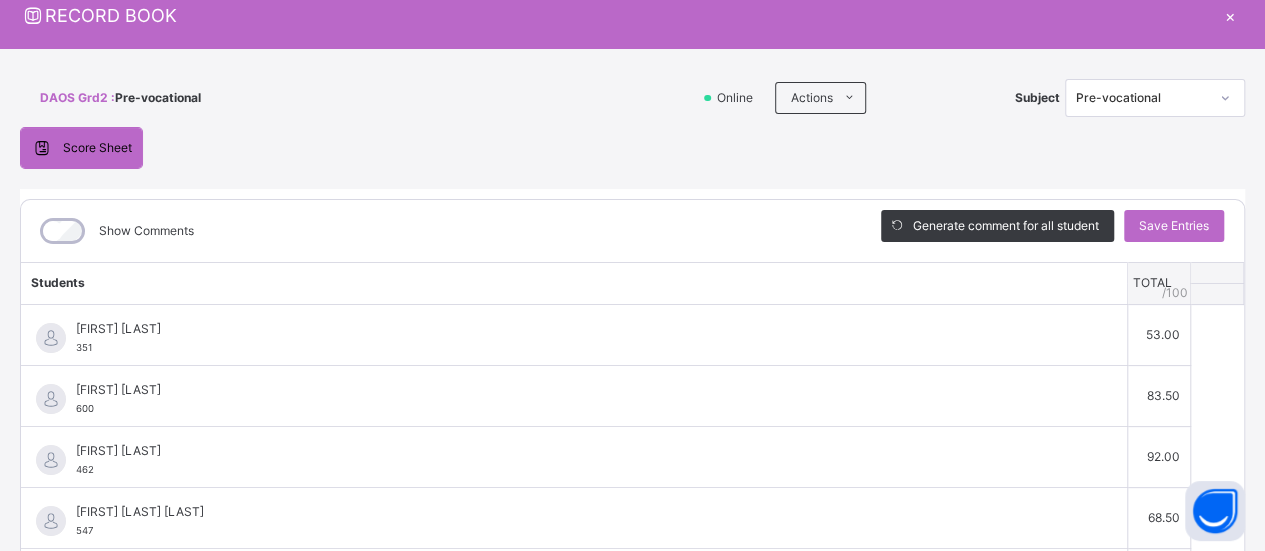 click on "×" at bounding box center [1230, 15] 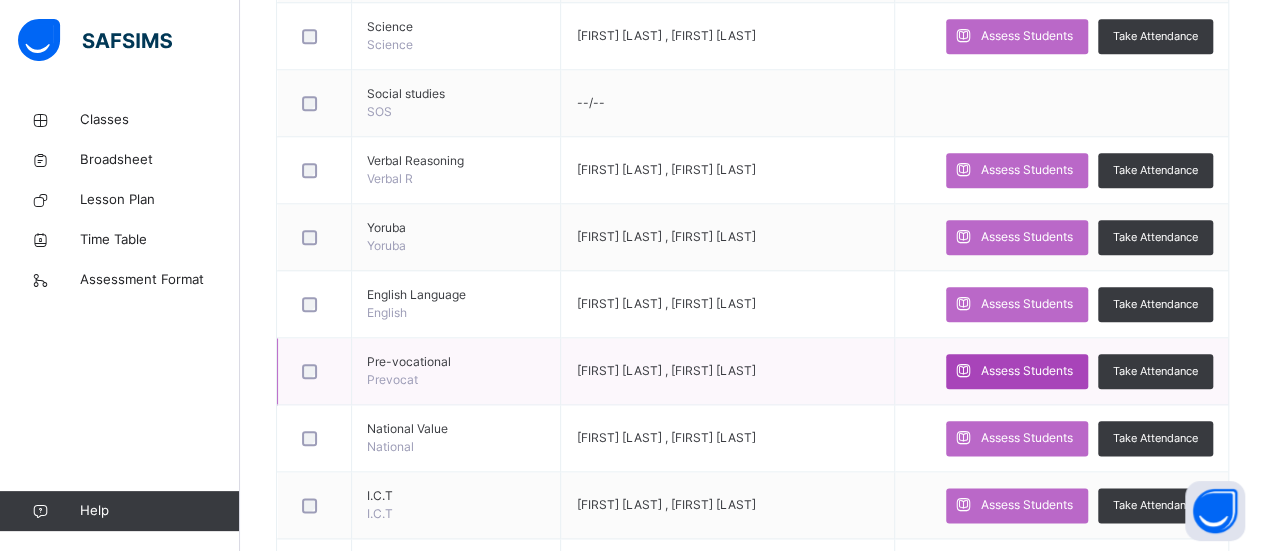 click on "Assess Students" at bounding box center [1027, 371] 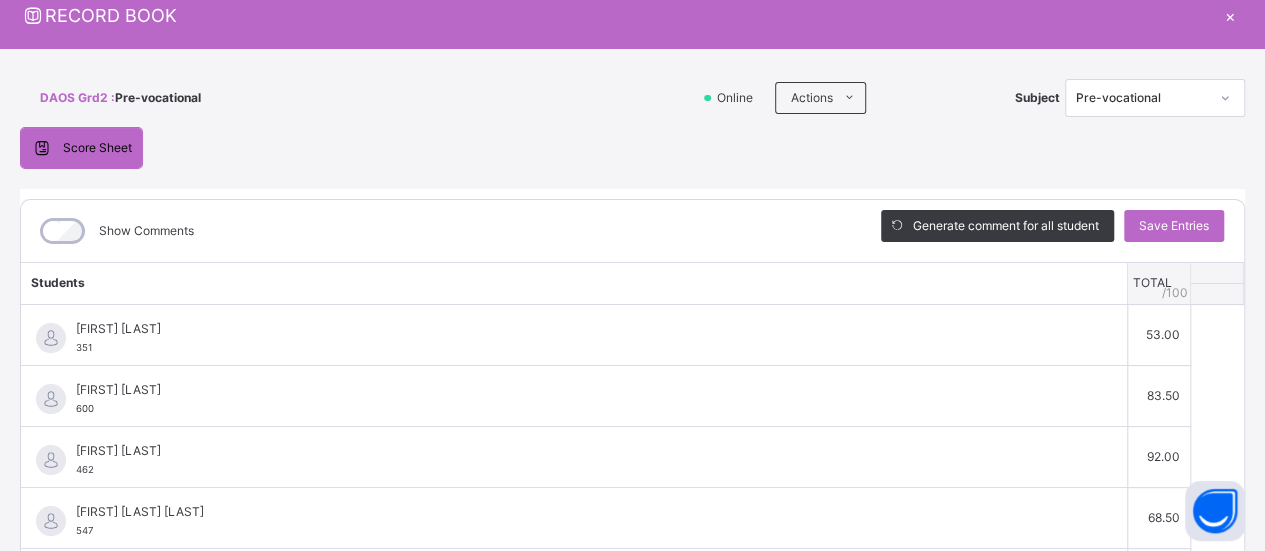 click on "×" at bounding box center [1230, 15] 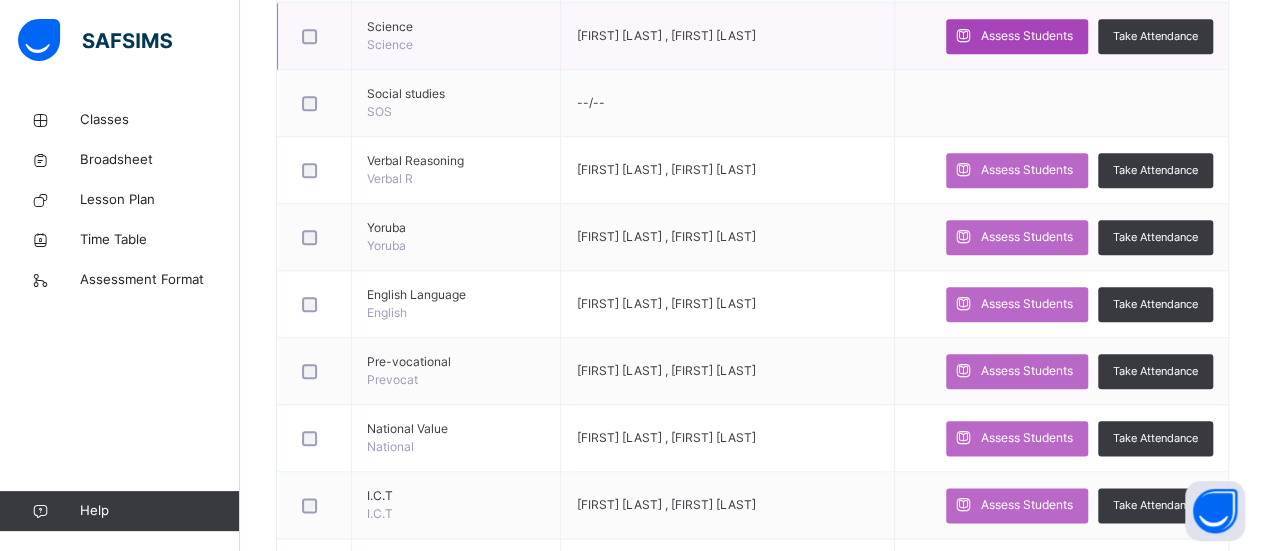 click on "Assess Students" at bounding box center (1027, 36) 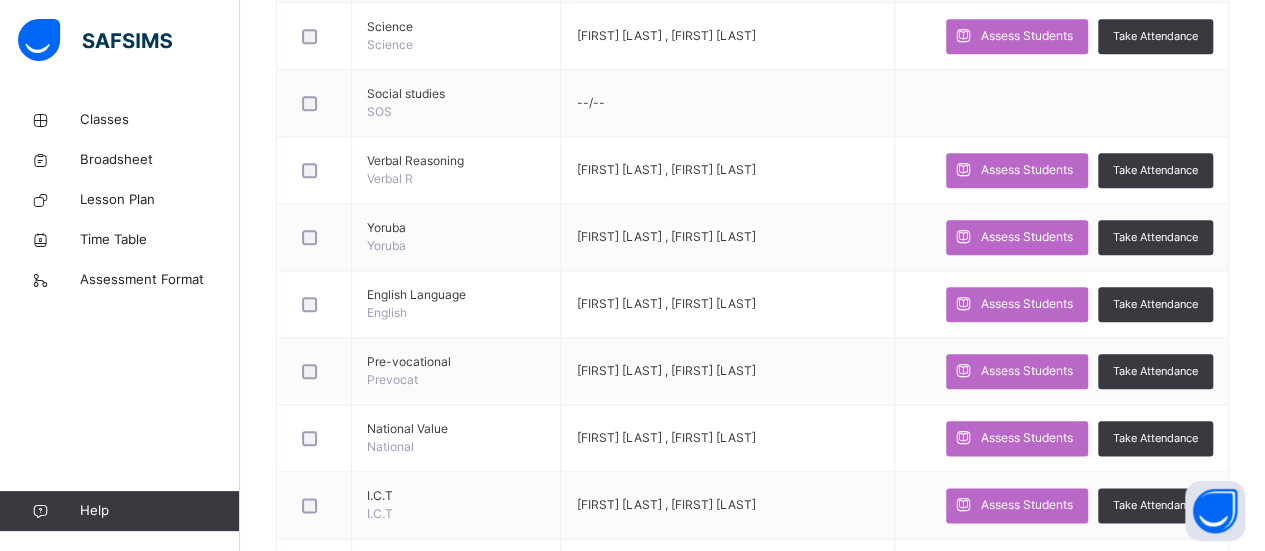 click on "RECORD BOOK ×" at bounding box center [0, 0] 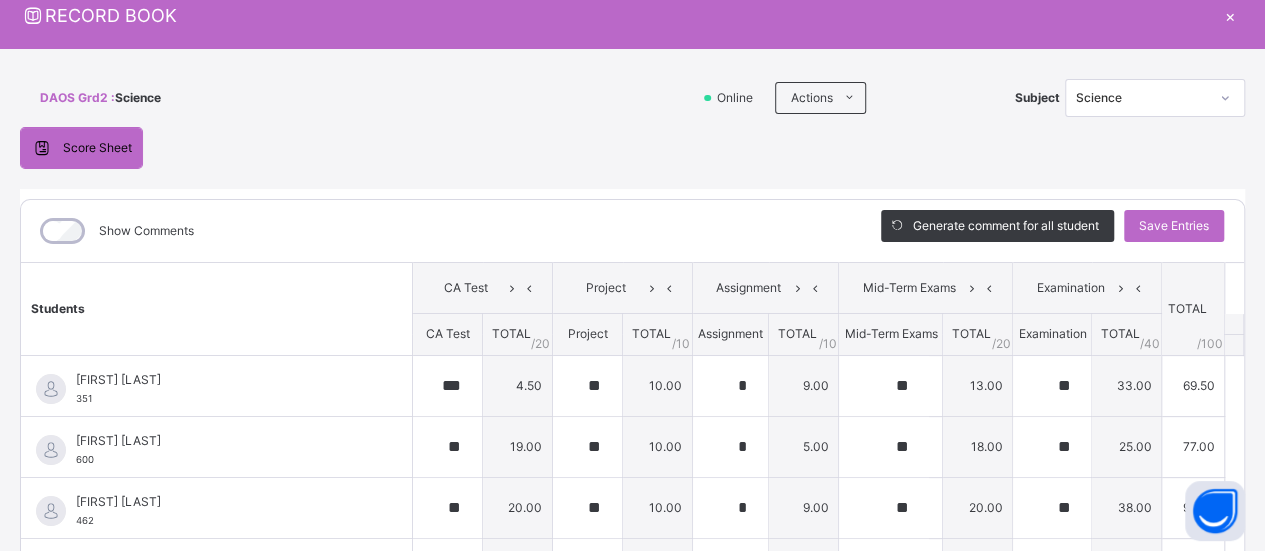 type on "***" 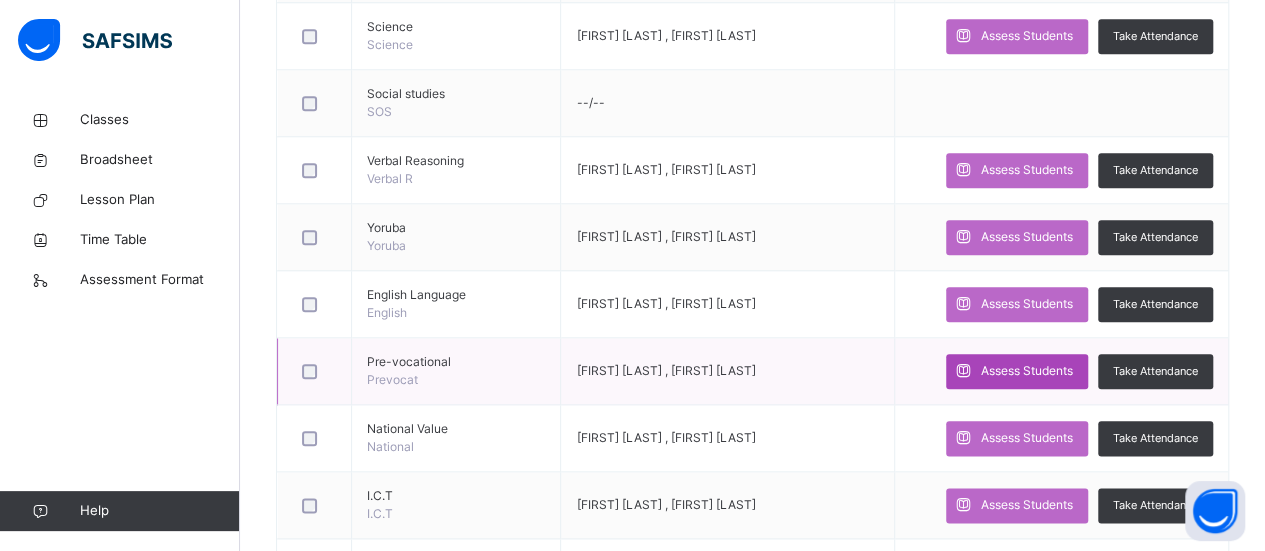 click on "Assess Students" at bounding box center (1027, 371) 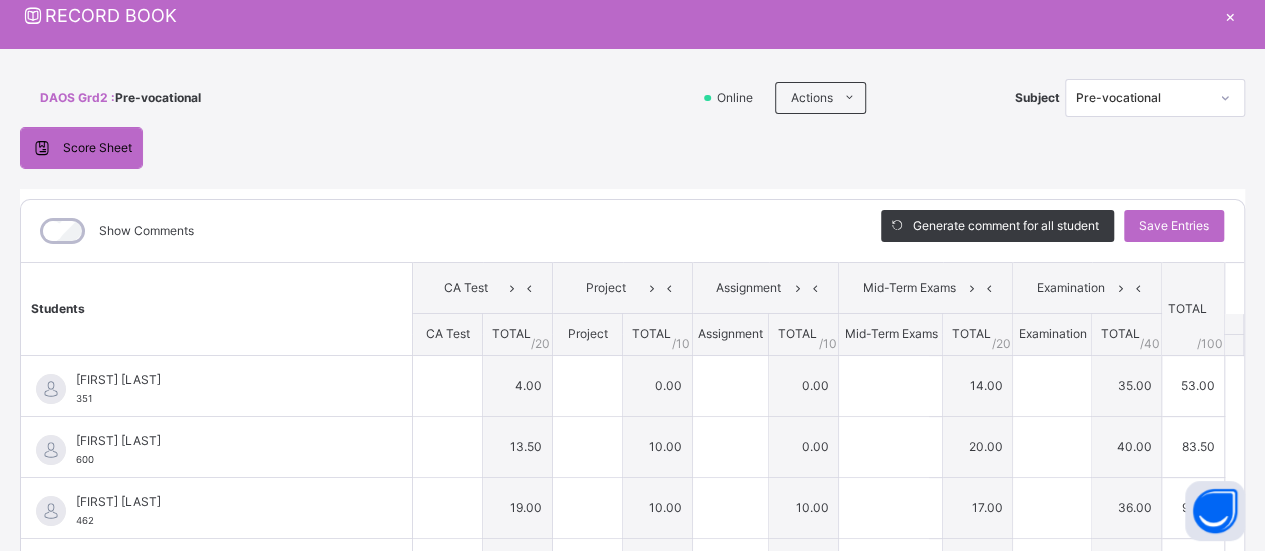 type on "*" 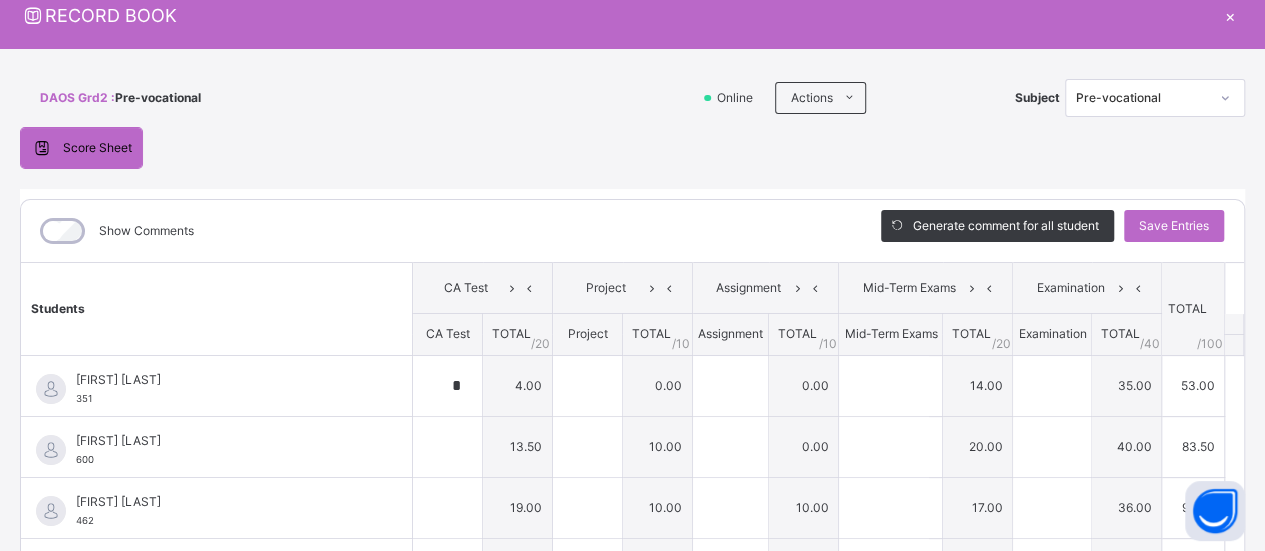 type on "**" 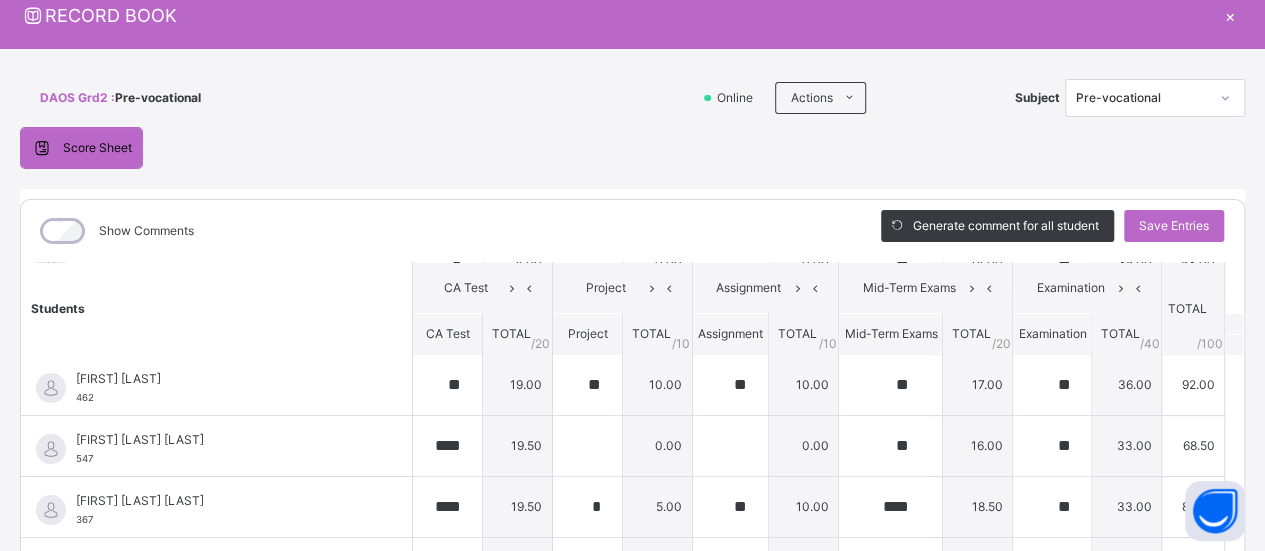 scroll, scrollTop: 124, scrollLeft: 0, axis: vertical 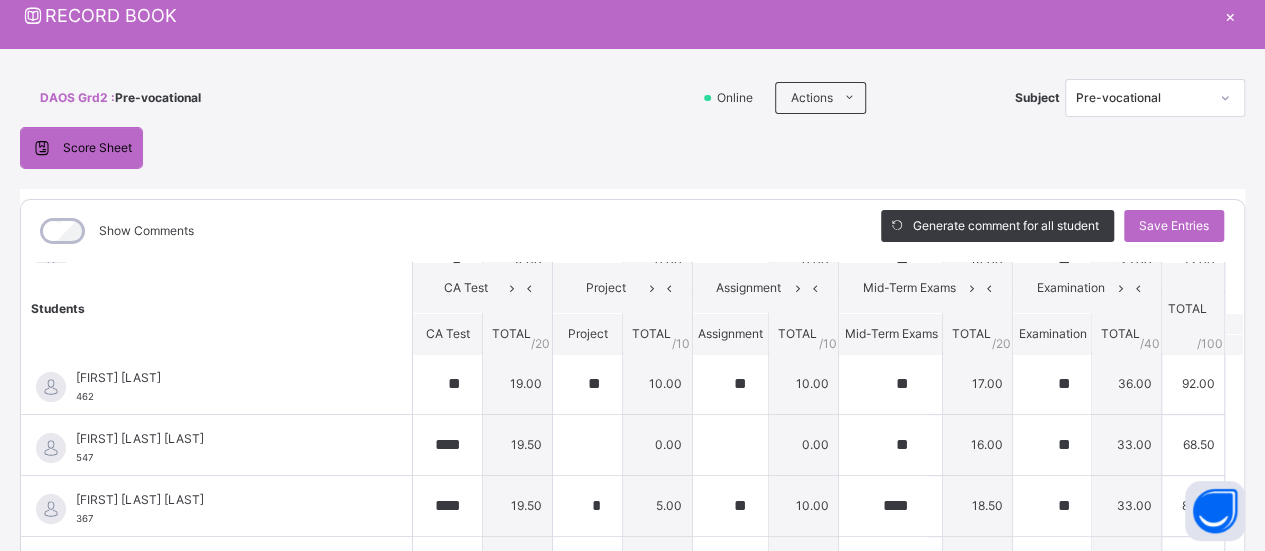 click on "Score Sheet Score Sheet Show Comments   Generate comment for all student   Save Entries Class Level:  DAOS Grd2   Subject:  Pre-vocational Session:  2024/2025 Session Session:  3rd Term Students CA Test Project Assignment Mid-Term Exams Examination TOTAL /100 Comment CA Test TOTAL / 20 Project TOTAL / 10 Assignment TOTAL / 10 Mid-Term Exams TOTAL / 20 Examination TOTAL / 40 [LAST]  [FIRST] 351 [LAST]  [FIRST] 351 * 4.00 0.00 0.00 ** 14.00 ** 35.00 53.00 Generate comment 0 / 250   ×   Subject Teacher’s Comment Generate and see in full the comment developed by the AI with an option to regenerate the comment JS [LAST]  [FIRST]   351   Total 53.00  / 100.00 Sims Bot   Regenerate     Use this comment   [LAST]  [FIRST] 600 [LAST]  [FIRST] 600 **** 13.50 ** 10.00 0.00 ** 20.00 ** 40.00 83.50 Generate comment 0 / 250   ×   Subject Teacher’s Comment Generate and see in full the comment developed by the AI with an option to regenerate the comment JS [LAST]  [FIRST]   600   Total 83.50  / 100.00 Sims Bot" at bounding box center (632, 450) 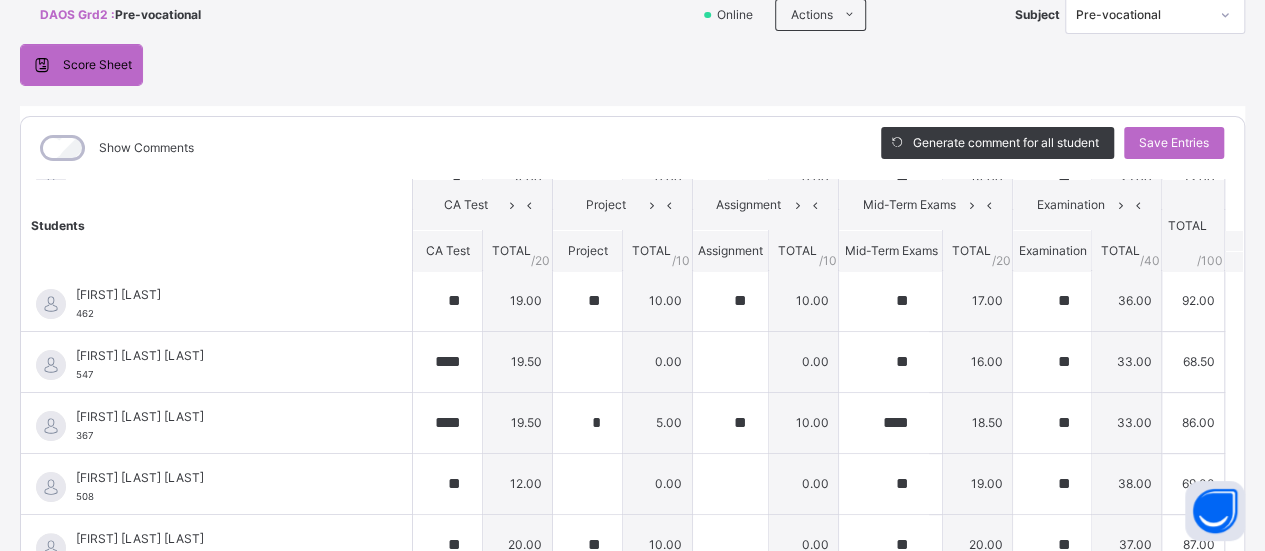 scroll, scrollTop: 170, scrollLeft: 0, axis: vertical 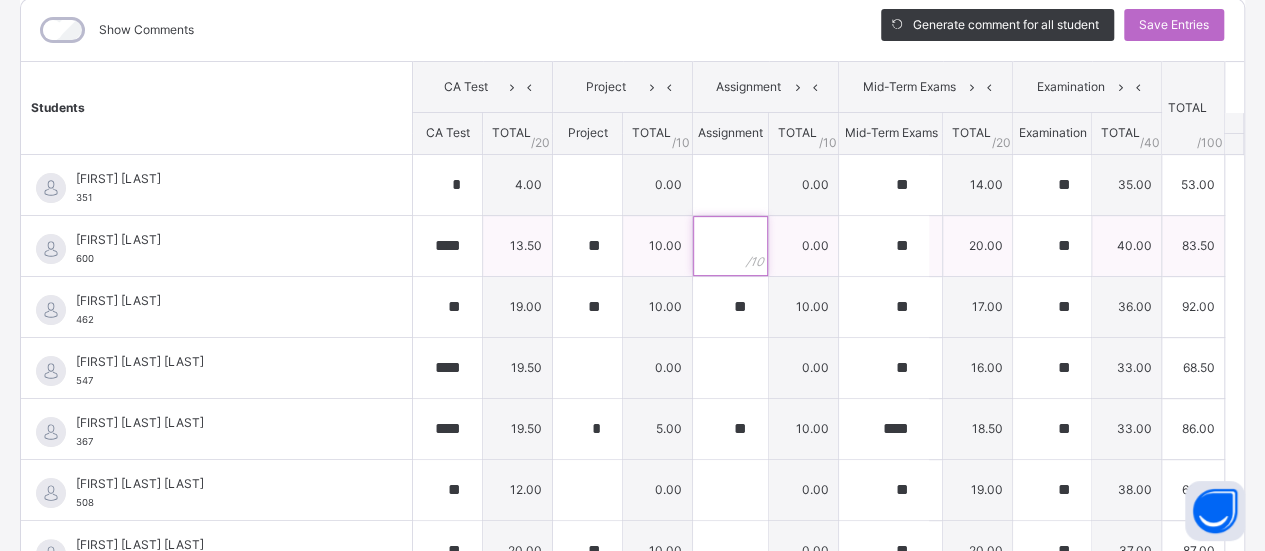 click at bounding box center (730, 246) 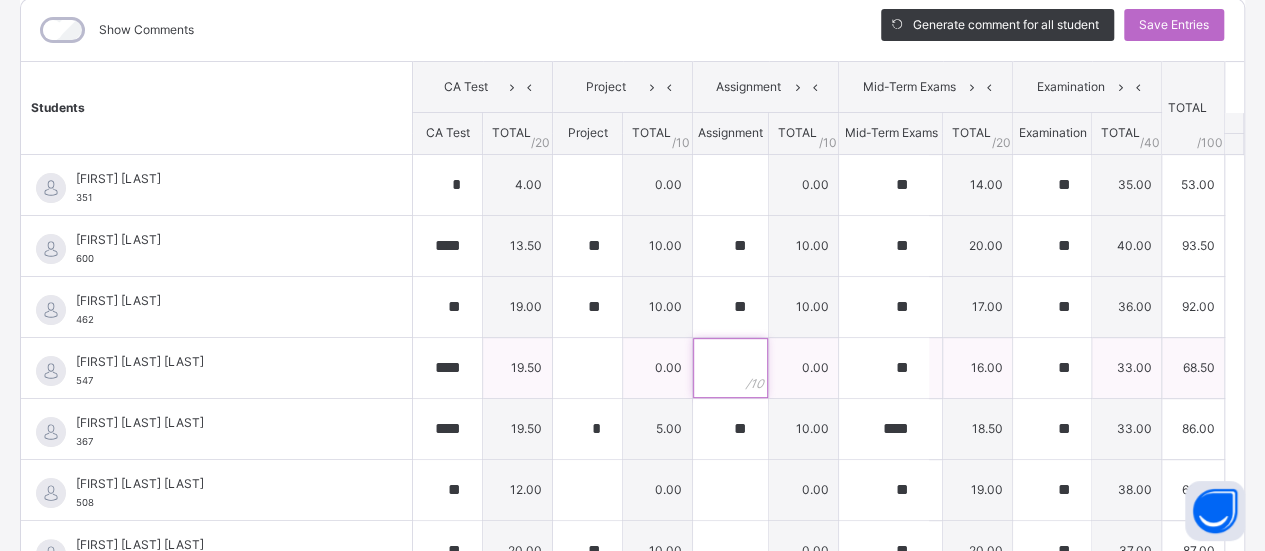 click at bounding box center (730, 368) 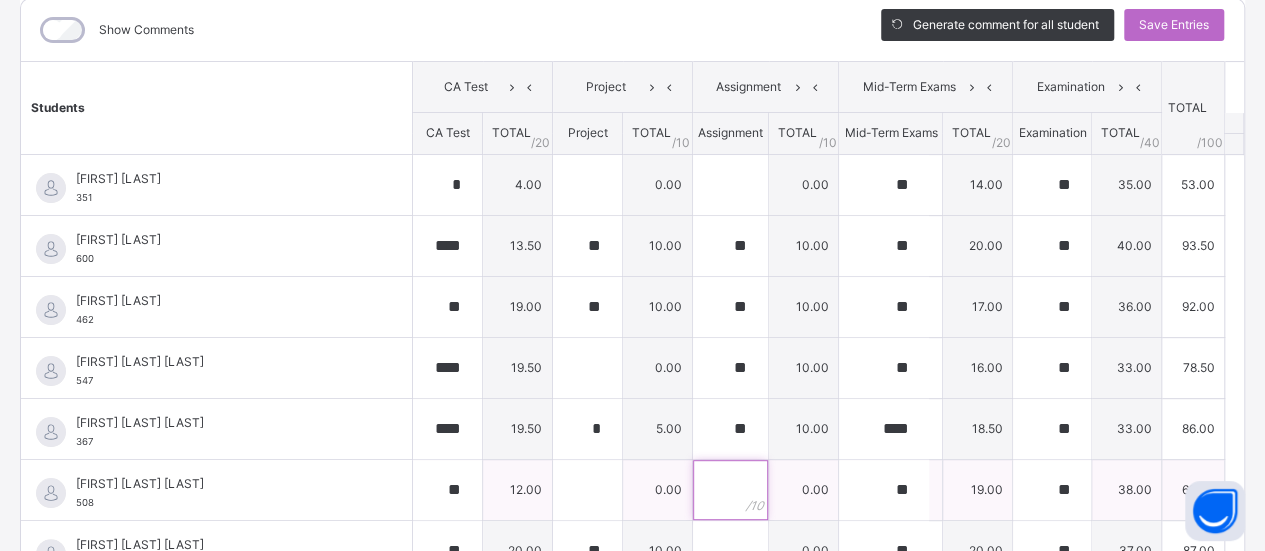 click at bounding box center (730, 490) 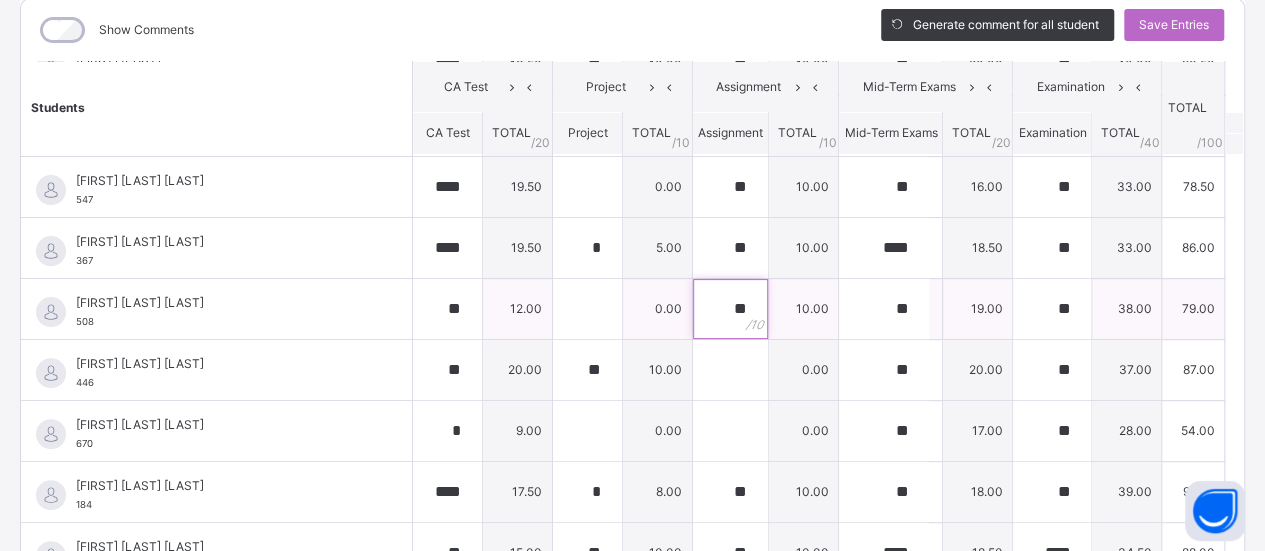 scroll, scrollTop: 204, scrollLeft: 0, axis: vertical 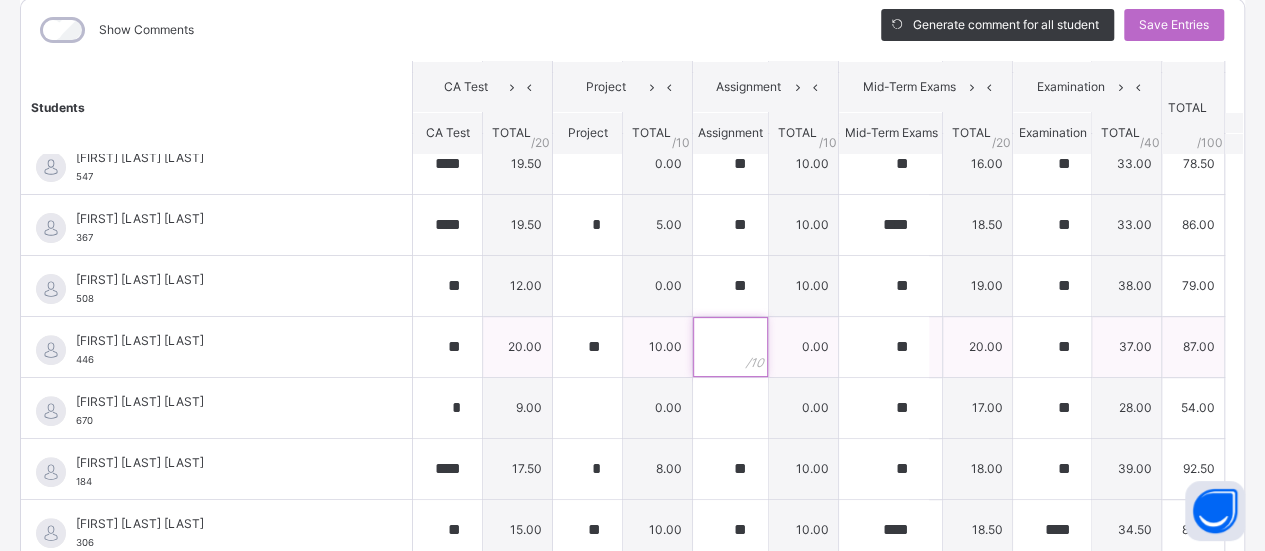 click at bounding box center (730, 347) 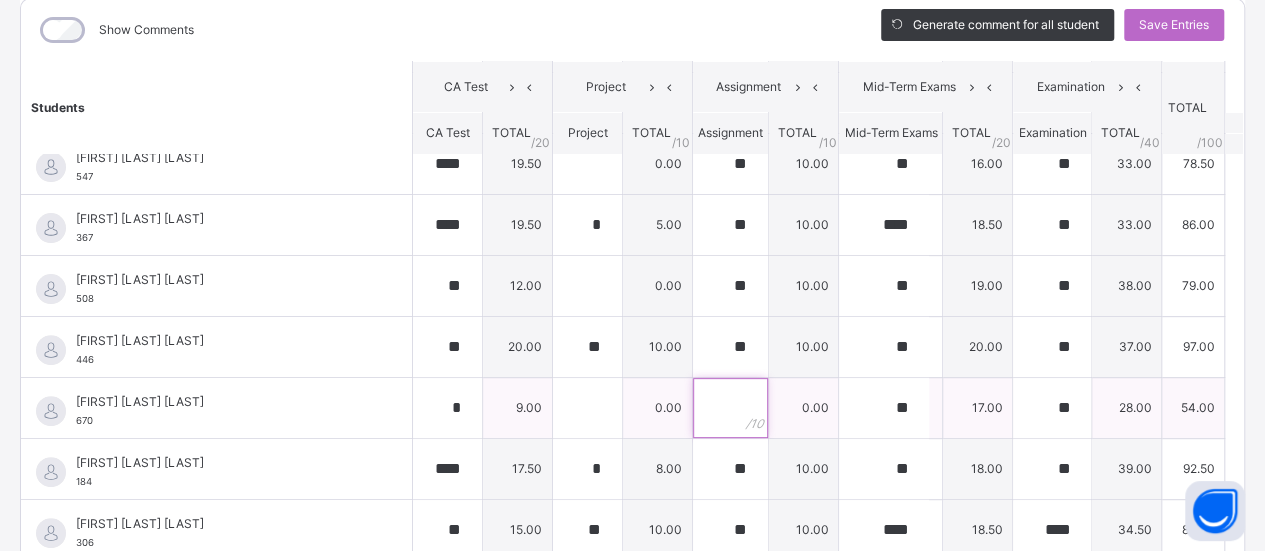 click at bounding box center (730, 408) 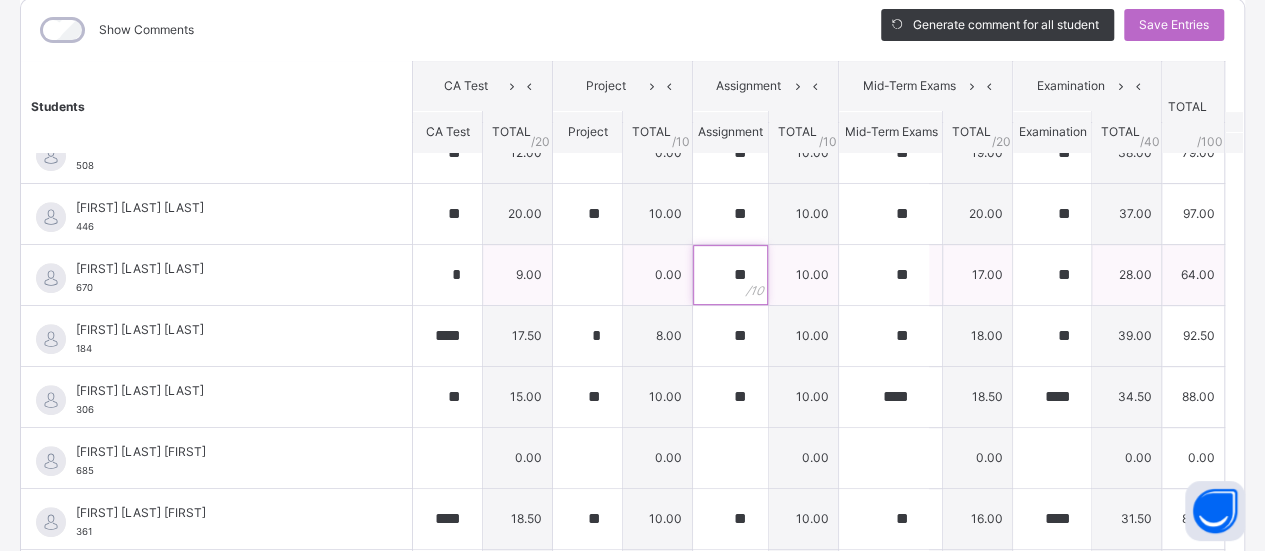 scroll, scrollTop: 339, scrollLeft: 0, axis: vertical 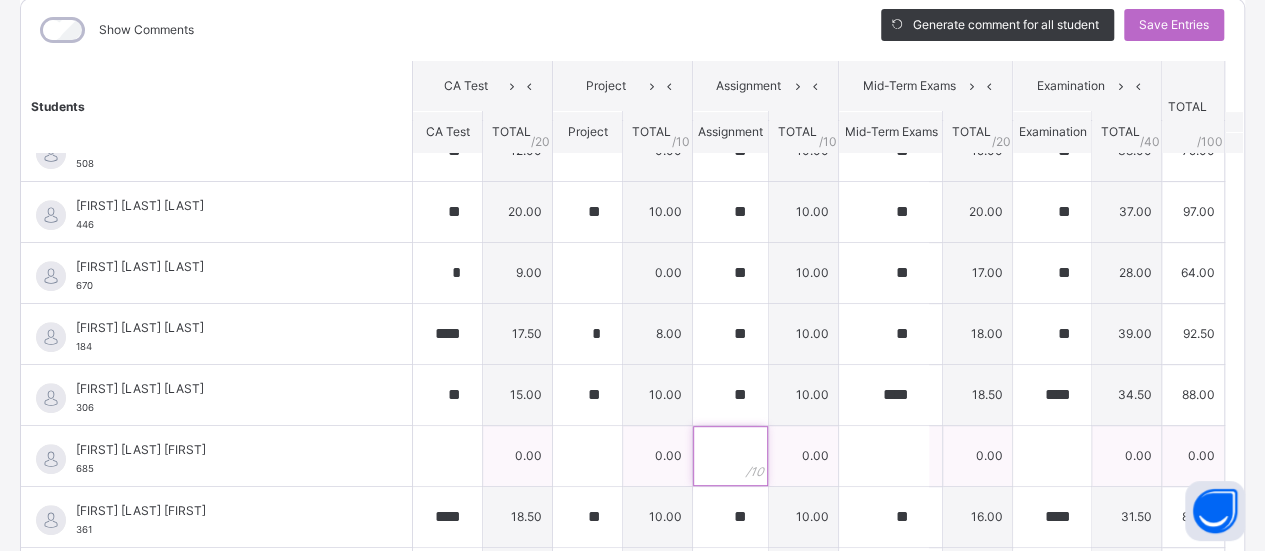 click at bounding box center [730, 456] 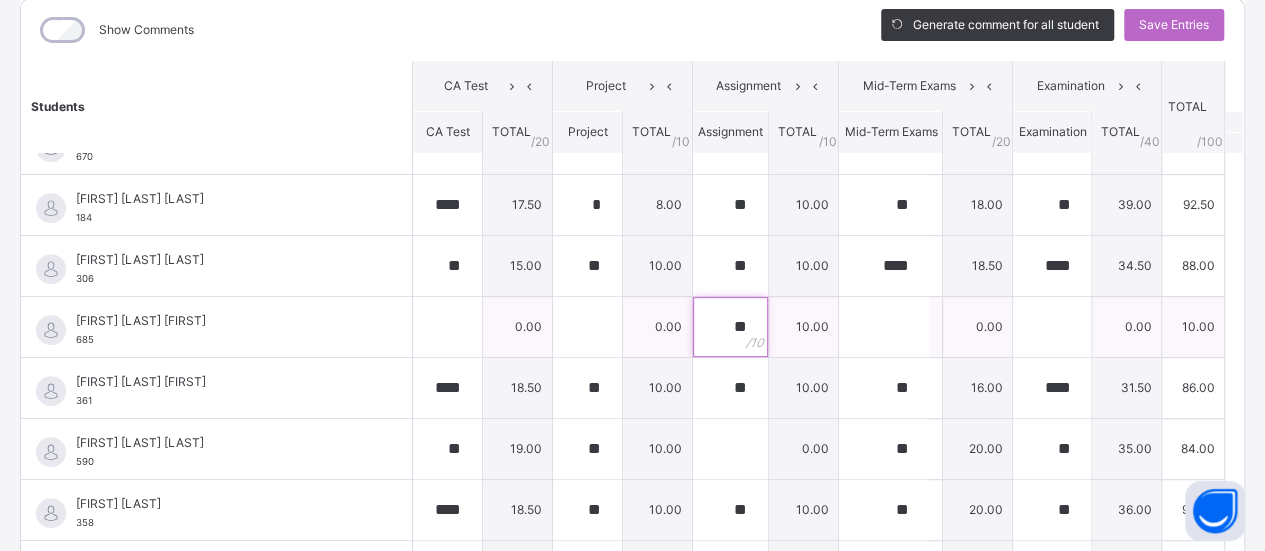scroll, scrollTop: 470, scrollLeft: 0, axis: vertical 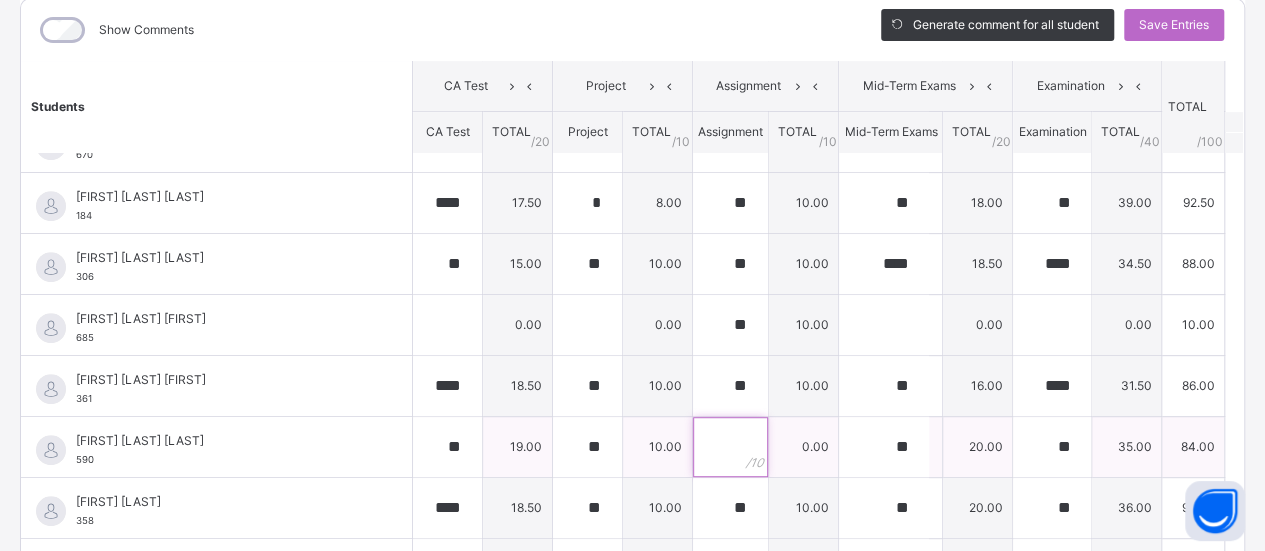 click at bounding box center [730, 447] 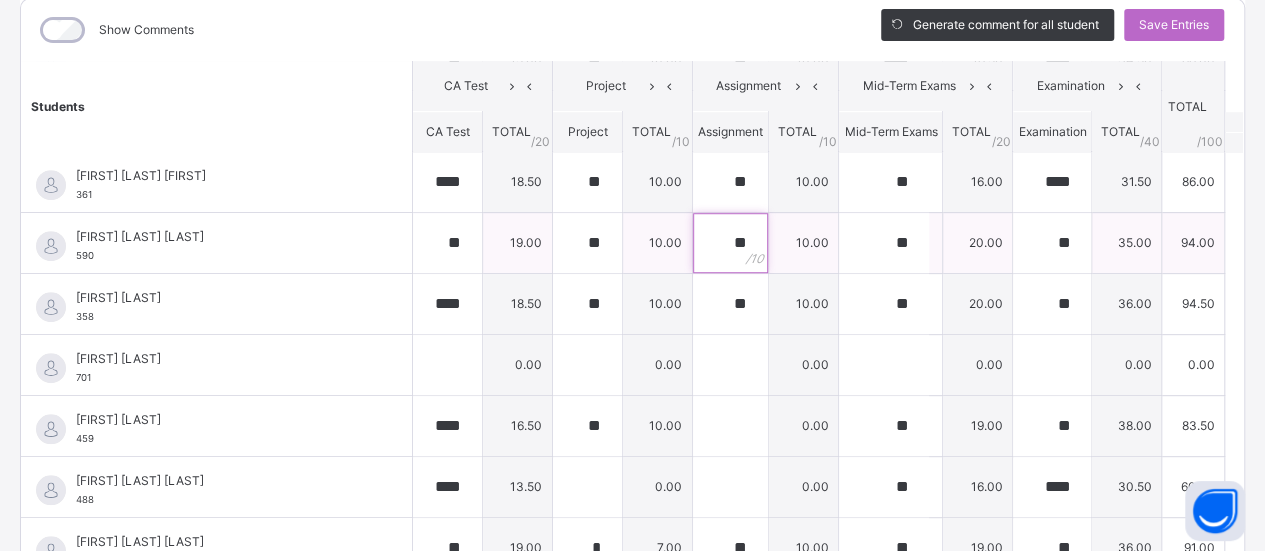 scroll, scrollTop: 677, scrollLeft: 0, axis: vertical 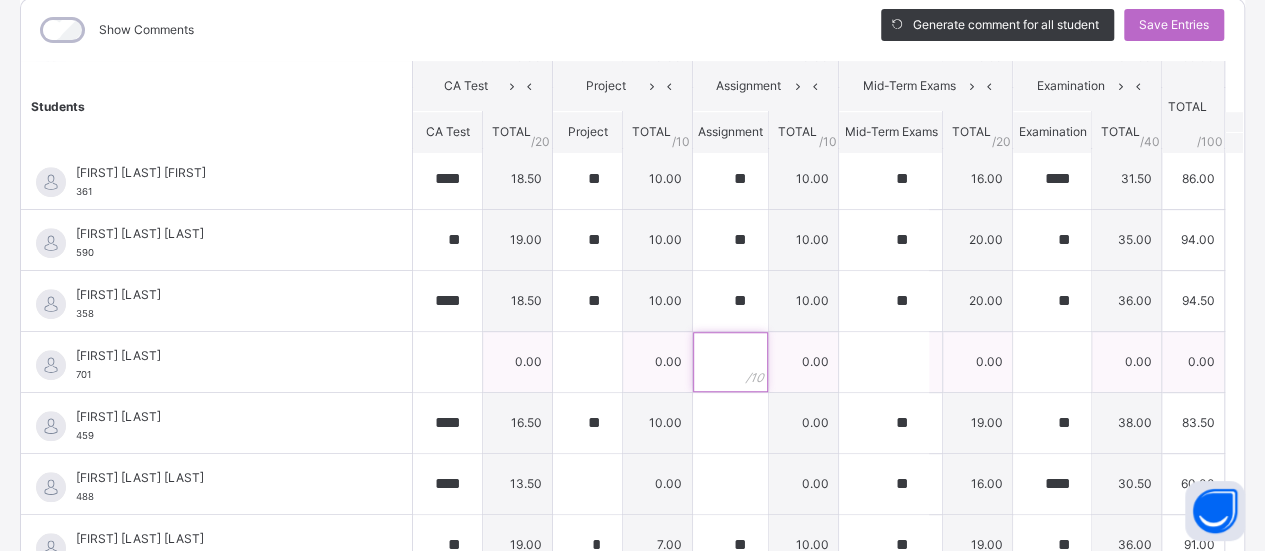 click at bounding box center [730, 362] 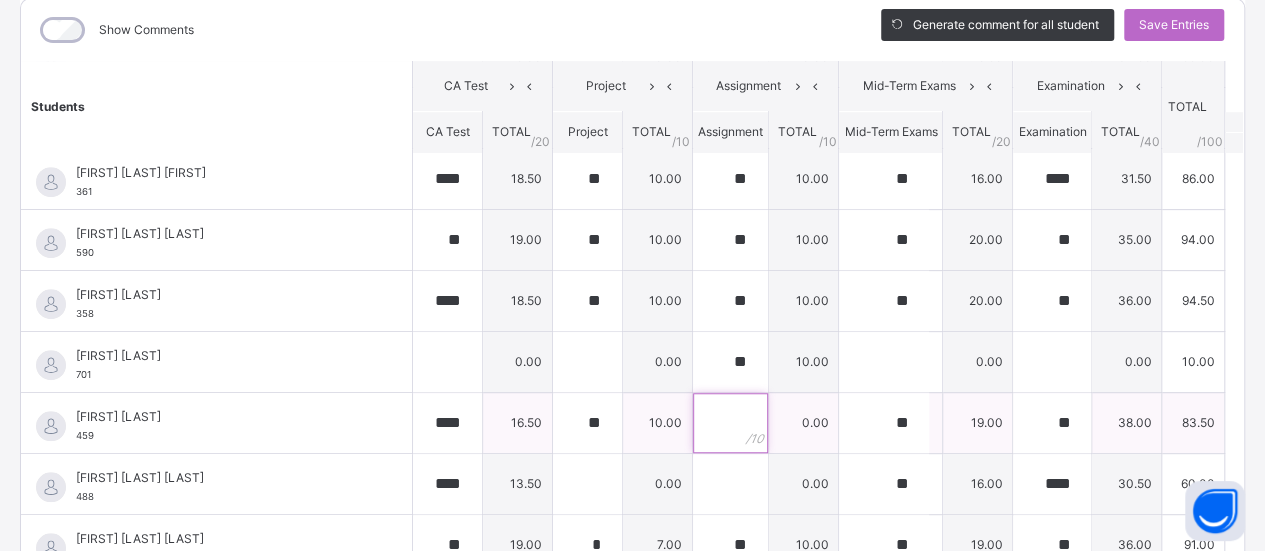 click at bounding box center (730, 423) 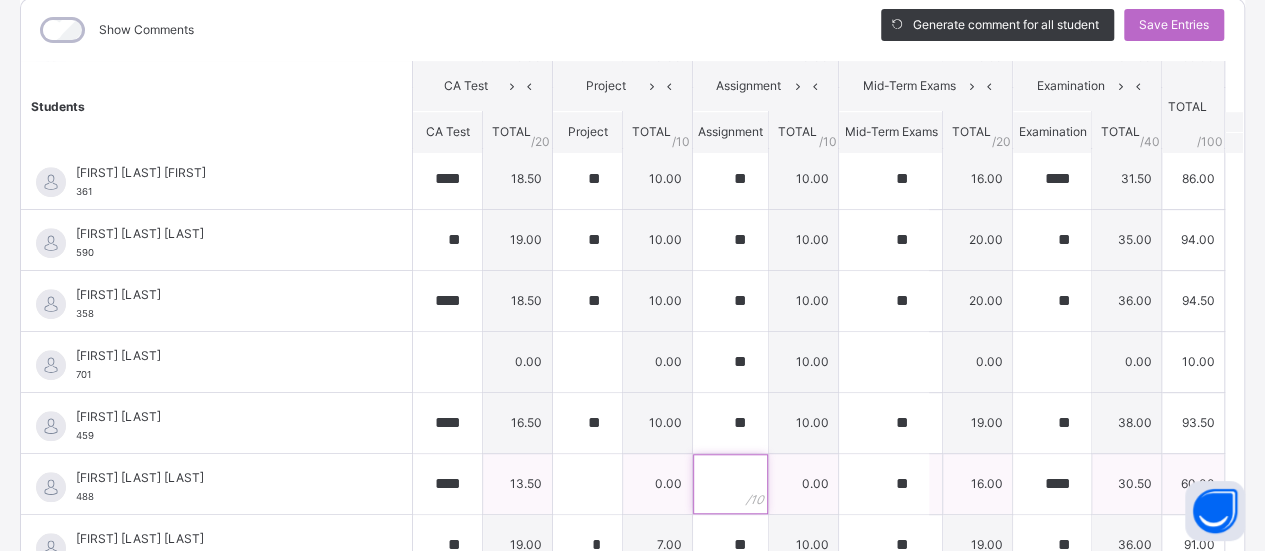 click at bounding box center [730, 484] 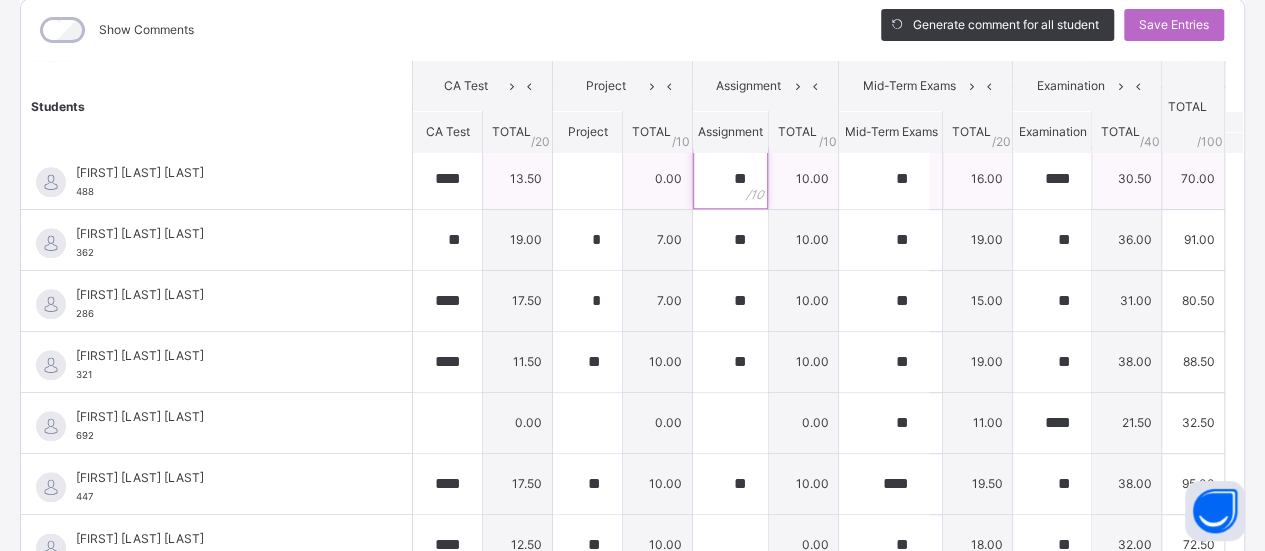 scroll, scrollTop: 1048, scrollLeft: 0, axis: vertical 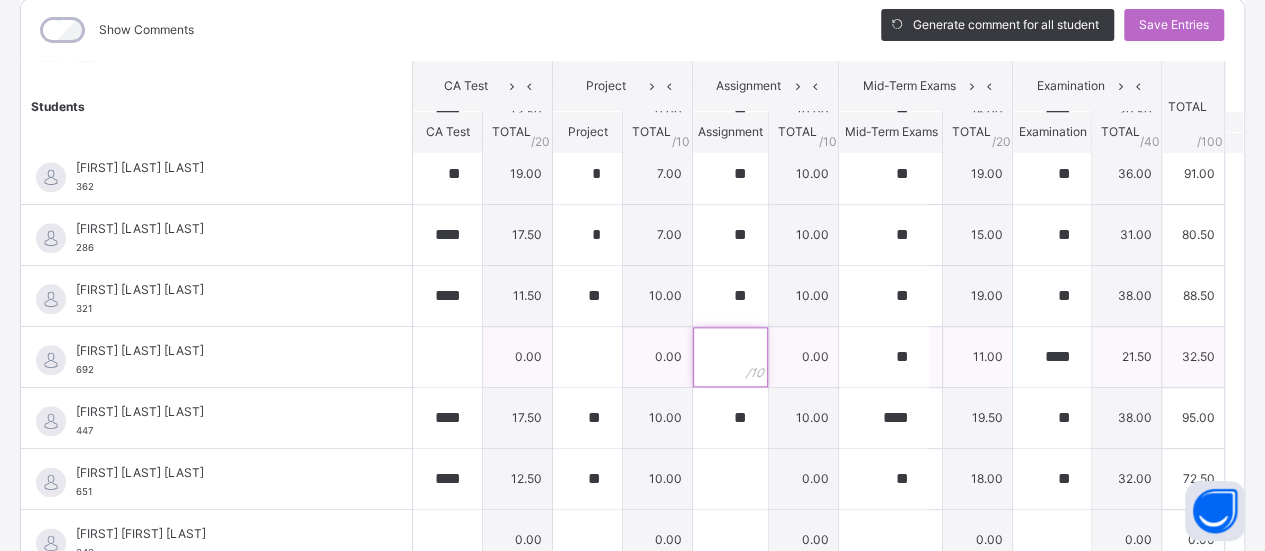 click at bounding box center (730, 357) 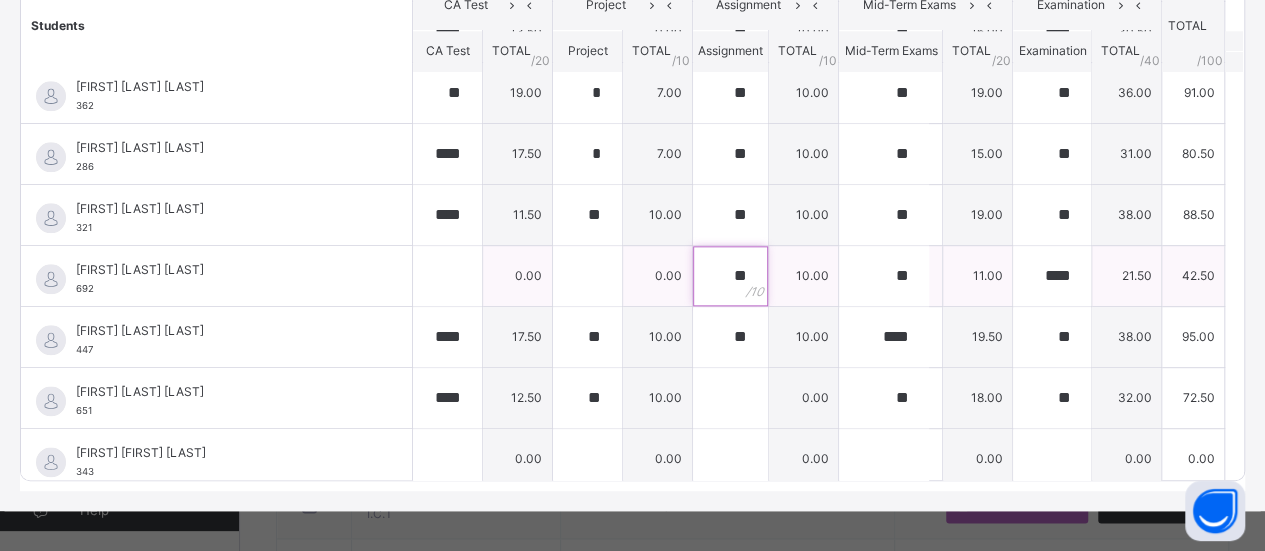 scroll, scrollTop: 358, scrollLeft: 0, axis: vertical 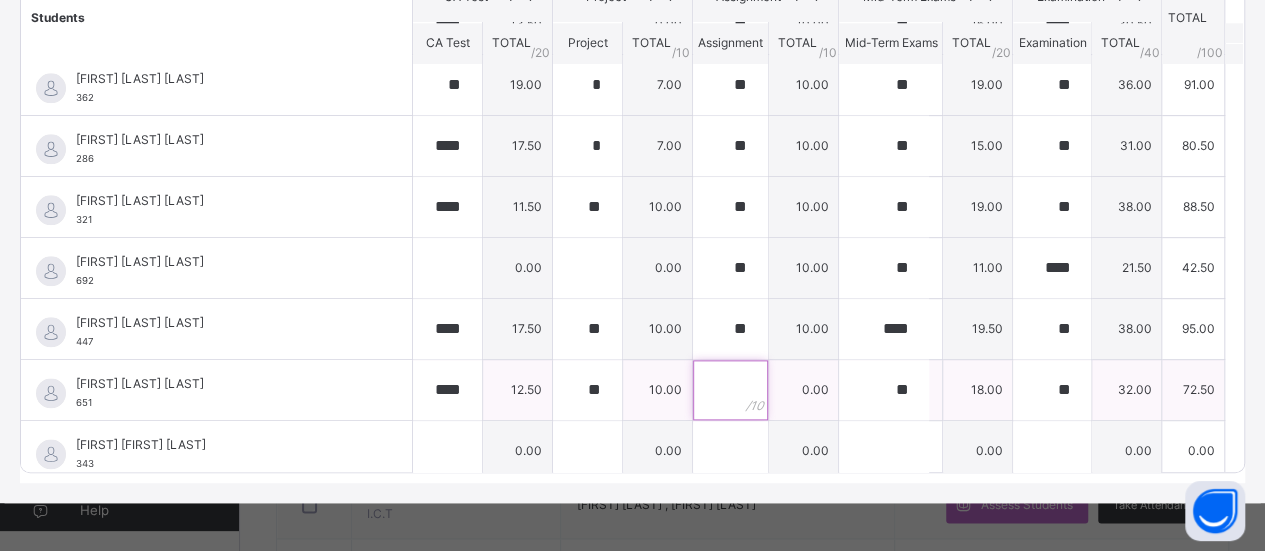 click at bounding box center (730, 390) 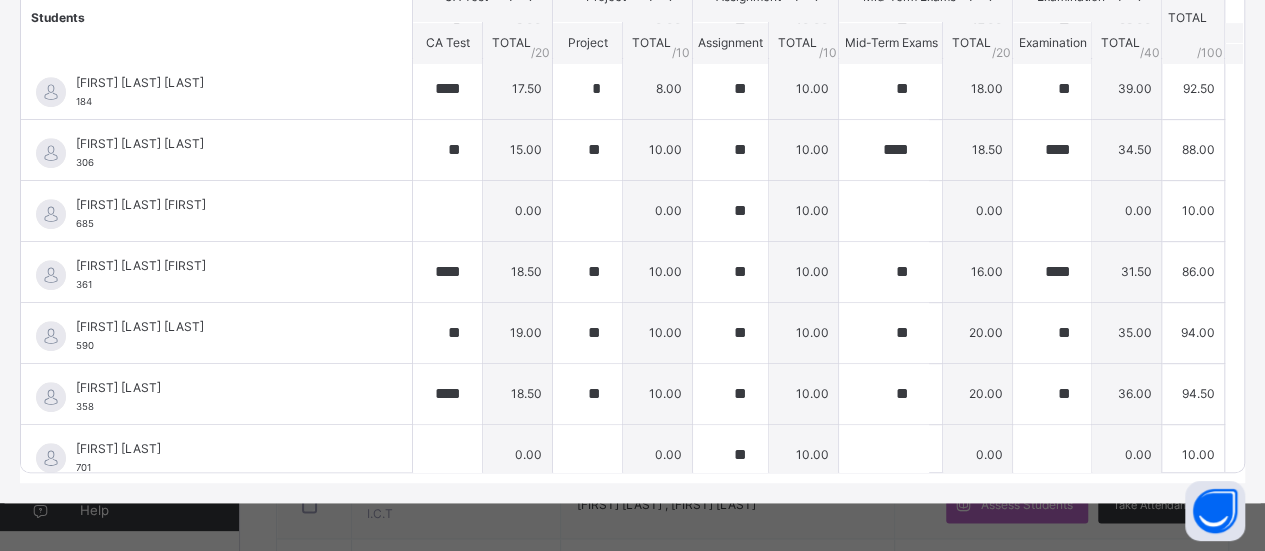 scroll, scrollTop: 487, scrollLeft: 0, axis: vertical 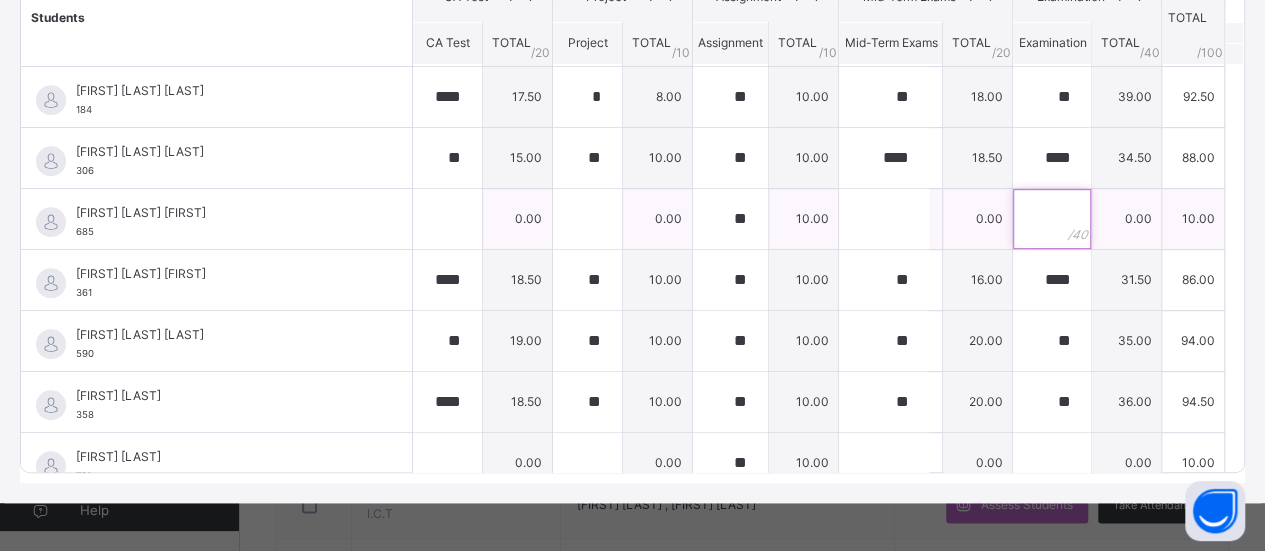 click at bounding box center [1052, 219] 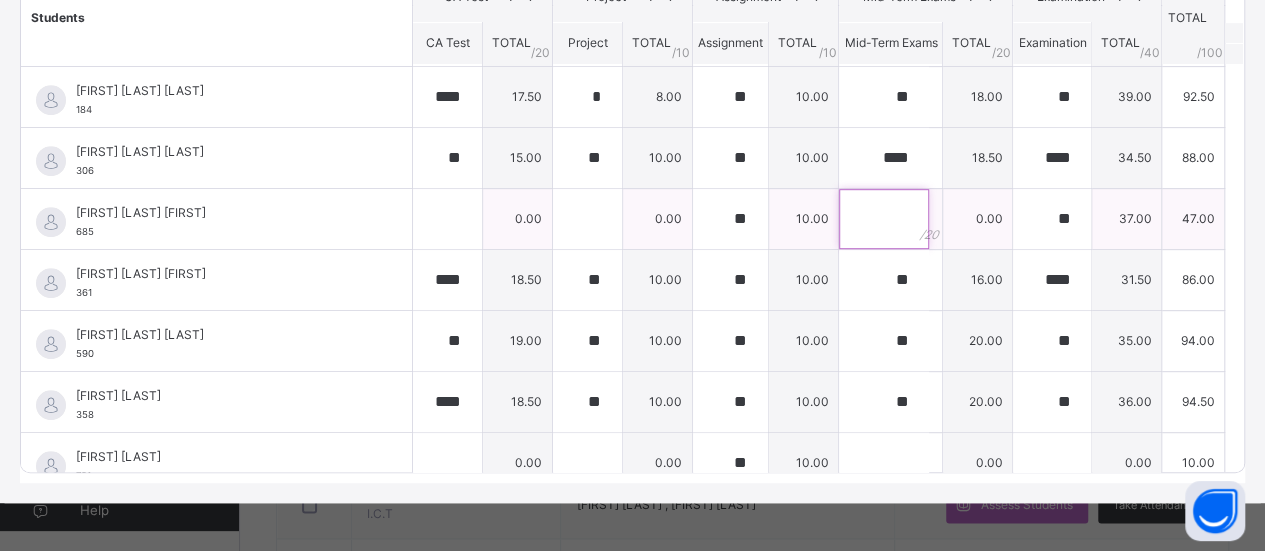 click at bounding box center (884, 219) 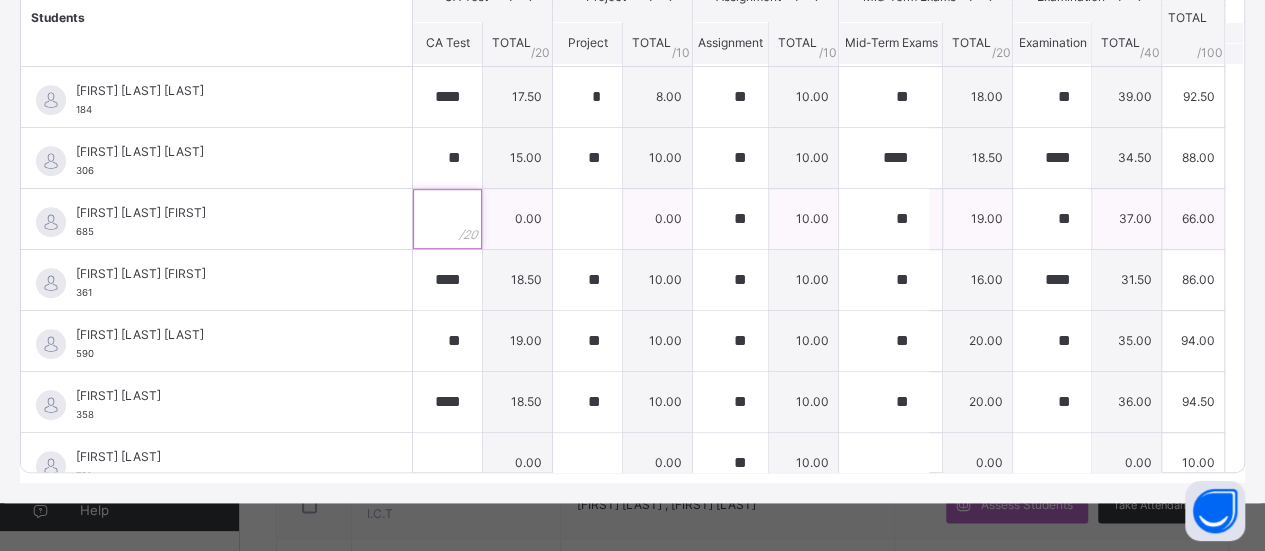 click at bounding box center (447, 219) 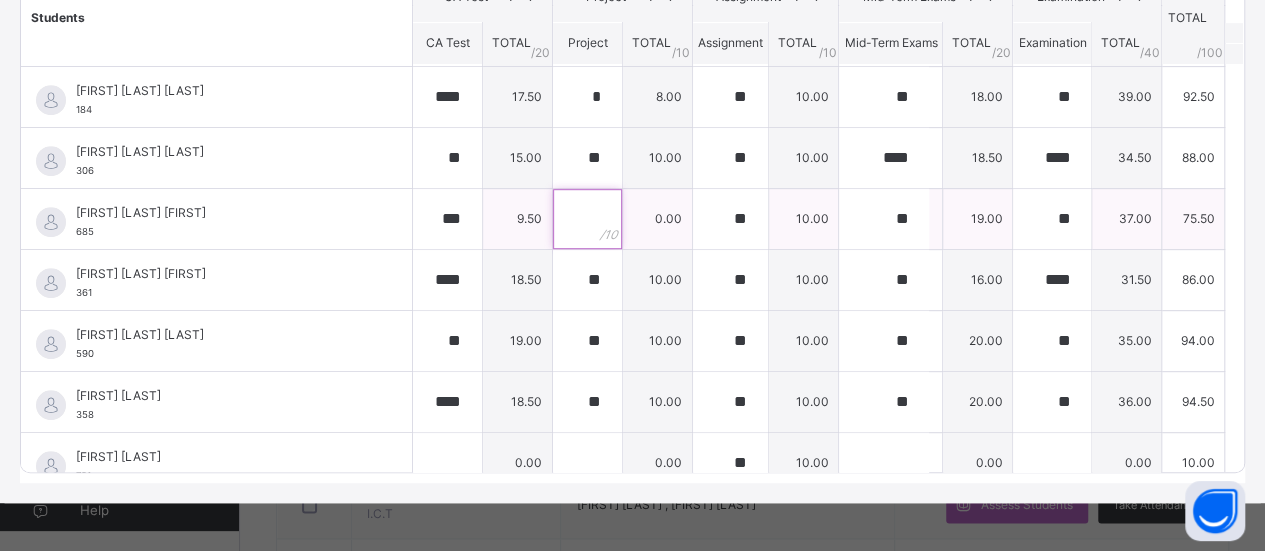 click at bounding box center [587, 219] 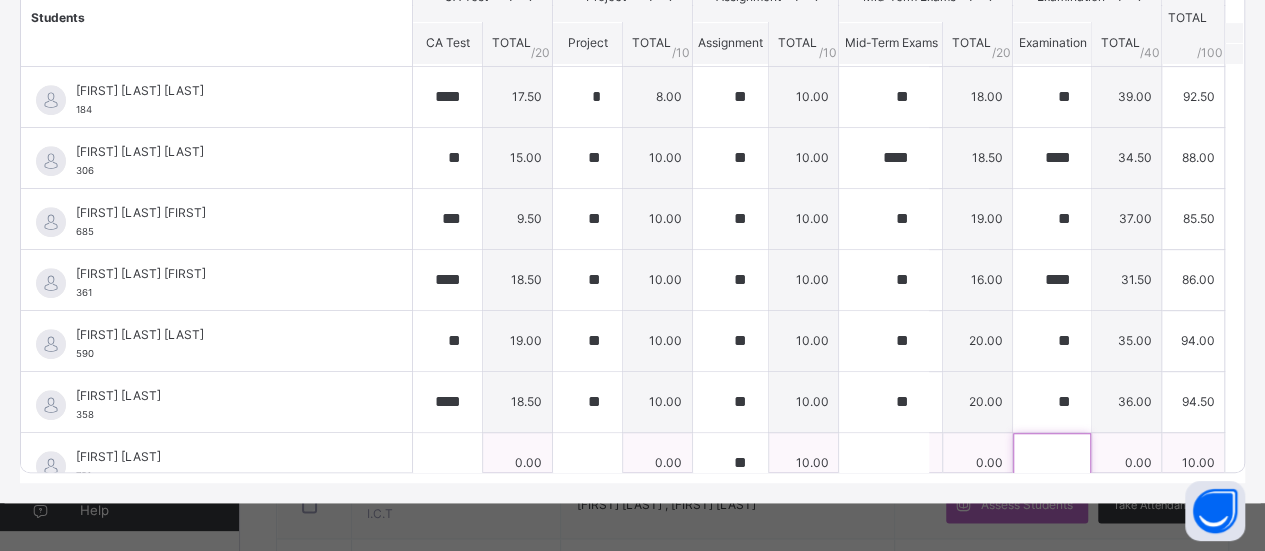 click at bounding box center [1052, 463] 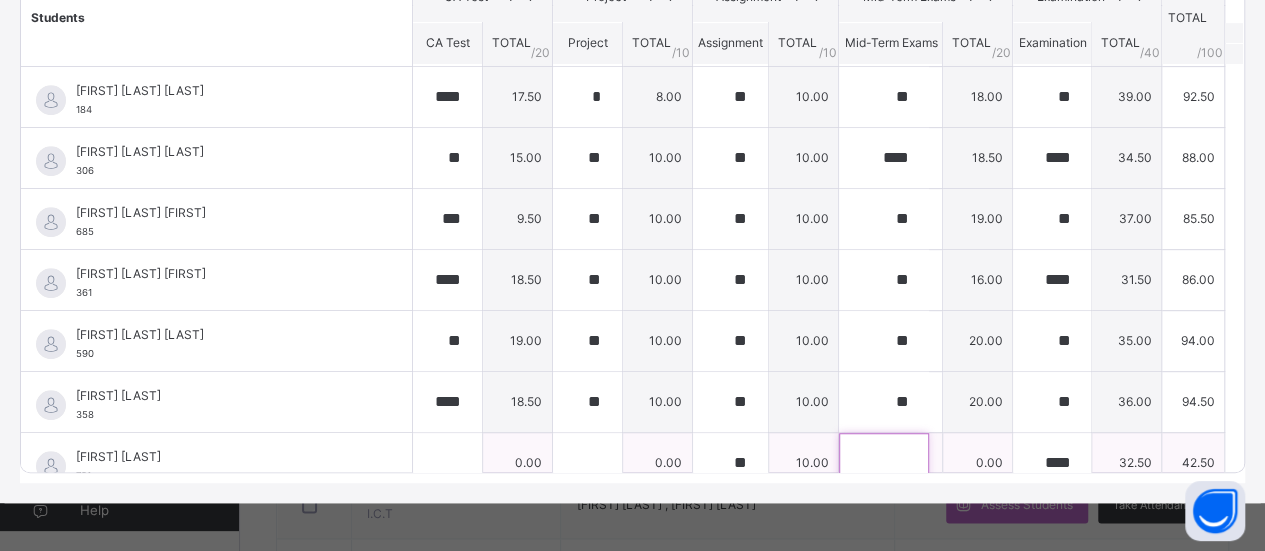 click at bounding box center (884, 463) 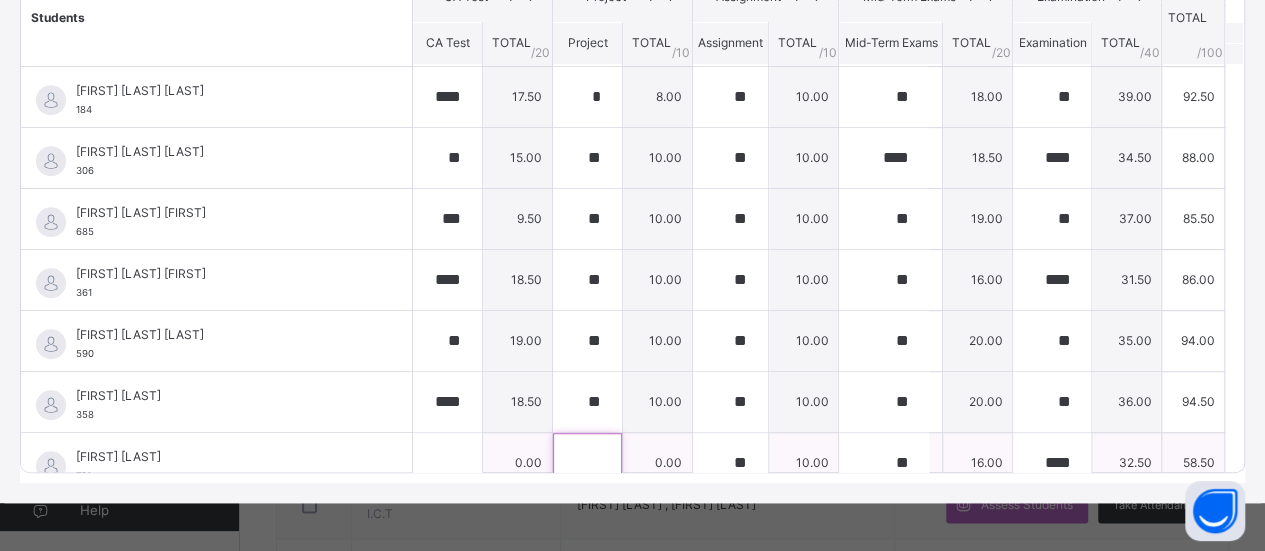 click at bounding box center [587, 463] 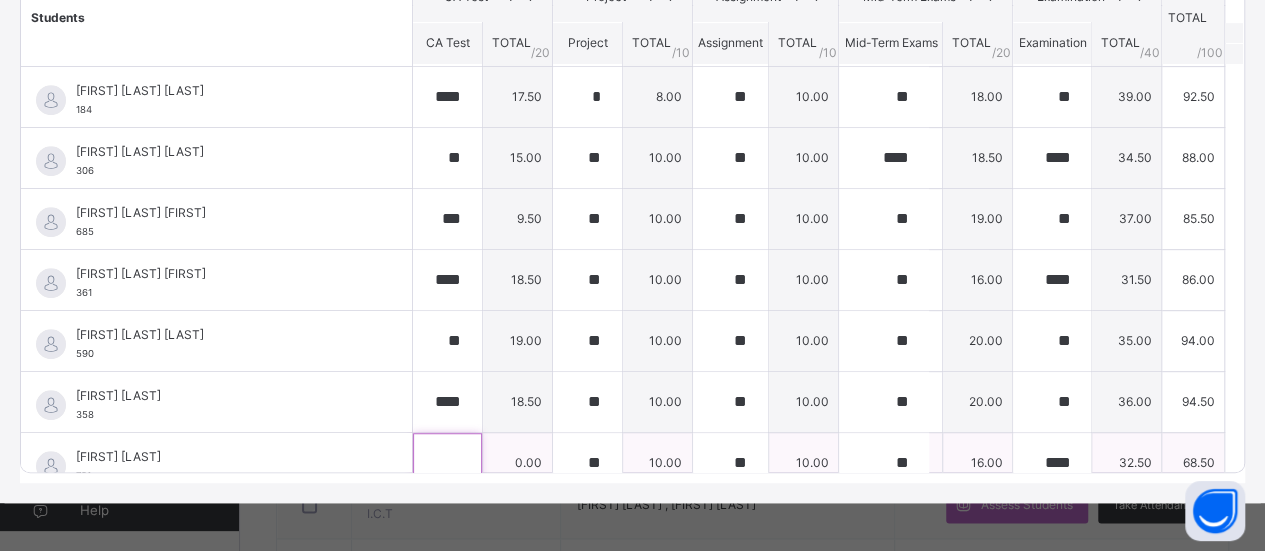 click at bounding box center (447, 463) 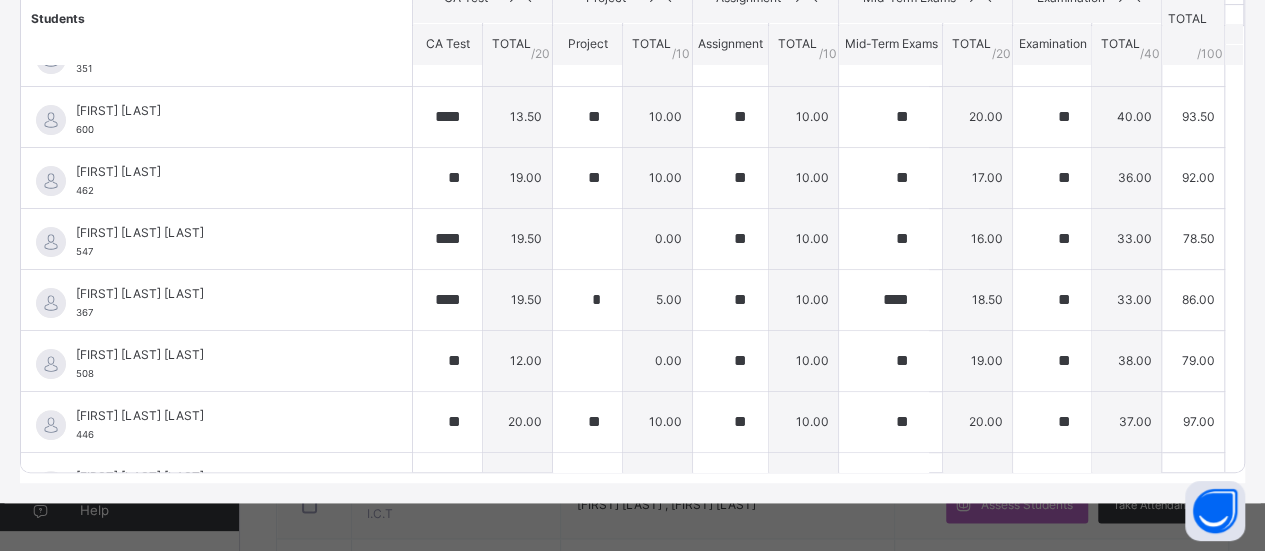 scroll, scrollTop: 0, scrollLeft: 0, axis: both 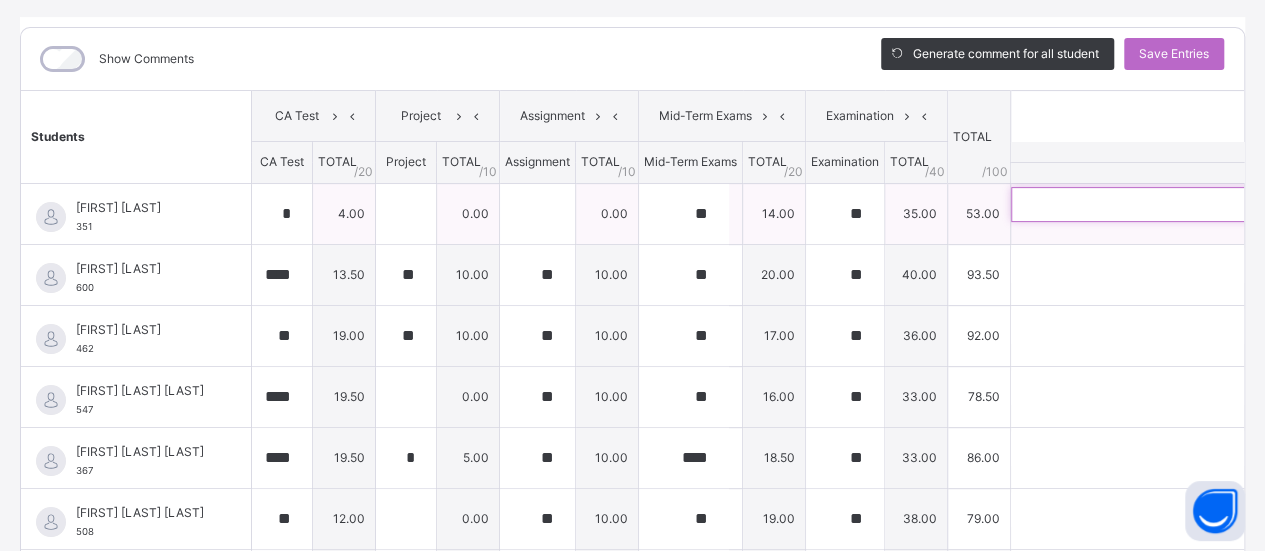 click at bounding box center [1141, 204] 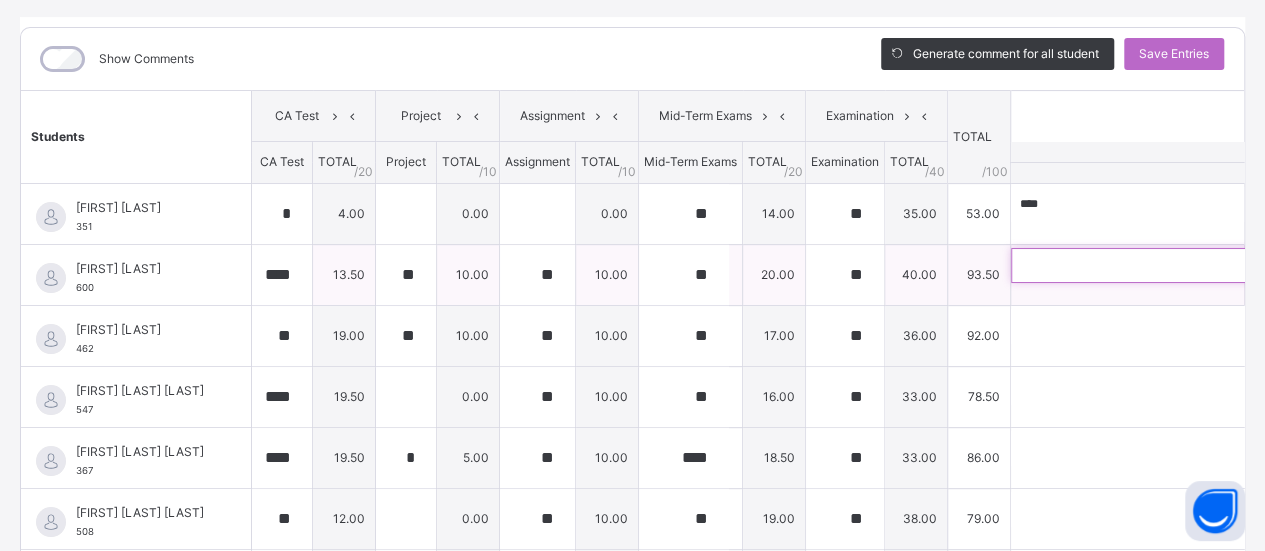 click at bounding box center [1141, 265] 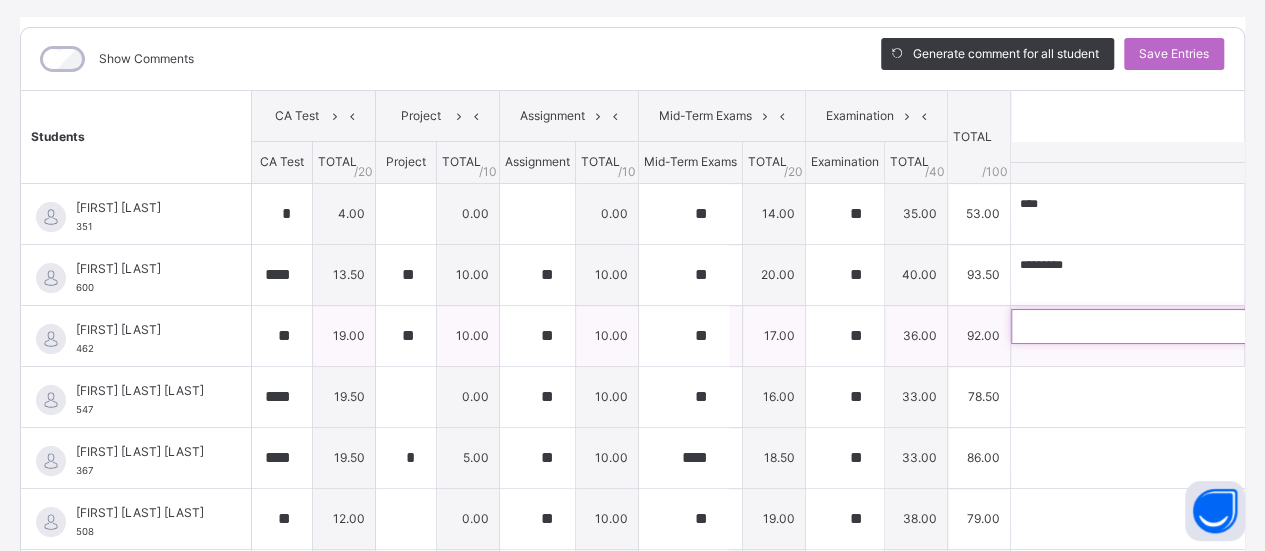 click at bounding box center [1141, 326] 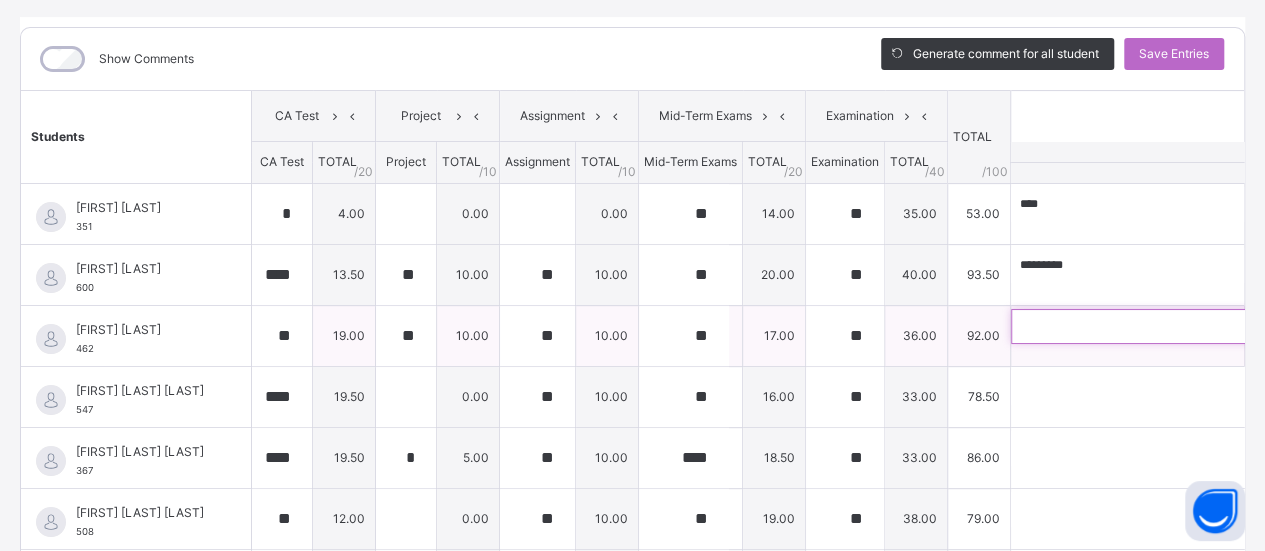 paste on "*********" 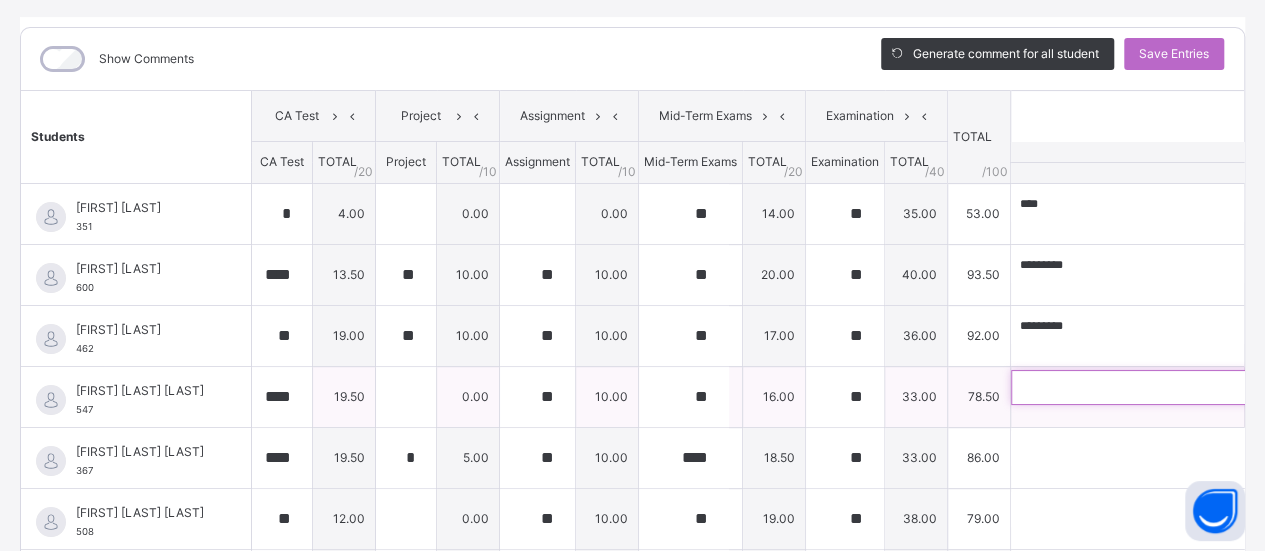 click at bounding box center [1141, 387] 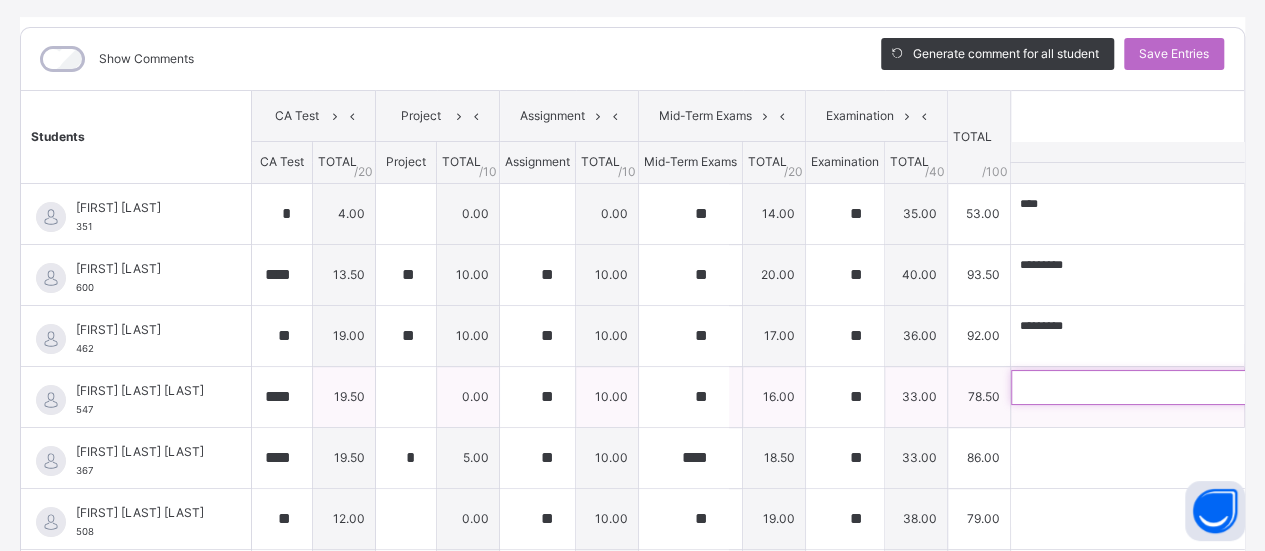 paste on "*********" 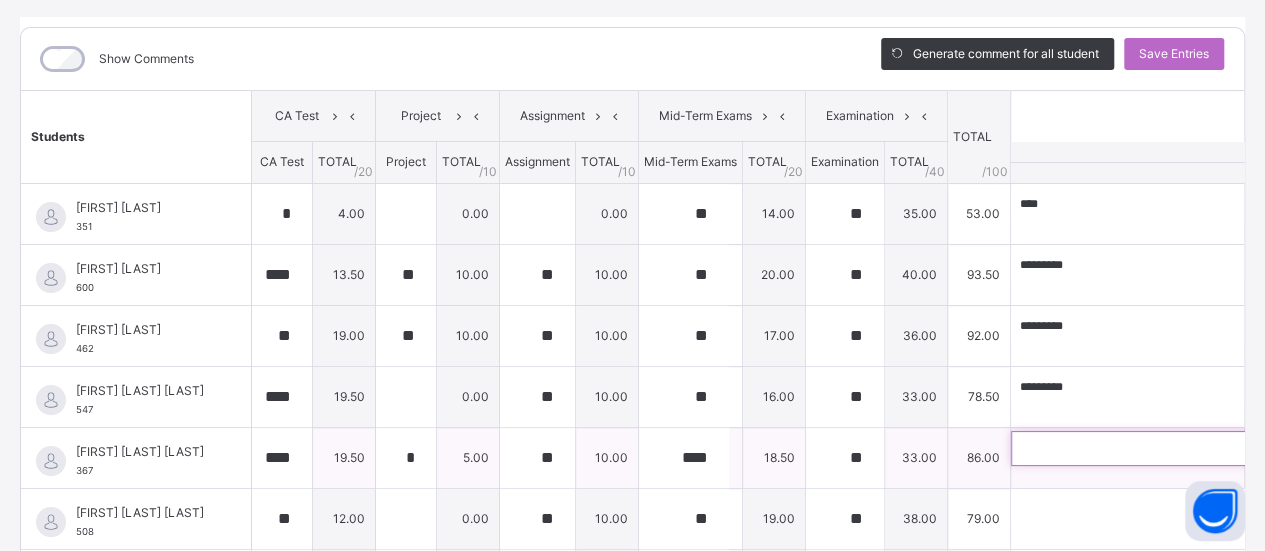 click at bounding box center [1141, 448] 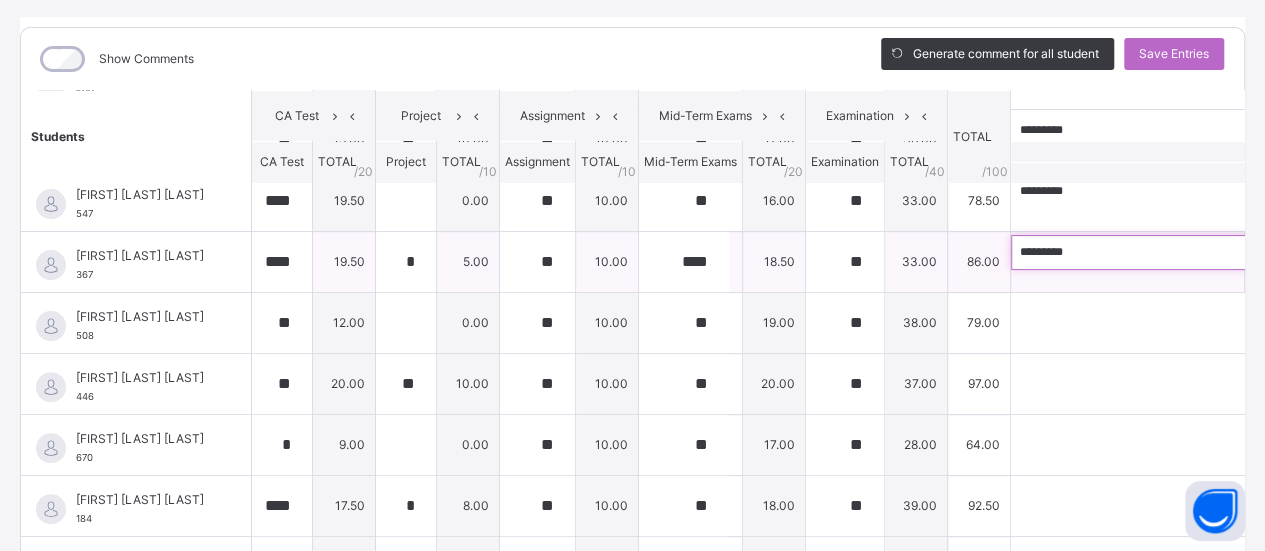 scroll, scrollTop: 202, scrollLeft: 0, axis: vertical 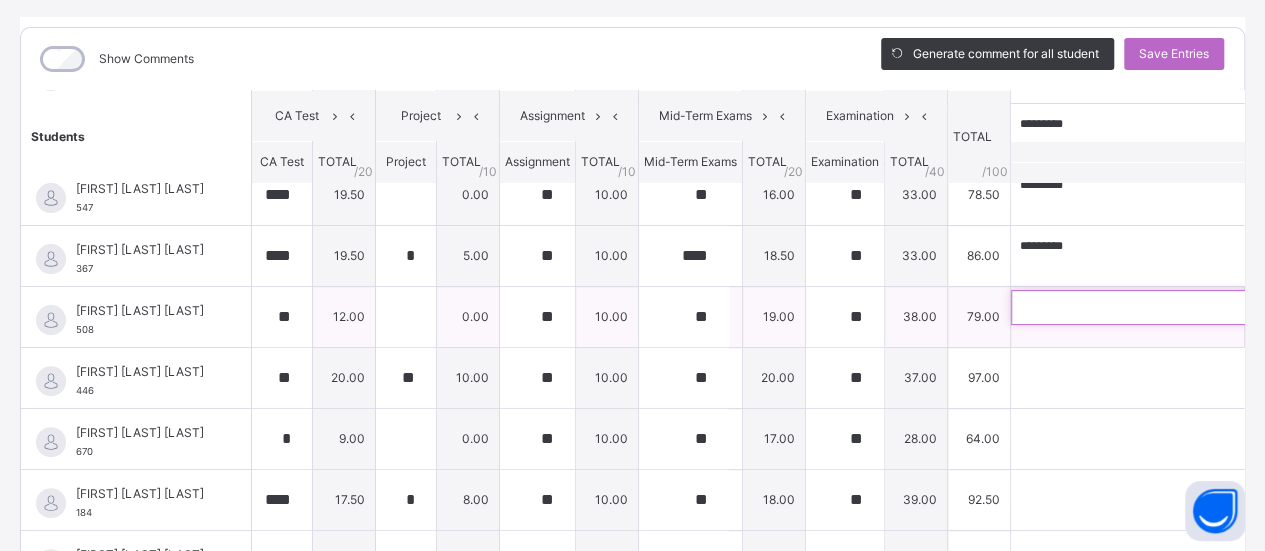 click at bounding box center [1141, 307] 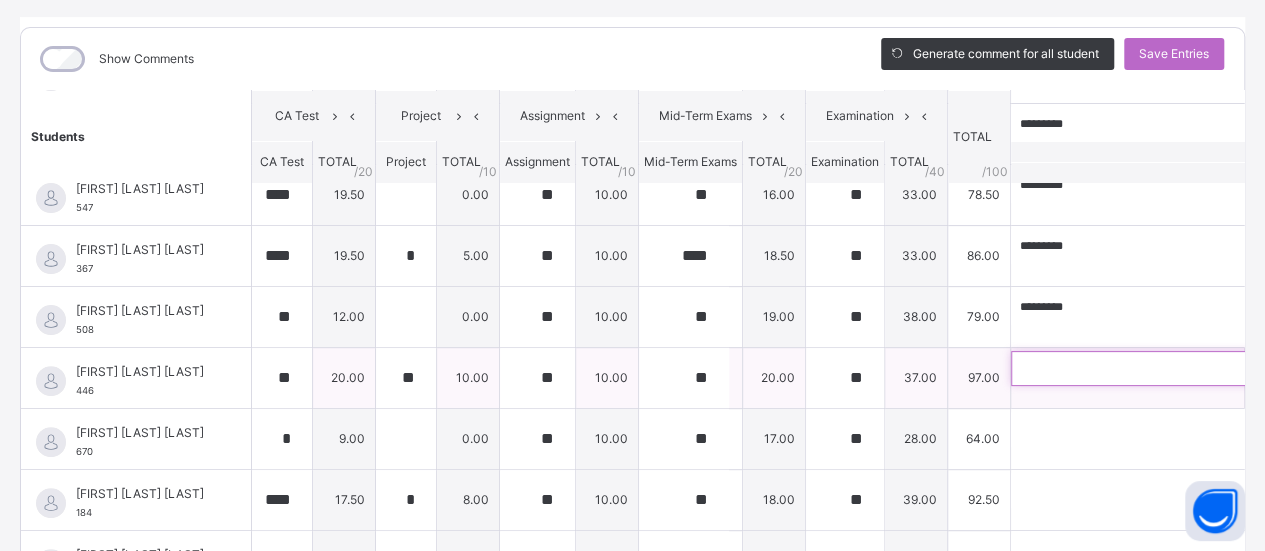 click at bounding box center [1141, 368] 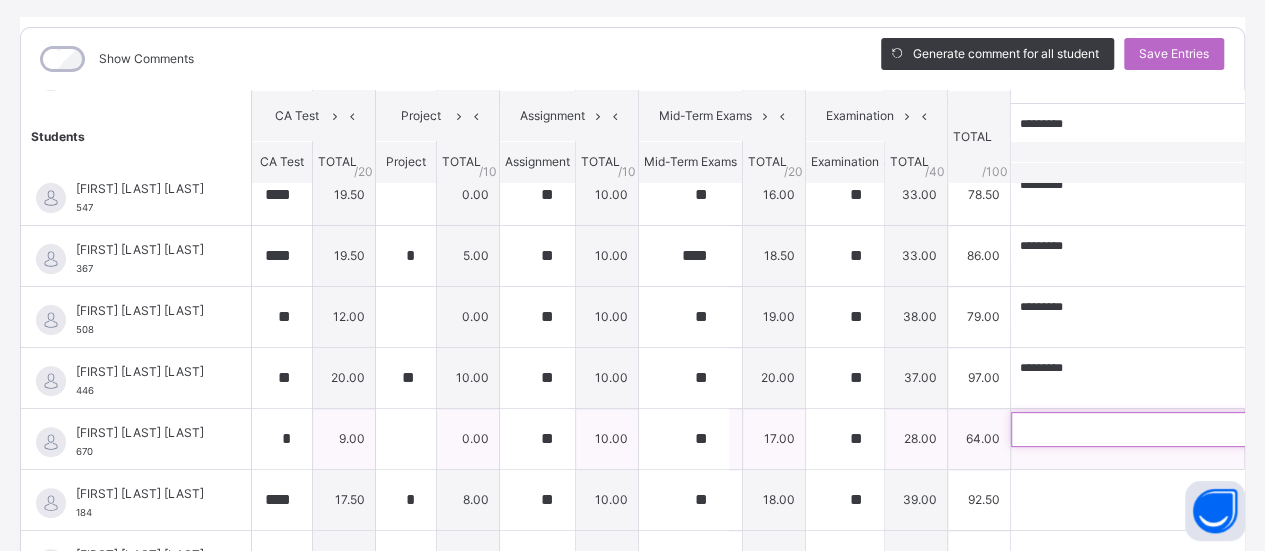 click at bounding box center [1141, 429] 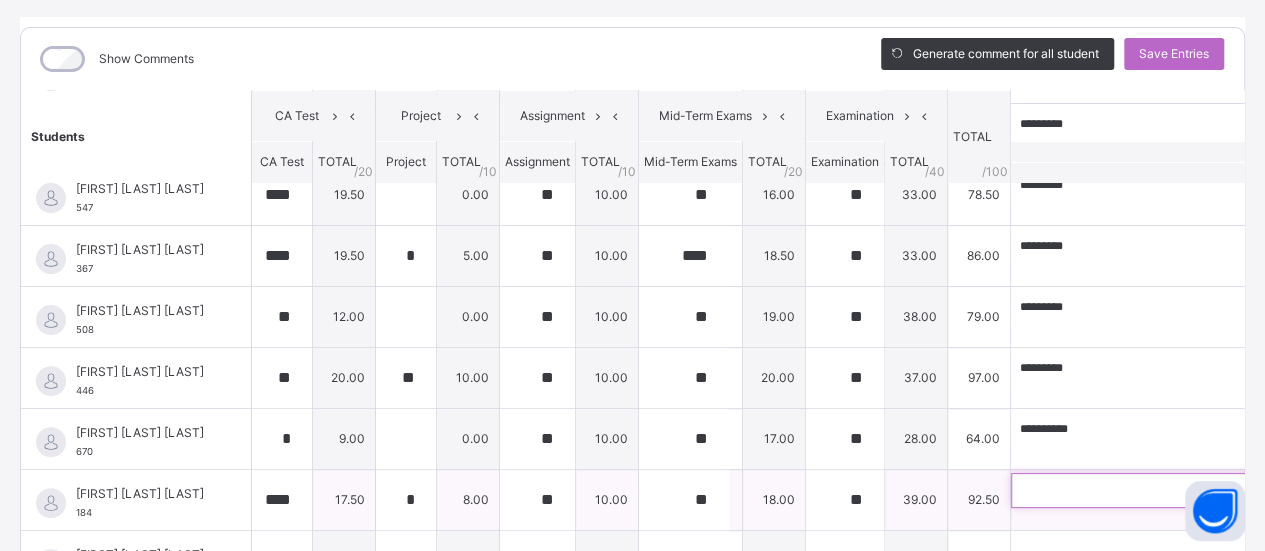 click at bounding box center [1141, 490] 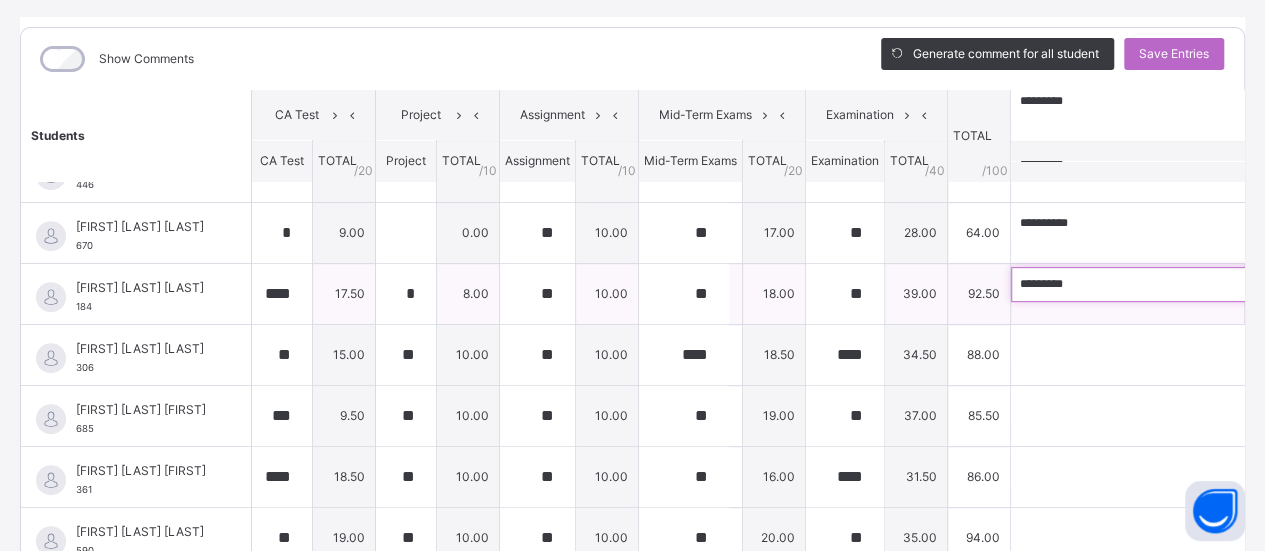 scroll, scrollTop: 408, scrollLeft: 0, axis: vertical 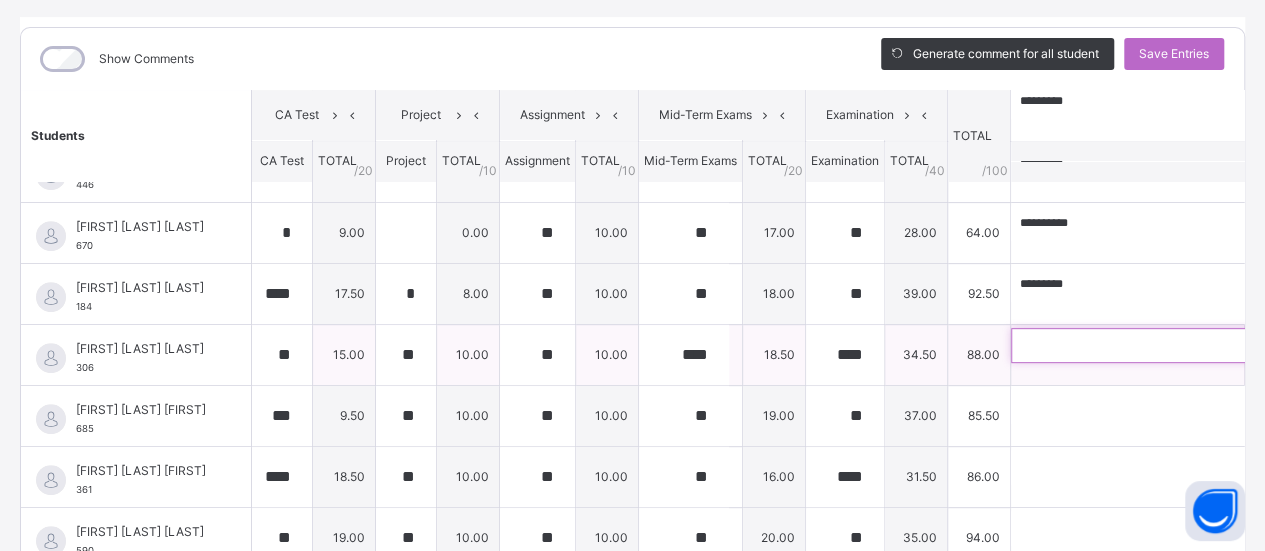 click at bounding box center [1141, 345] 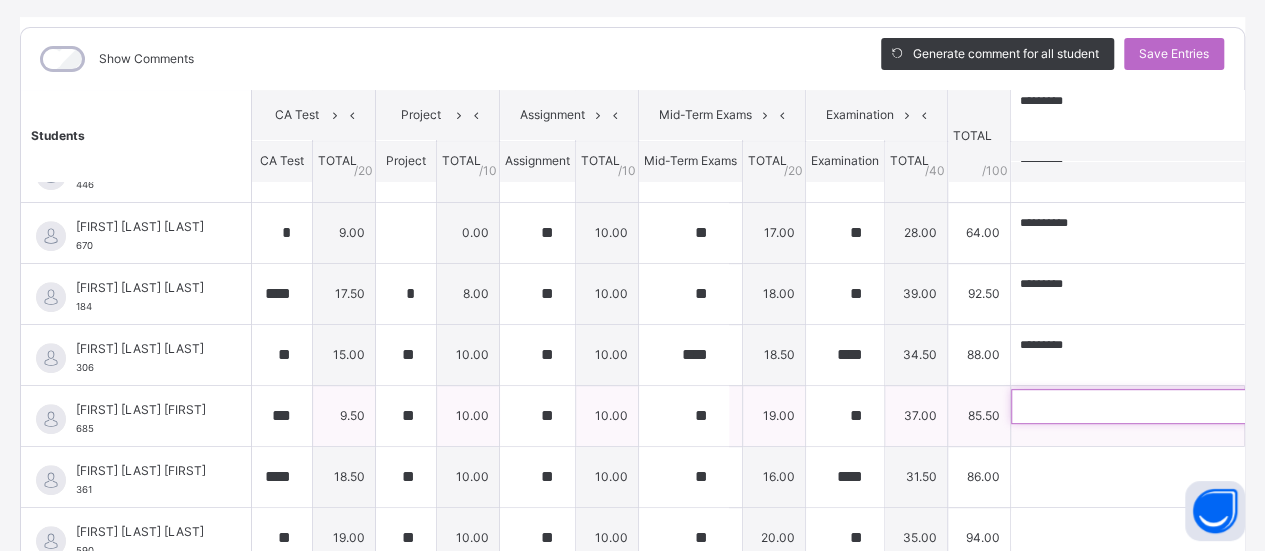 click at bounding box center (1141, 406) 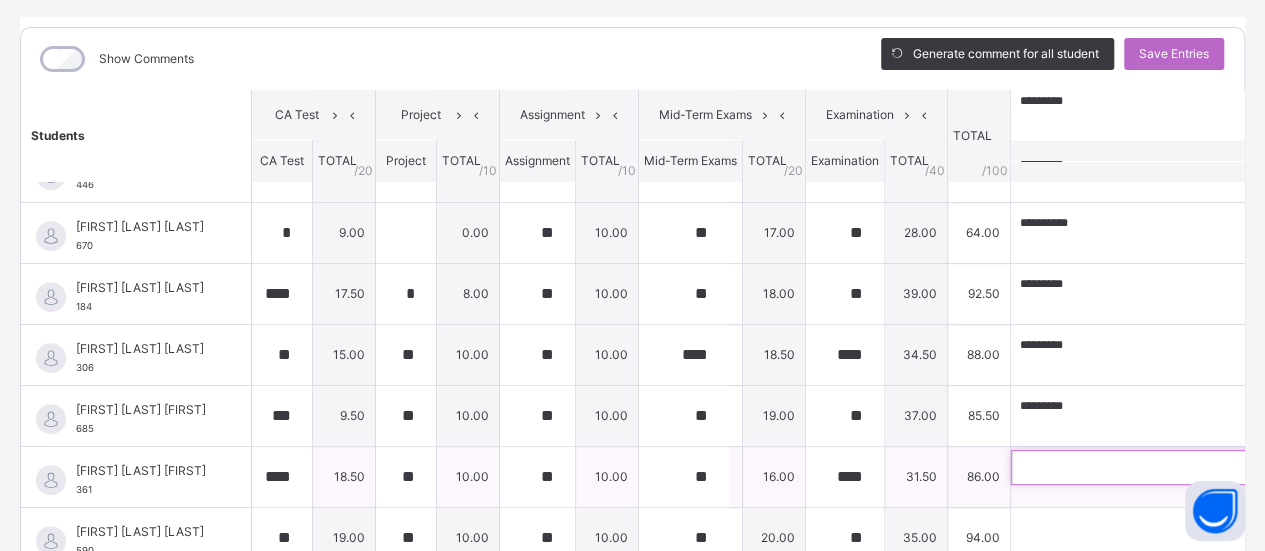 click at bounding box center [1141, 467] 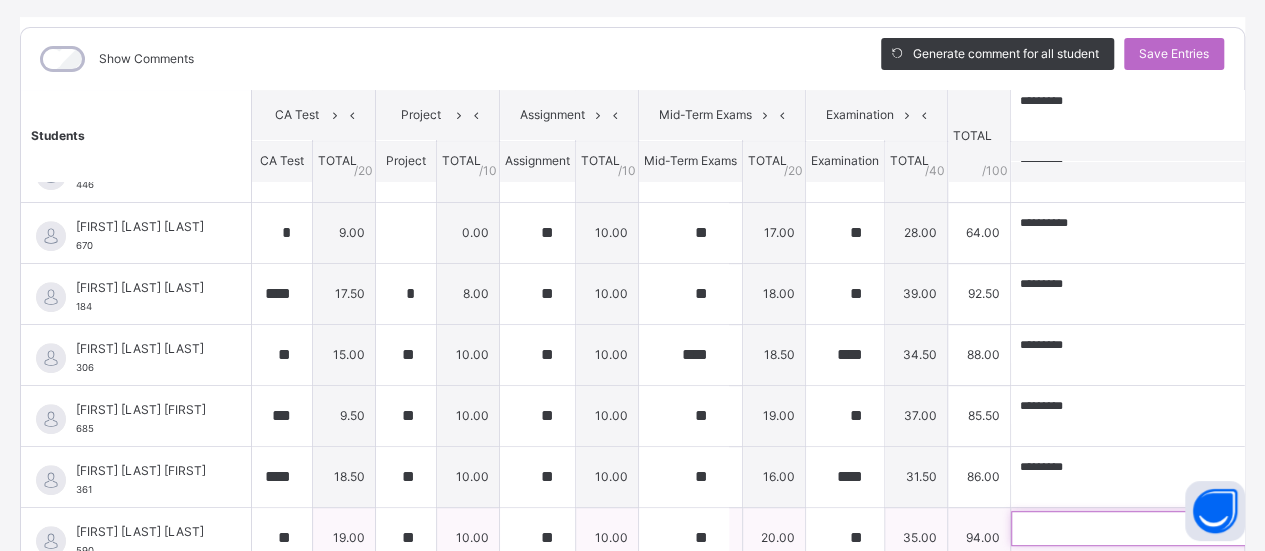 click at bounding box center [1141, 528] 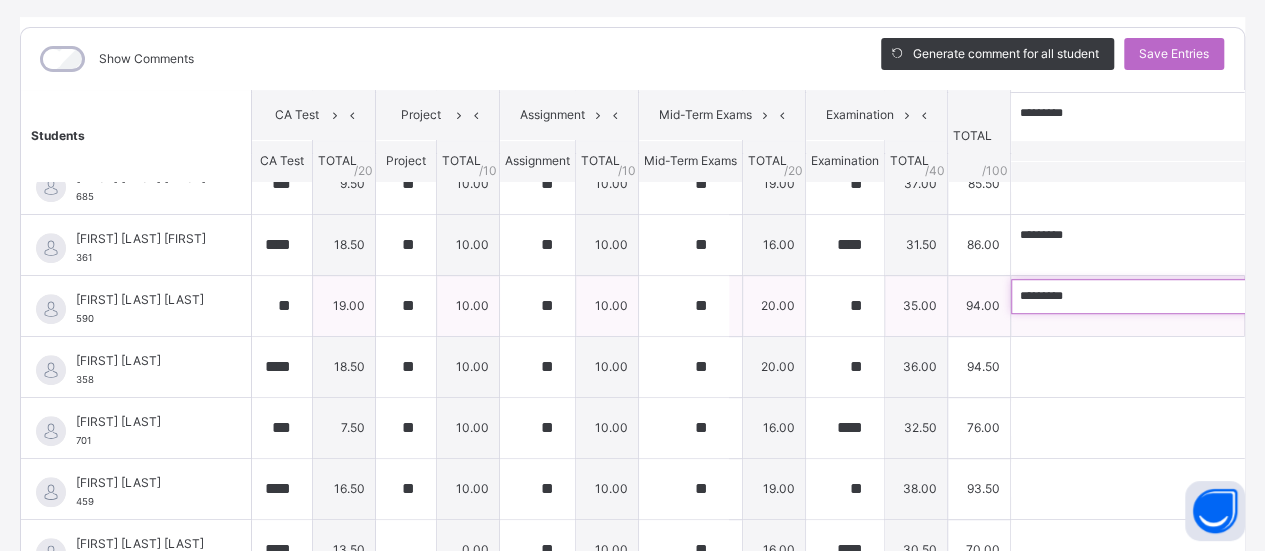 scroll, scrollTop: 660, scrollLeft: 0, axis: vertical 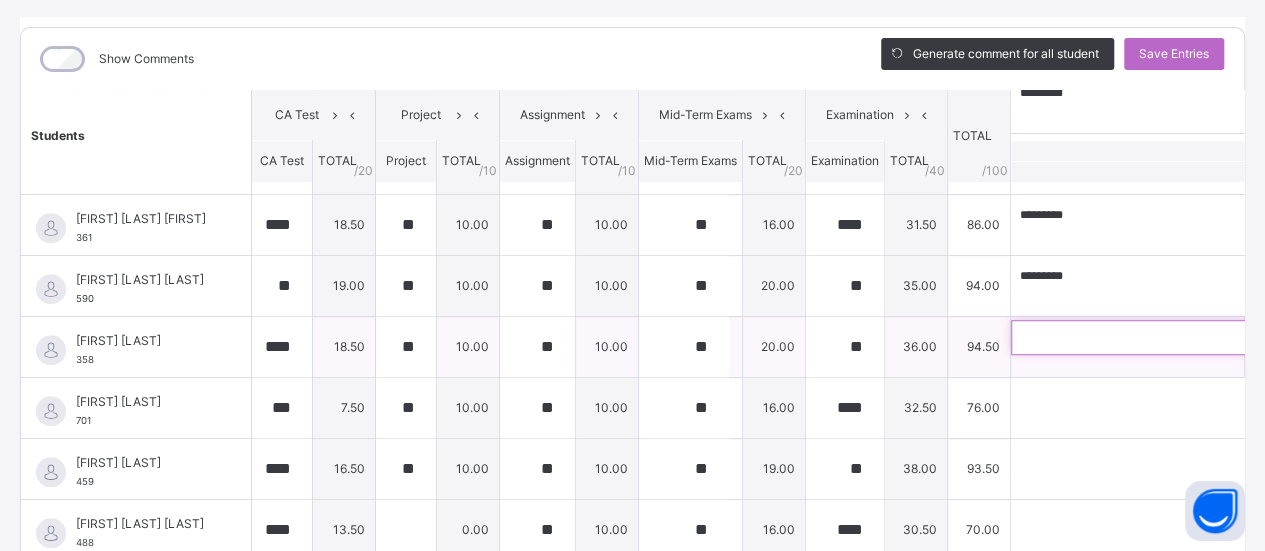 click at bounding box center (1141, 337) 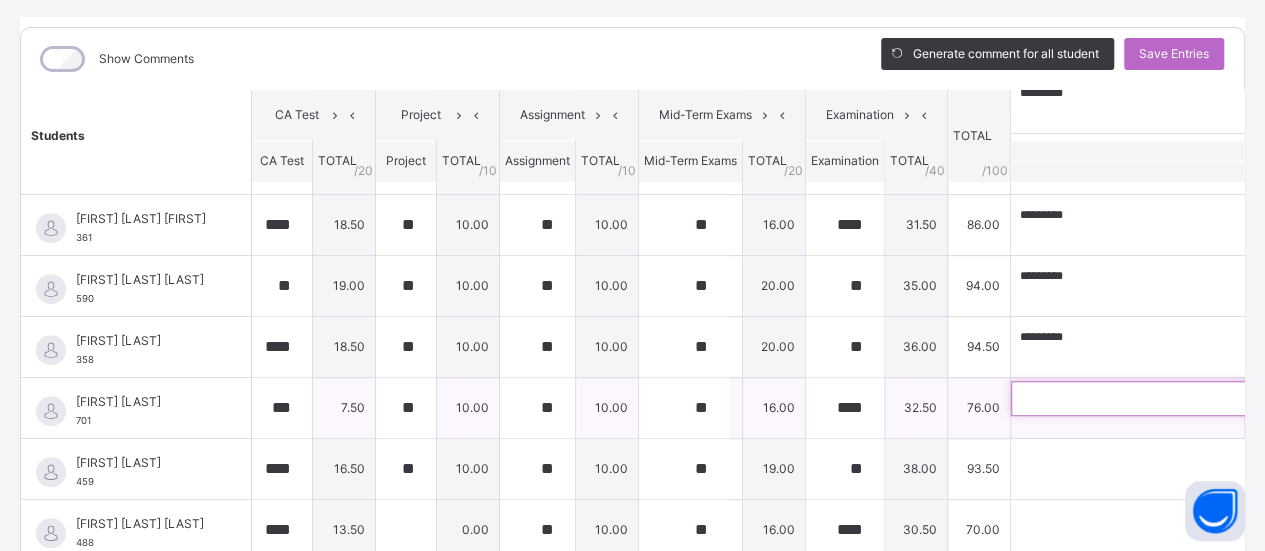 click at bounding box center (1141, 398) 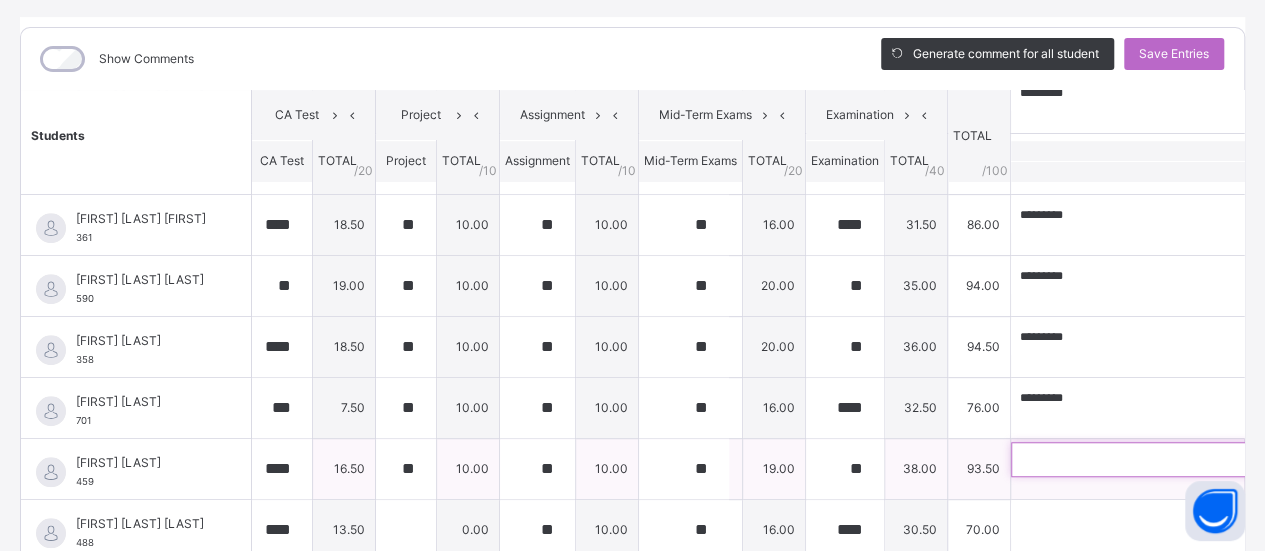 click at bounding box center (1141, 459) 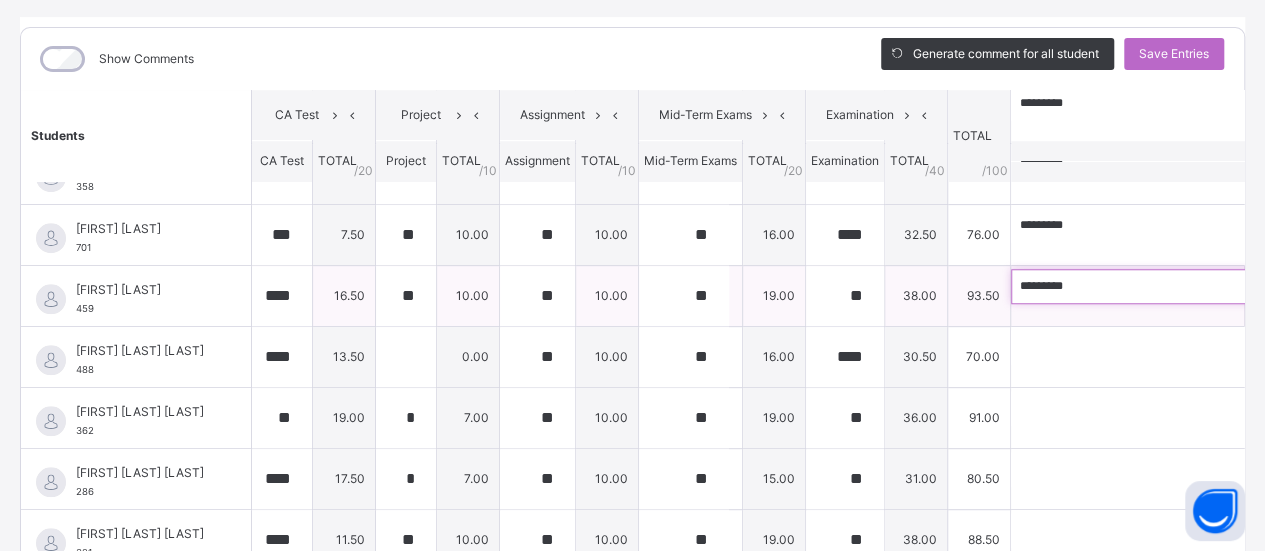 scroll, scrollTop: 834, scrollLeft: 0, axis: vertical 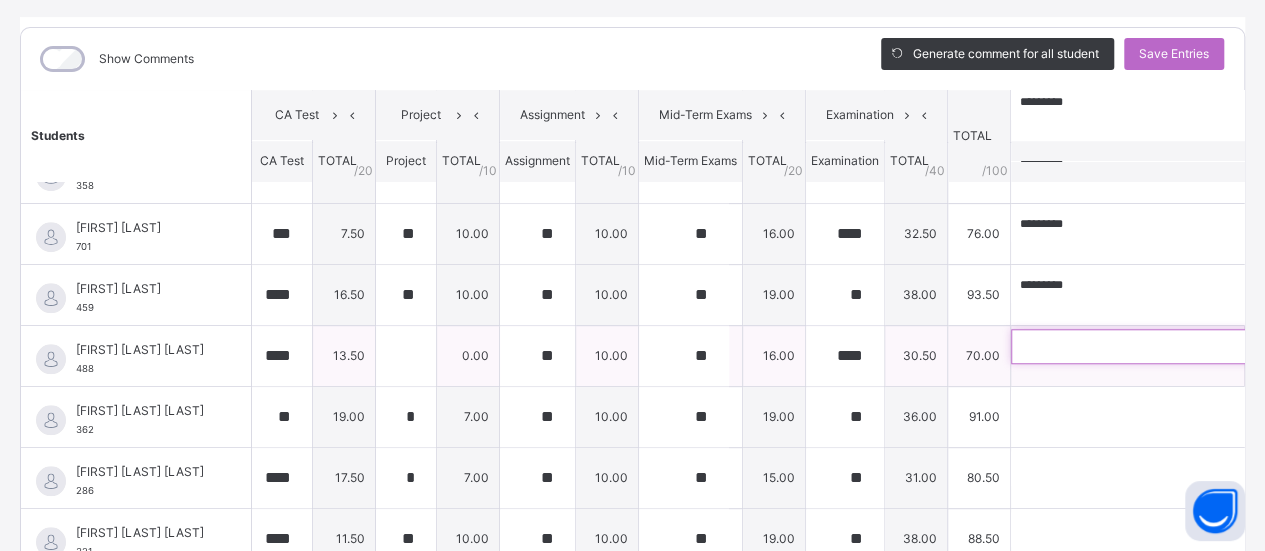 click at bounding box center [1141, 346] 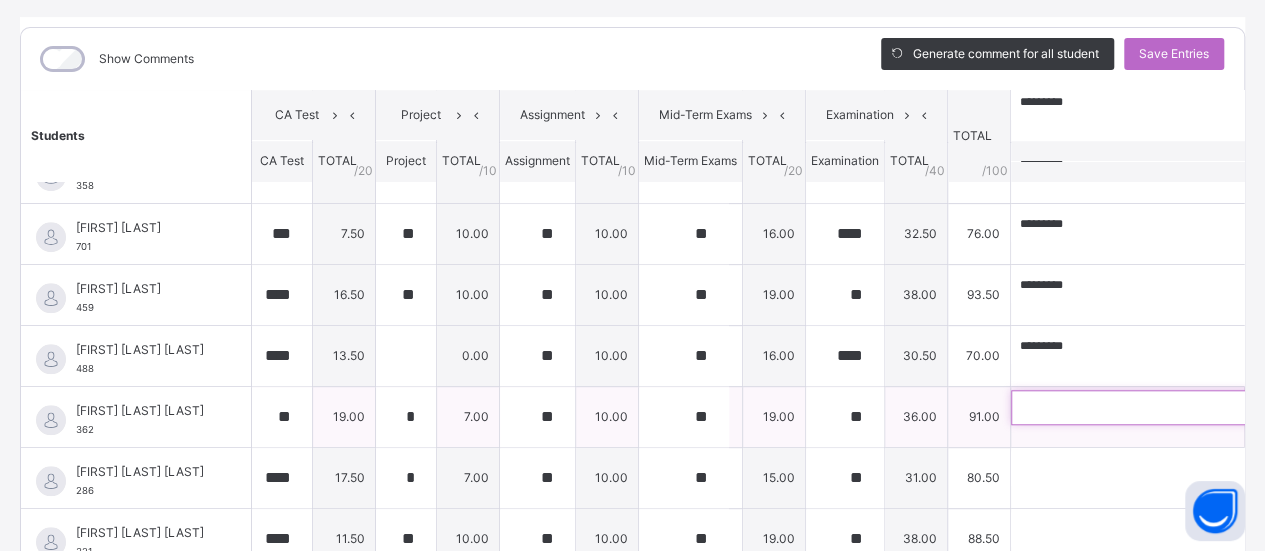 click at bounding box center (1141, 407) 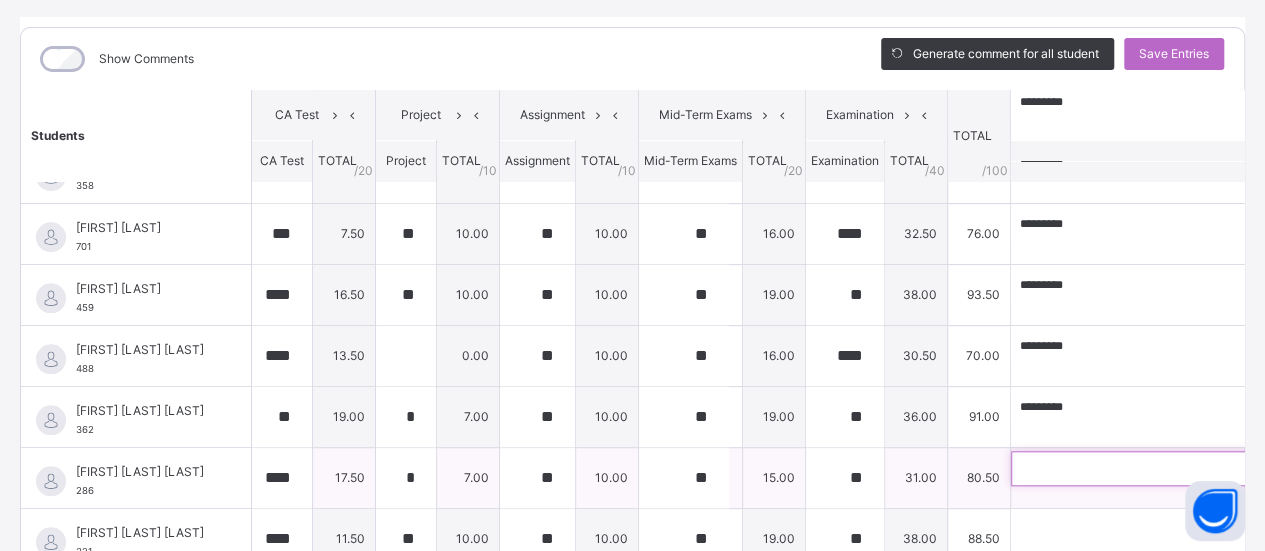 click at bounding box center (1141, 468) 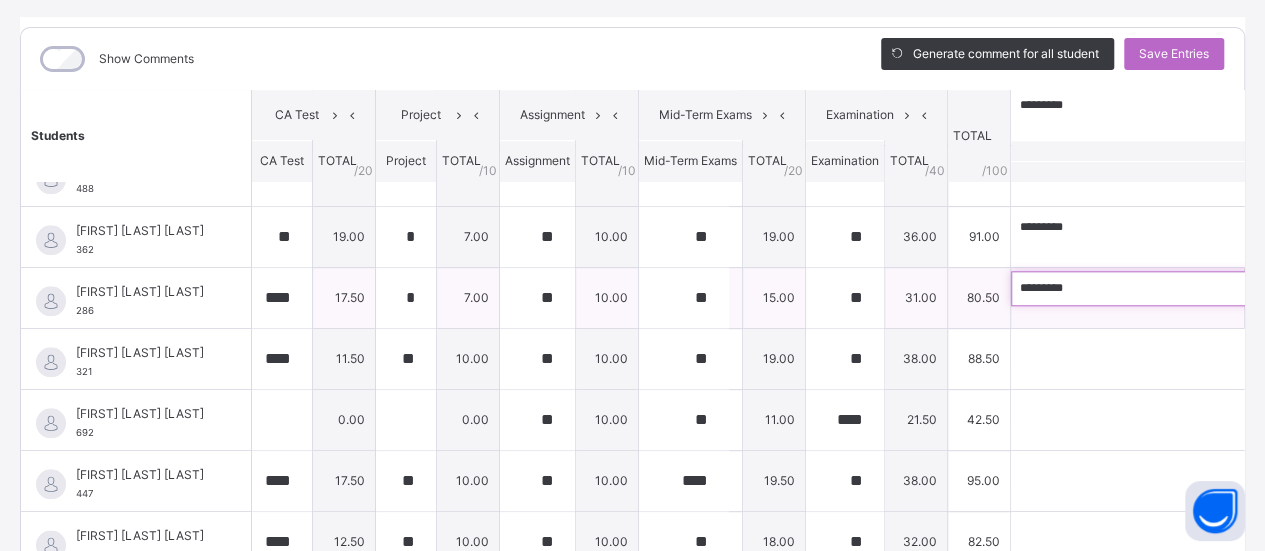 scroll, scrollTop: 1015, scrollLeft: 0, axis: vertical 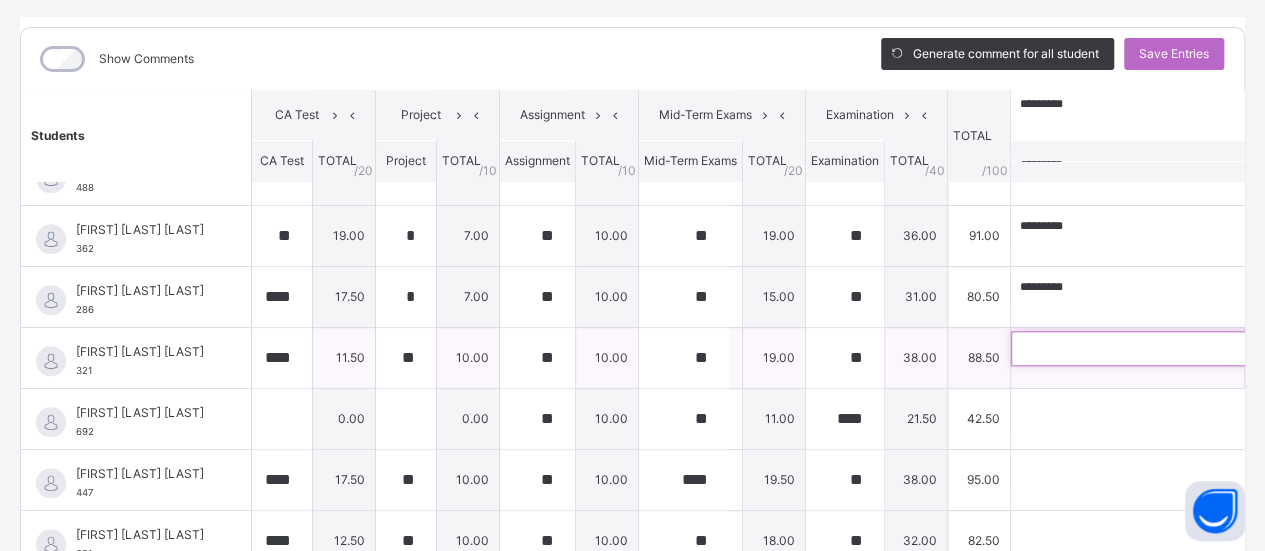 click at bounding box center [1141, 348] 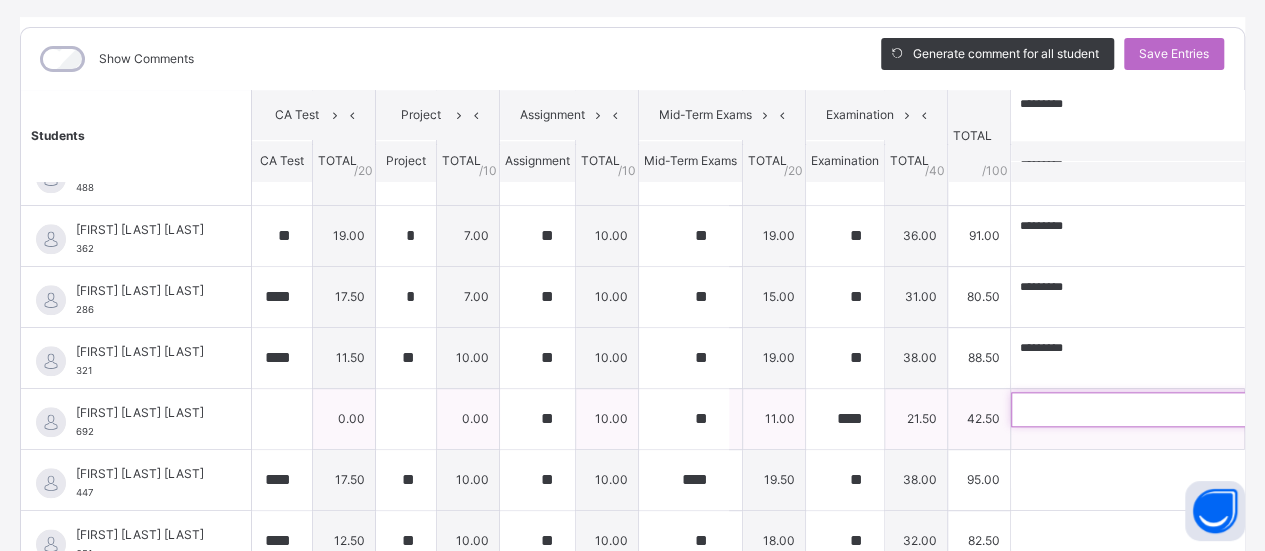 click at bounding box center (1141, 409) 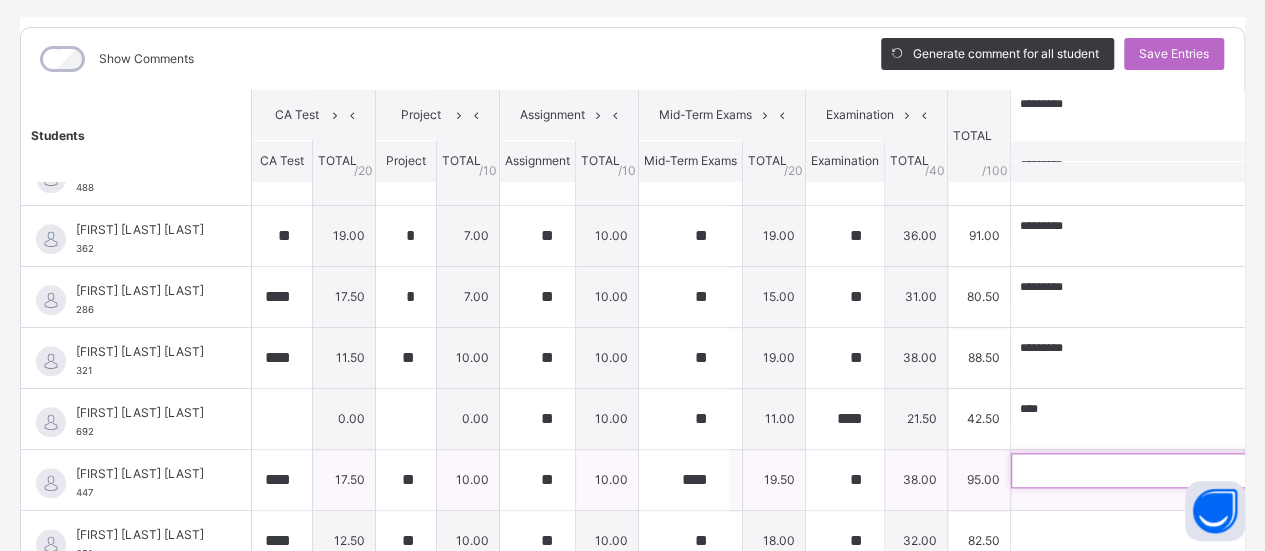 click at bounding box center [1141, 470] 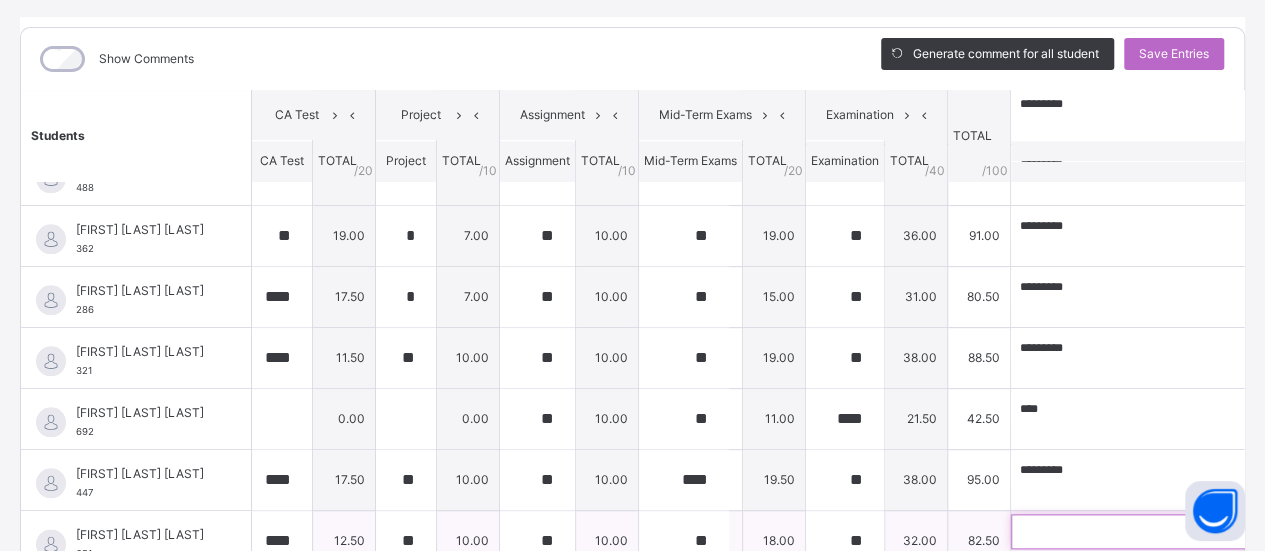 click at bounding box center [1141, 531] 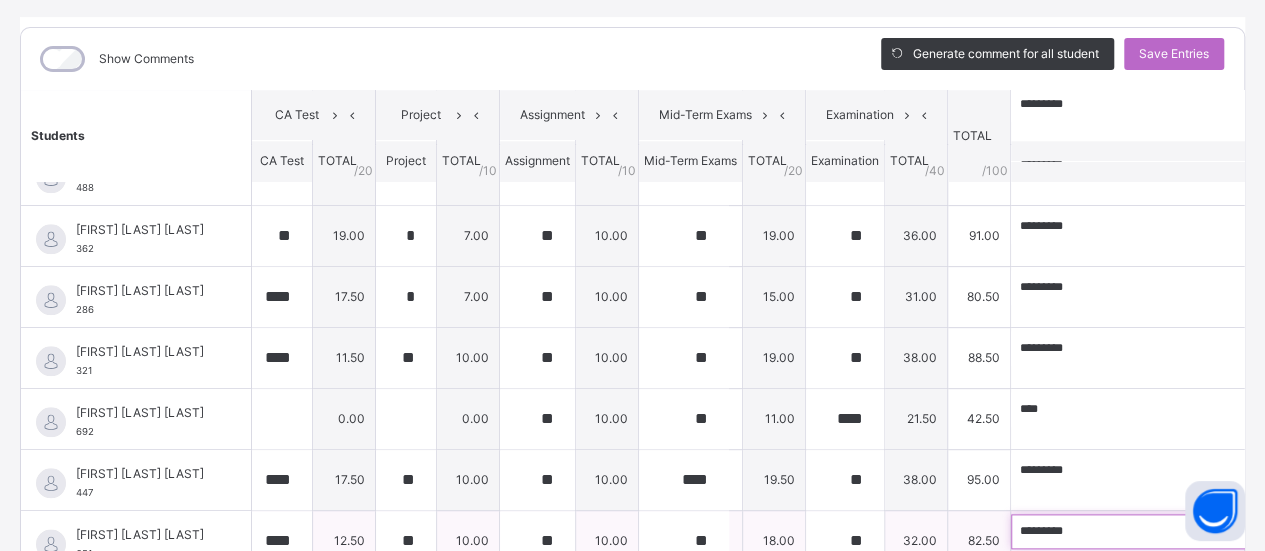 scroll, scrollTop: 1063, scrollLeft: 0, axis: vertical 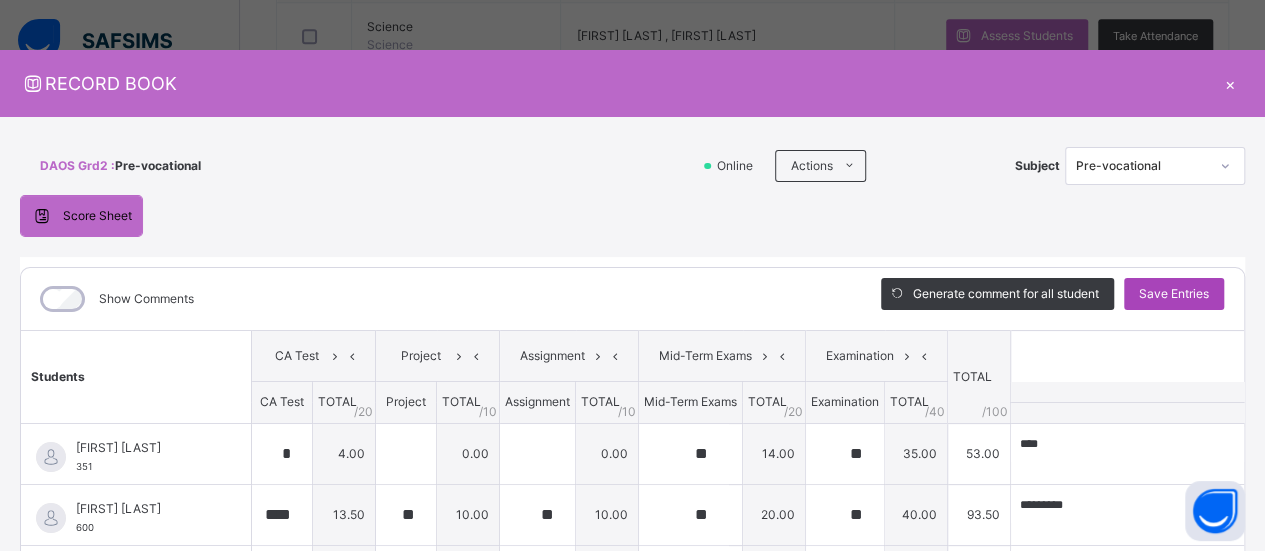 click on "Save Entries" at bounding box center (1174, 294) 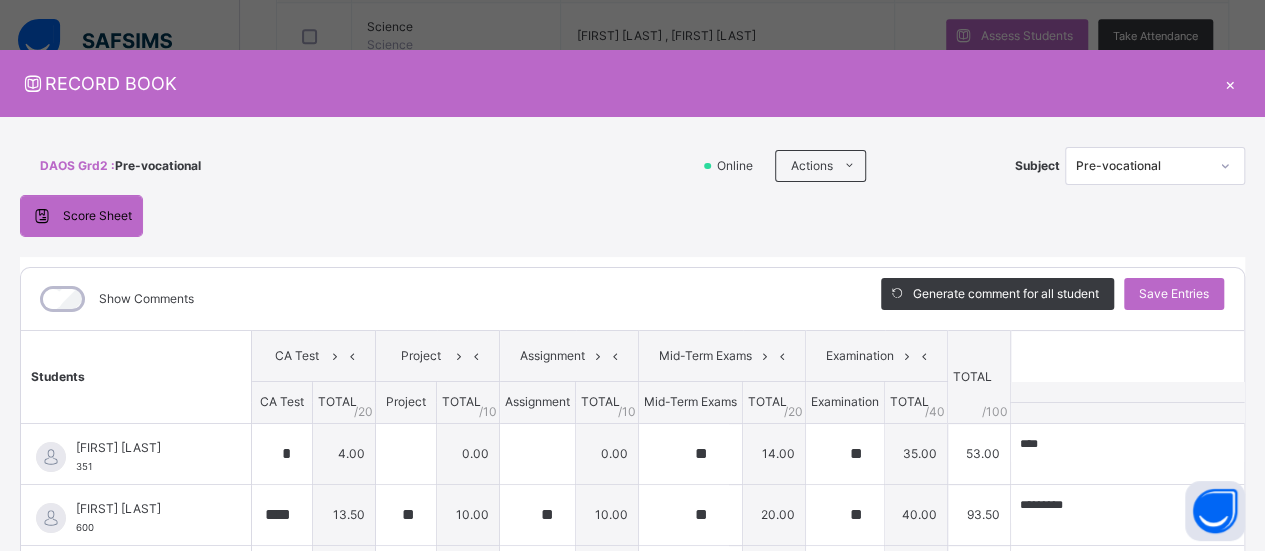 click on "×" at bounding box center [1230, 83] 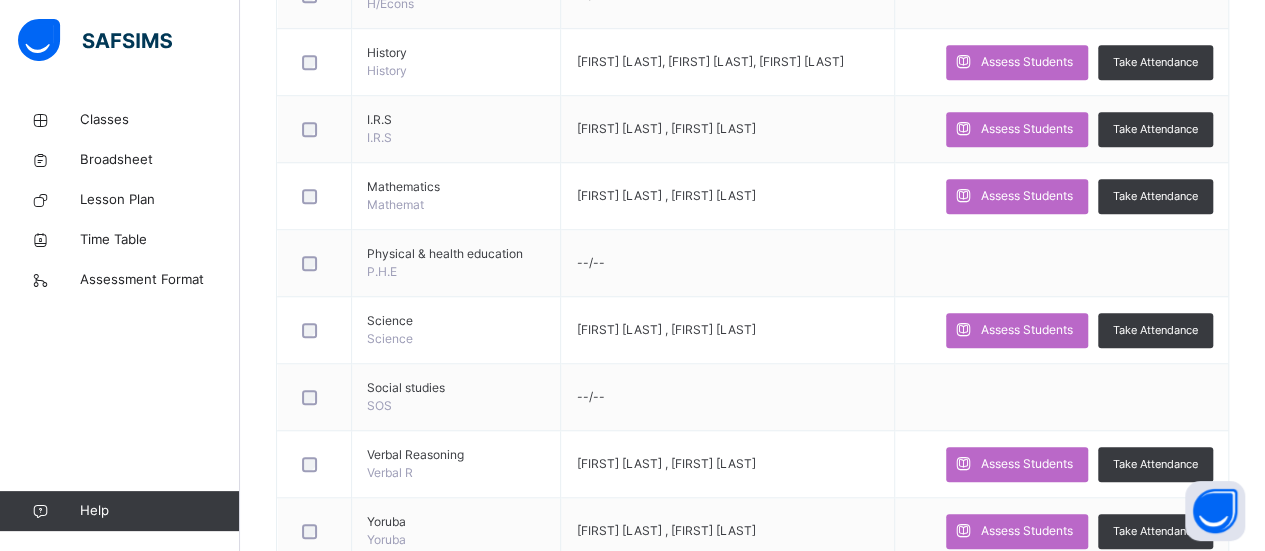scroll, scrollTop: 671, scrollLeft: 0, axis: vertical 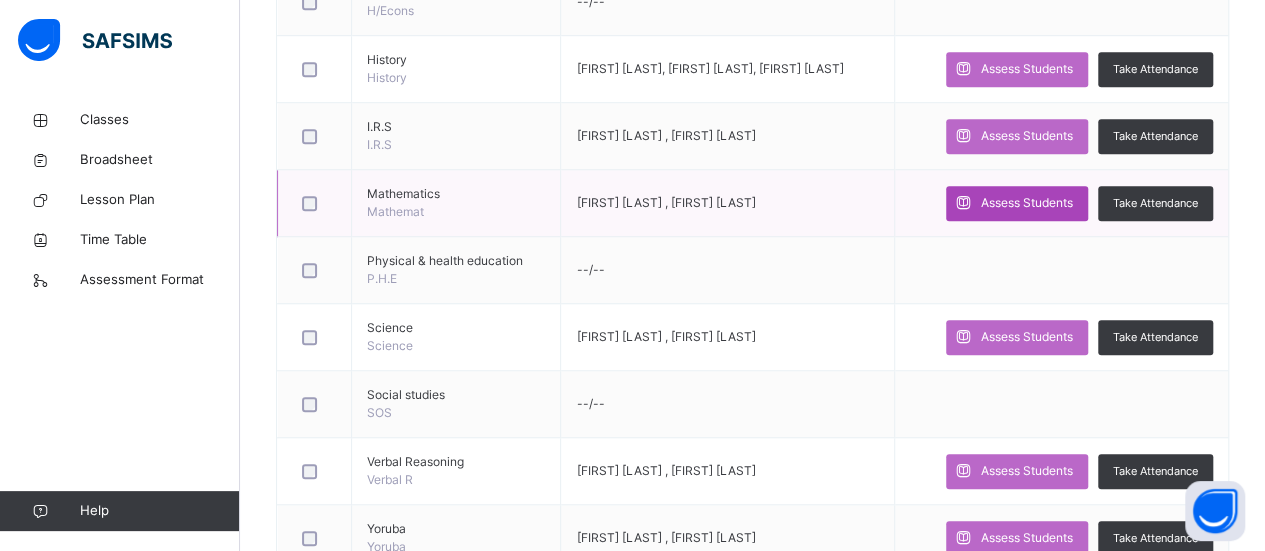 click on "Assess Students" at bounding box center [1027, 203] 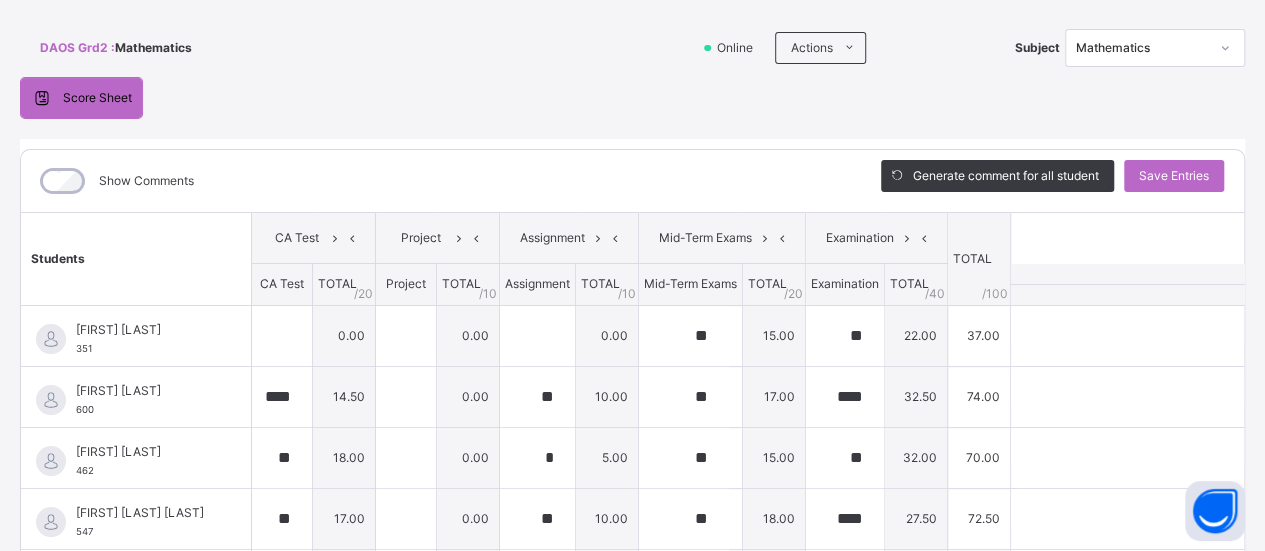 scroll, scrollTop: 120, scrollLeft: 0, axis: vertical 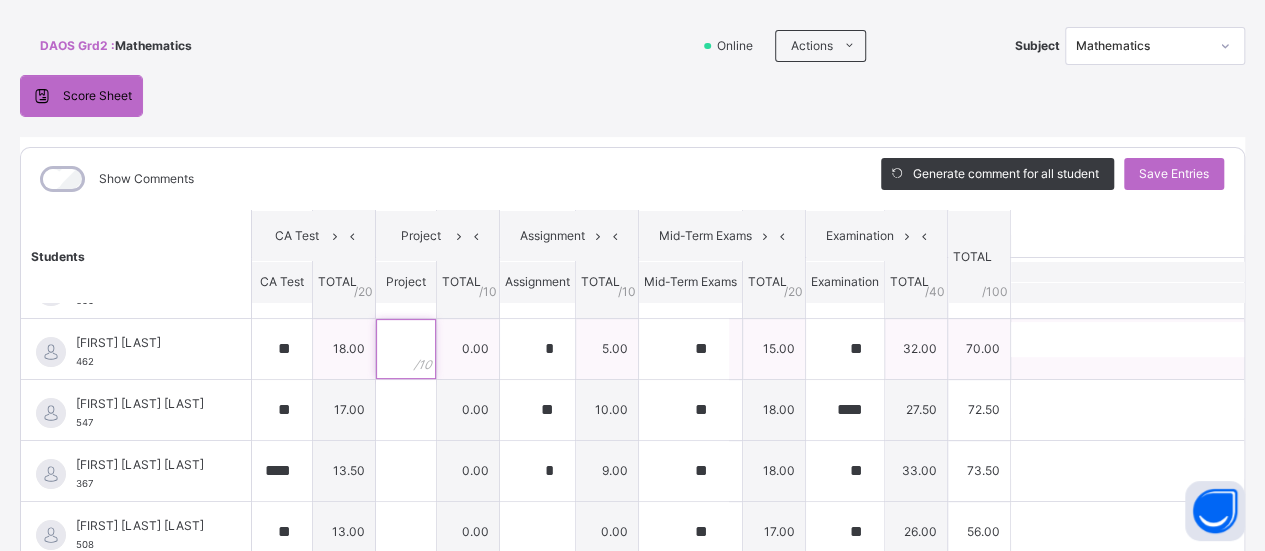 click at bounding box center [406, 349] 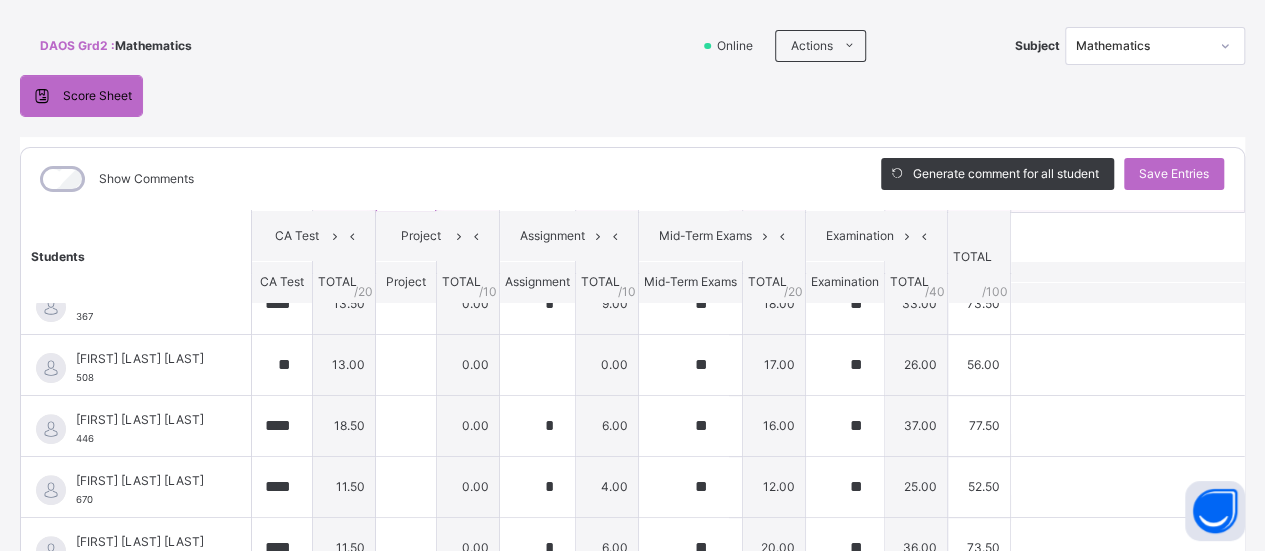 scroll, scrollTop: 311, scrollLeft: 0, axis: vertical 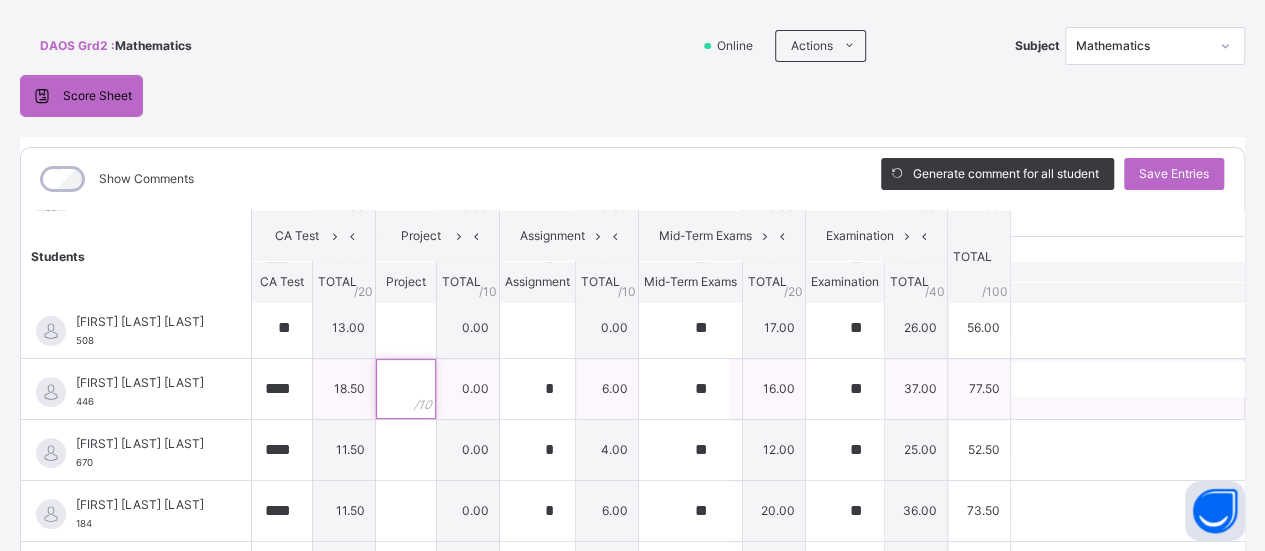 click at bounding box center (406, 389) 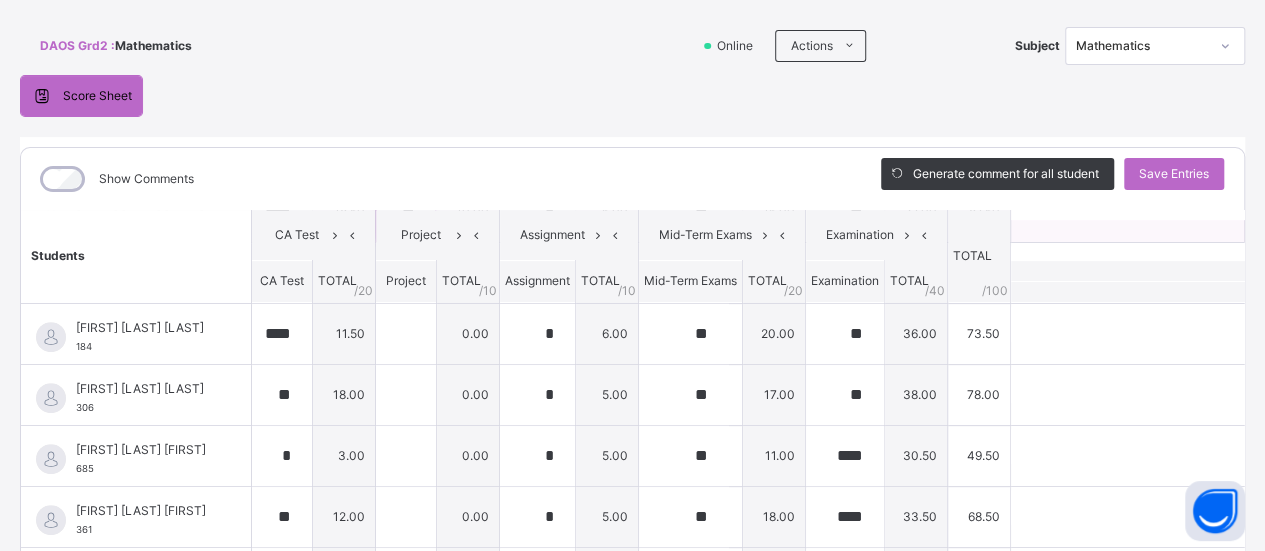 scroll, scrollTop: 489, scrollLeft: 0, axis: vertical 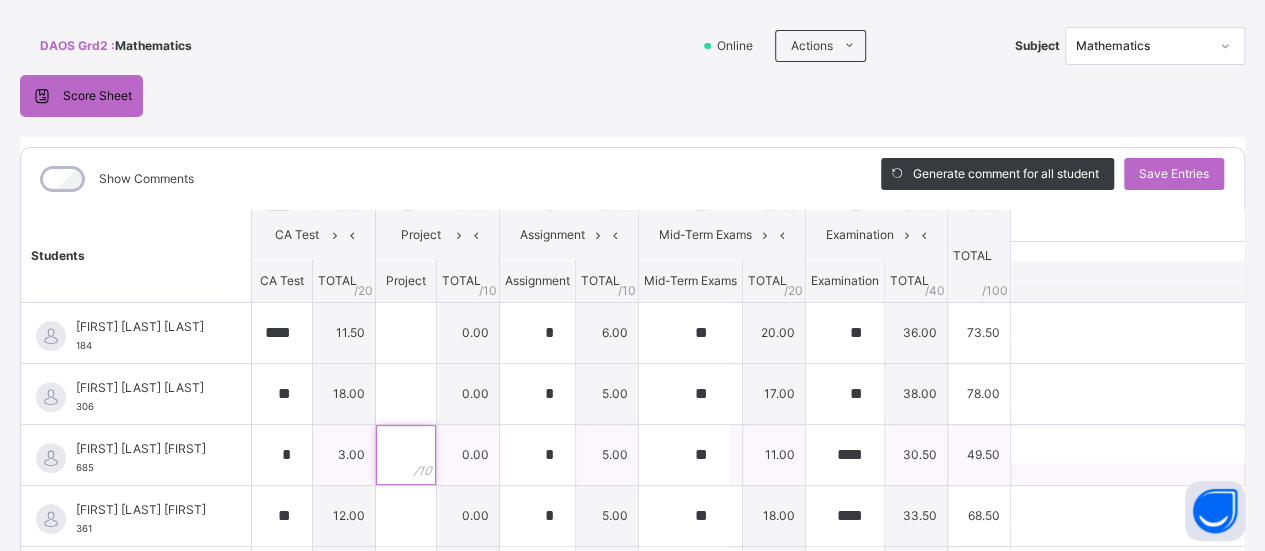 click at bounding box center [406, 455] 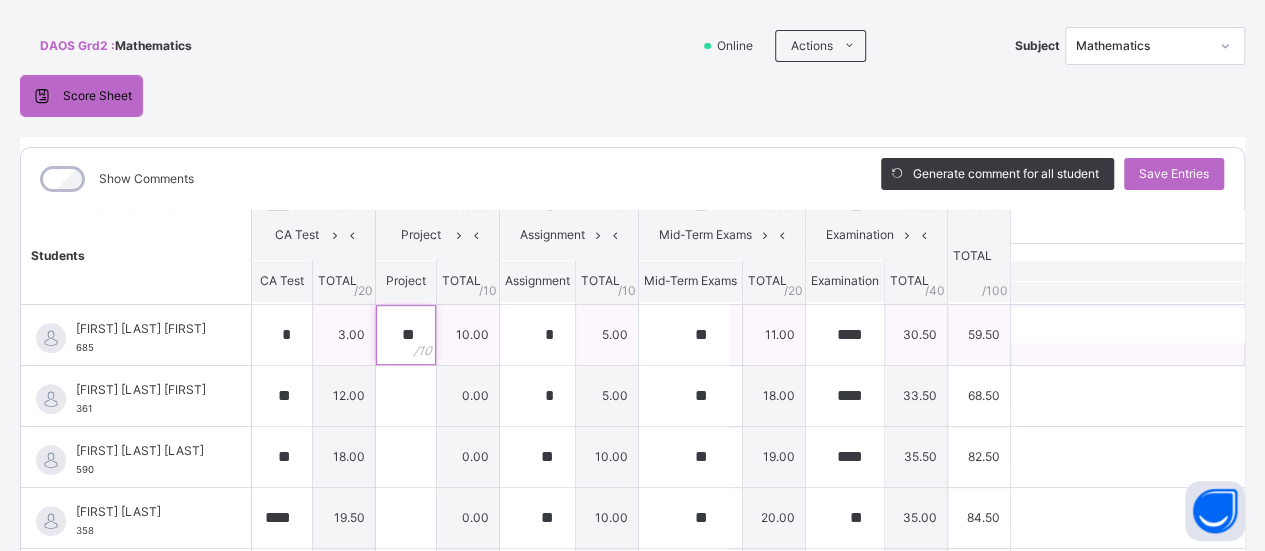 scroll, scrollTop: 614, scrollLeft: 0, axis: vertical 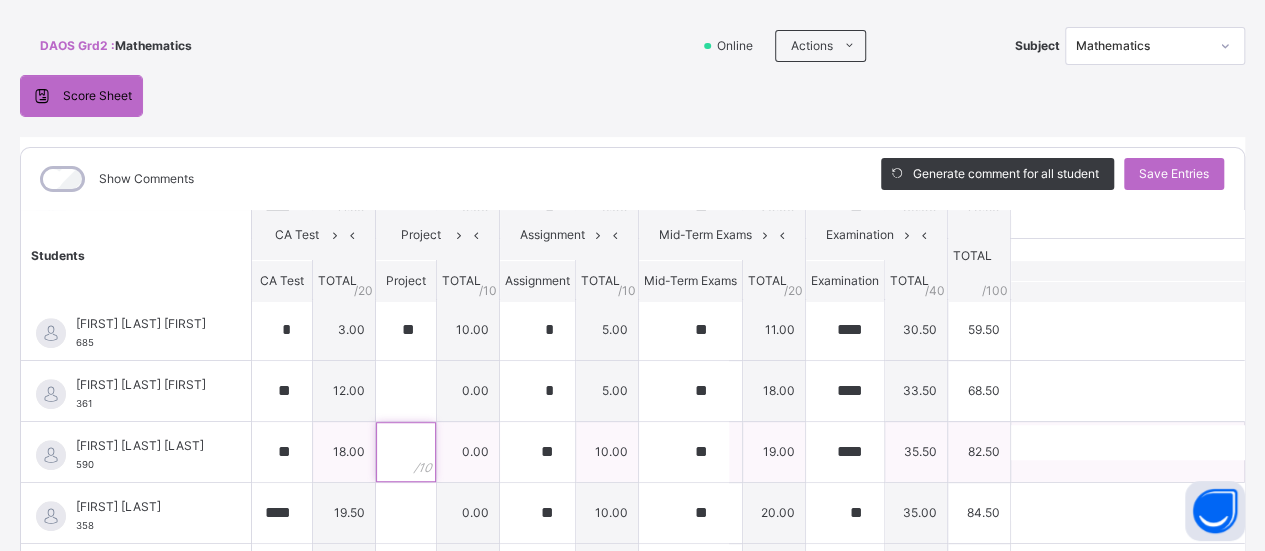 click at bounding box center [406, 452] 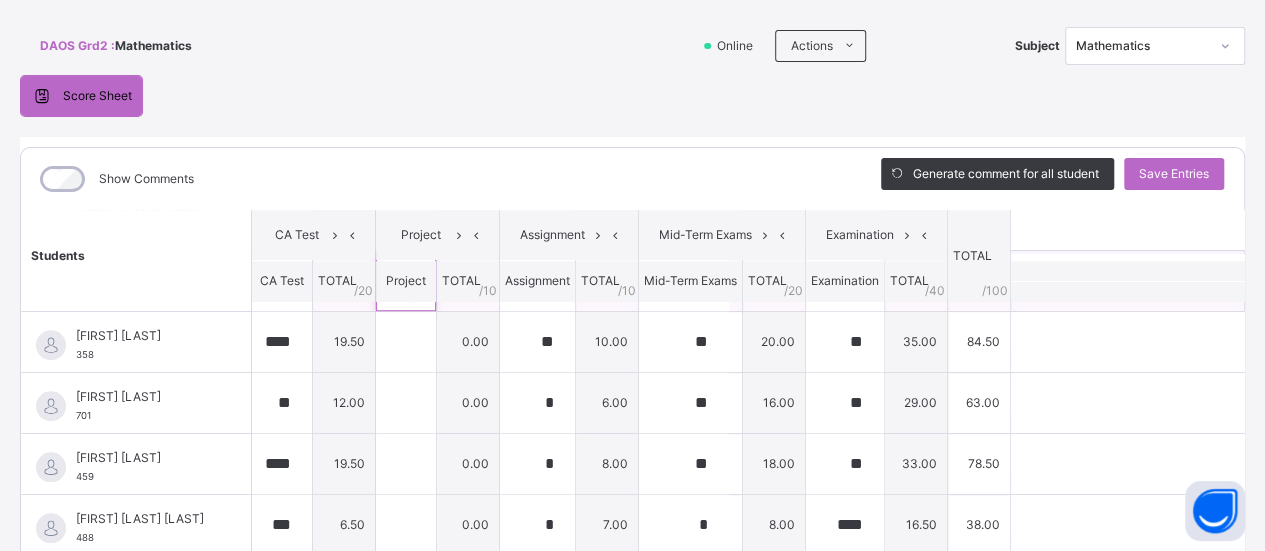 scroll, scrollTop: 794, scrollLeft: 0, axis: vertical 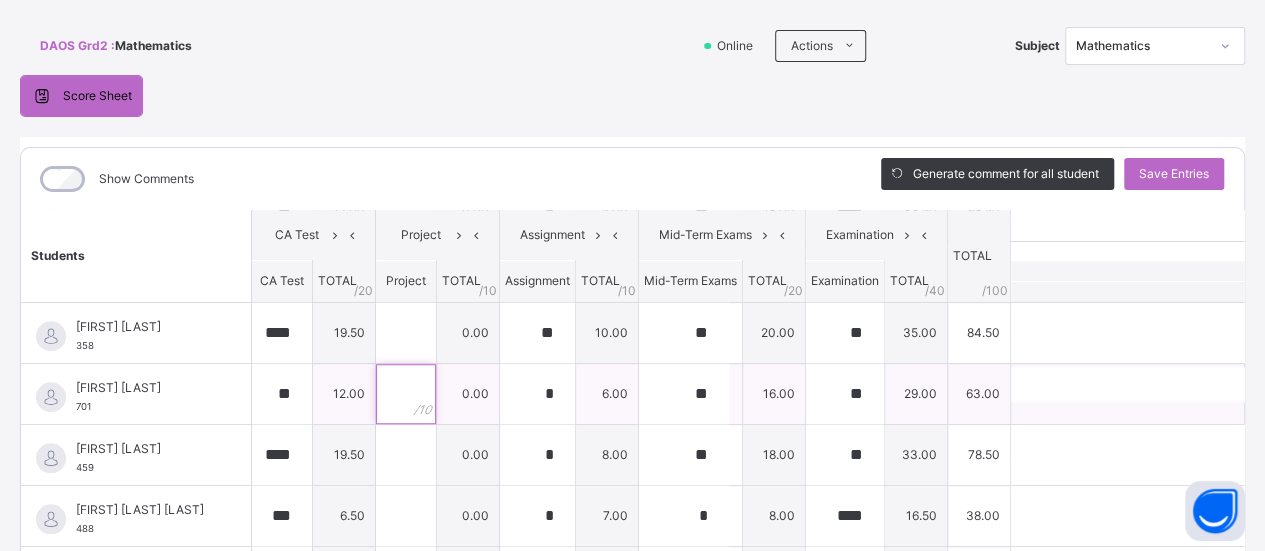 click at bounding box center (406, 394) 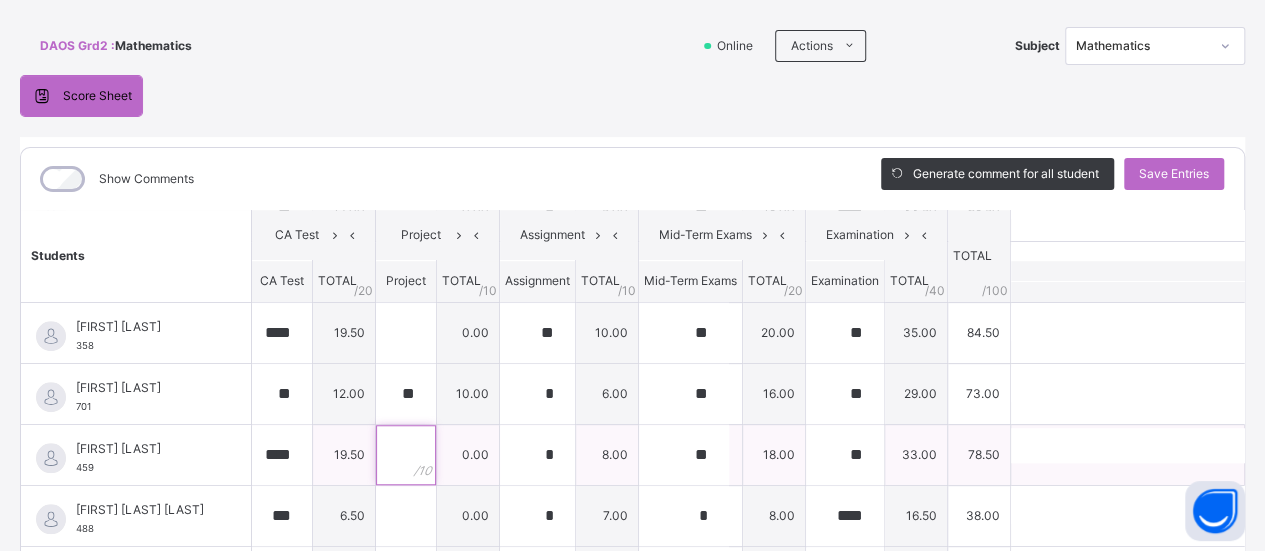 click at bounding box center (406, 455) 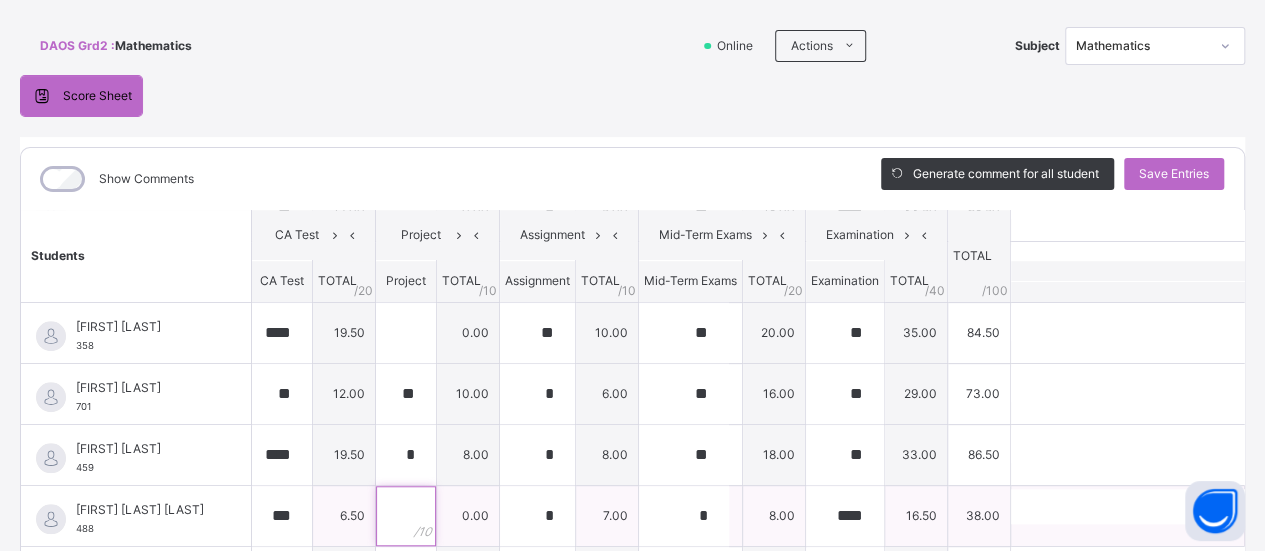 click at bounding box center [406, 516] 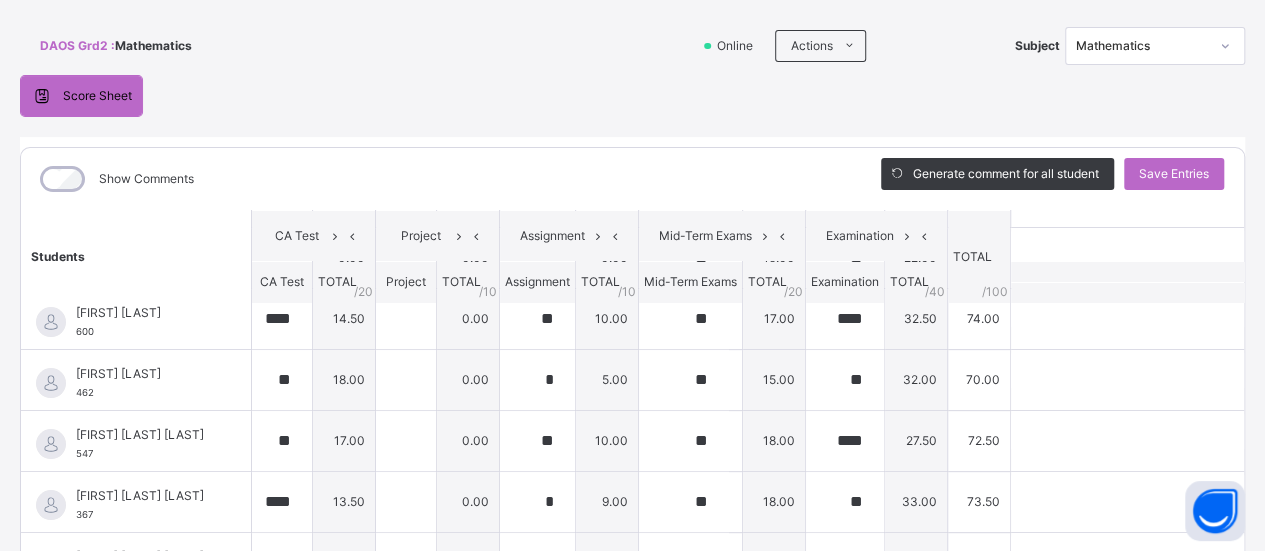 scroll, scrollTop: 0, scrollLeft: 0, axis: both 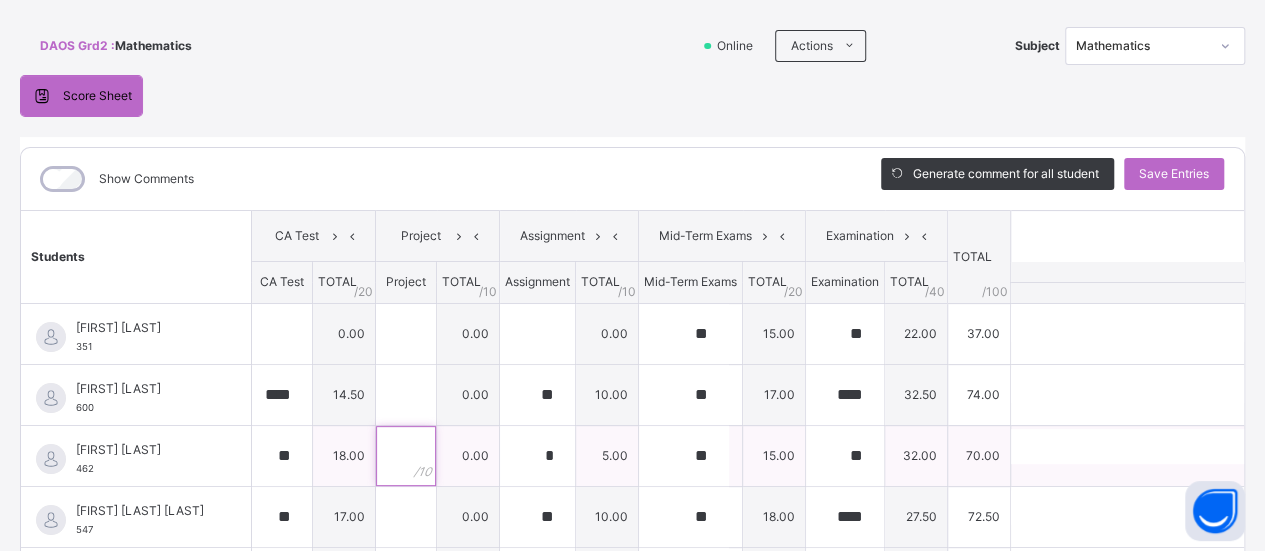 click at bounding box center (406, 456) 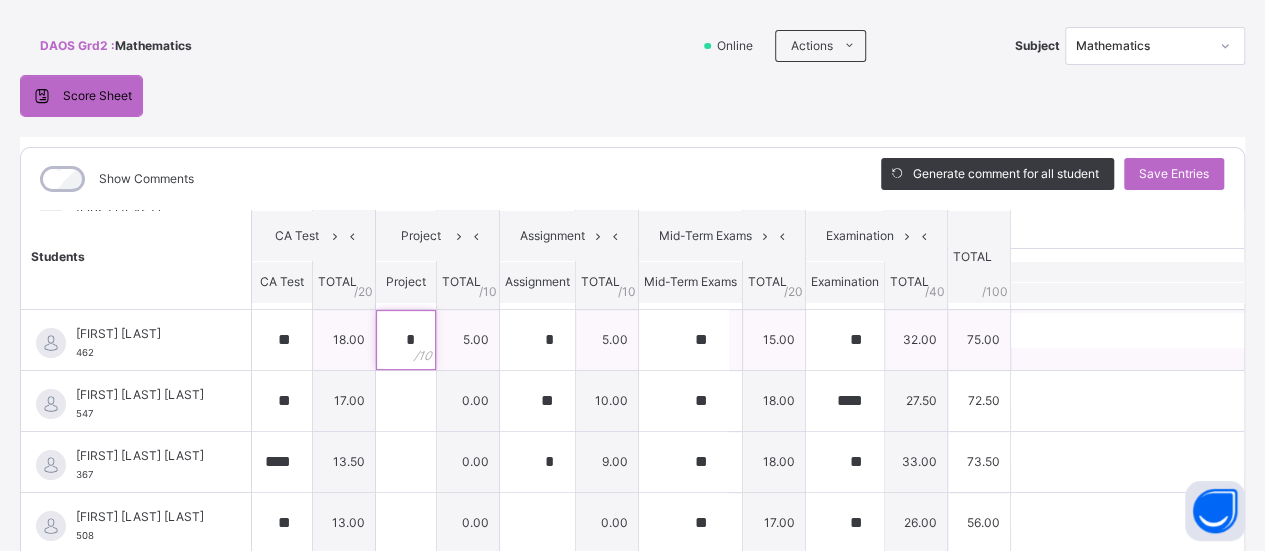 scroll, scrollTop: 119, scrollLeft: 0, axis: vertical 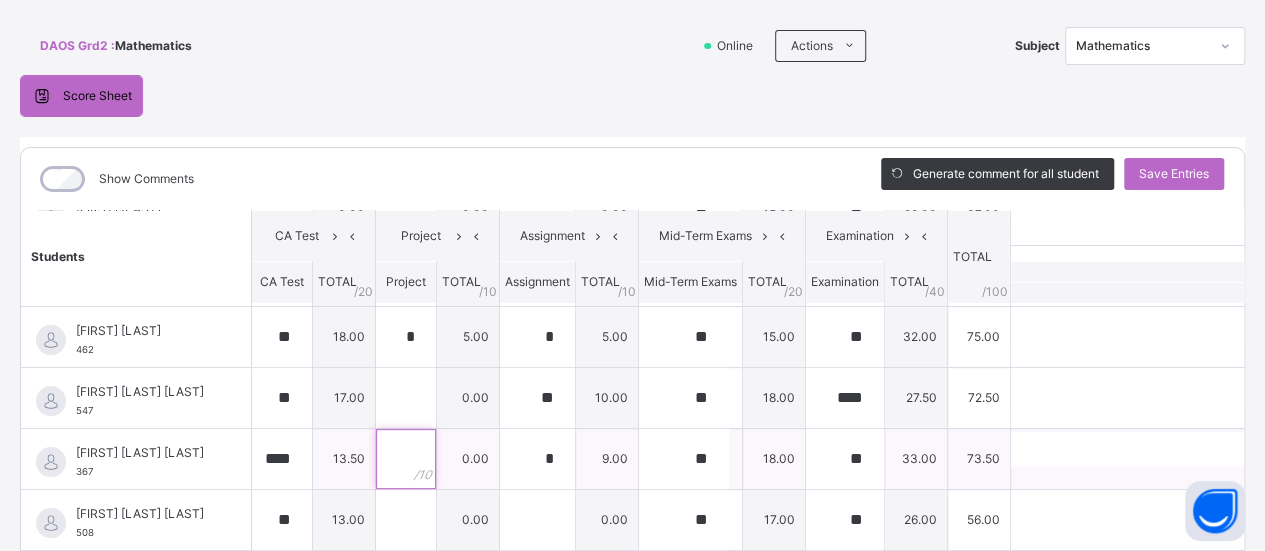 click at bounding box center (406, 459) 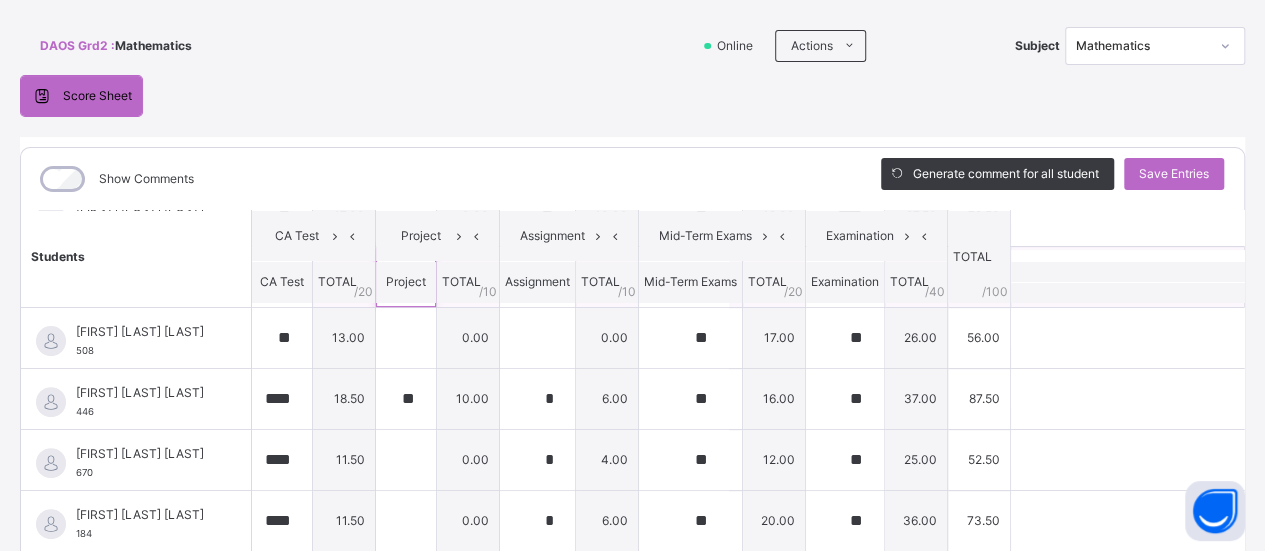 scroll, scrollTop: 316, scrollLeft: 0, axis: vertical 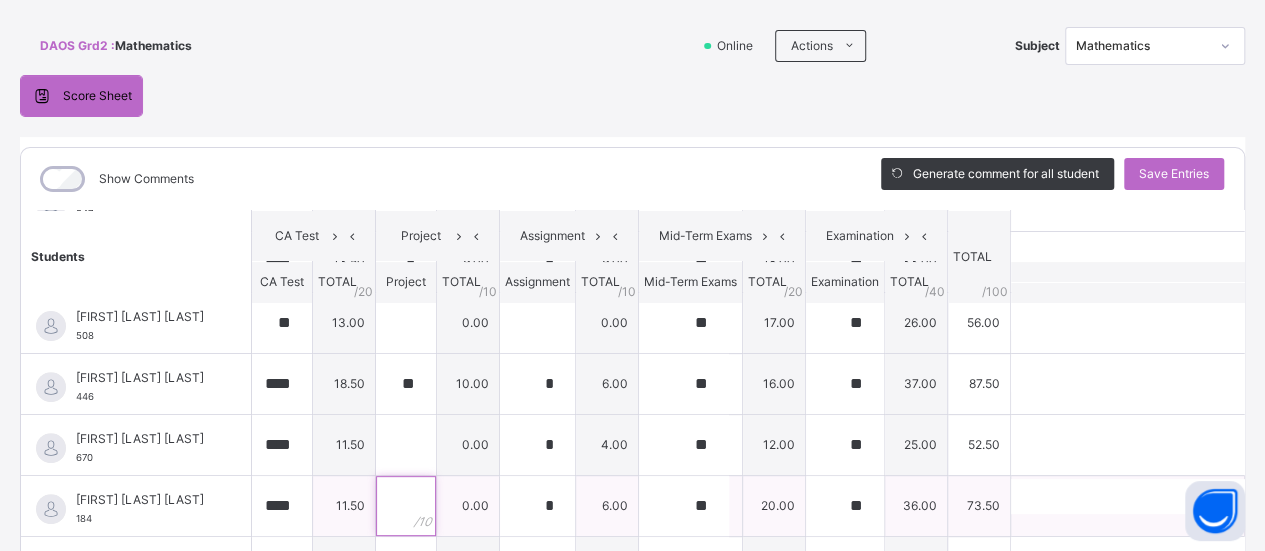click at bounding box center (406, 506) 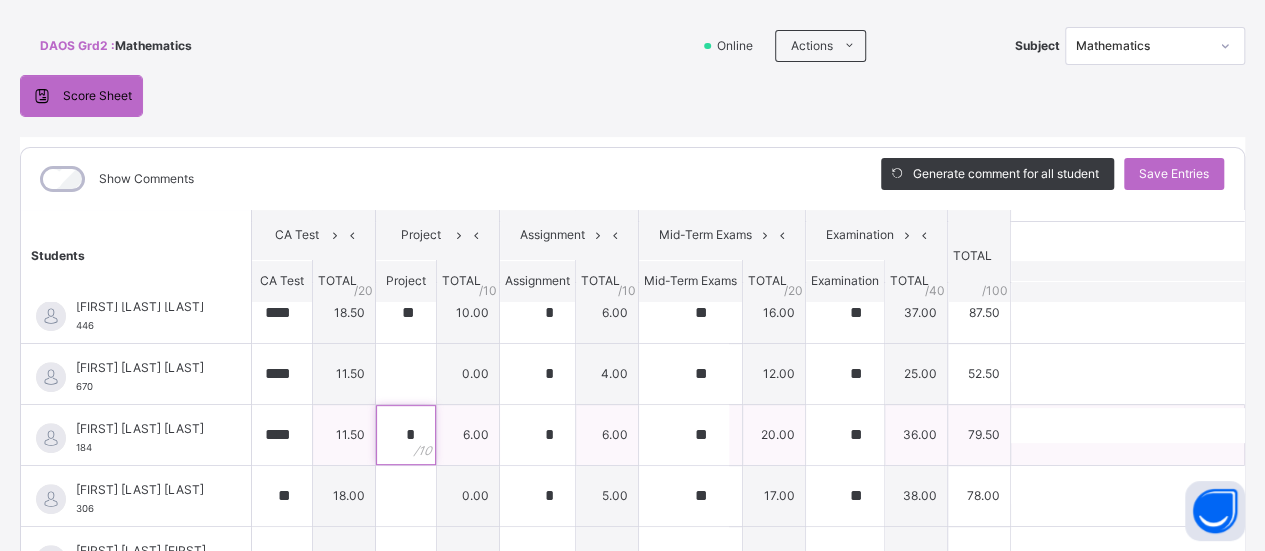 scroll, scrollTop: 460, scrollLeft: 0, axis: vertical 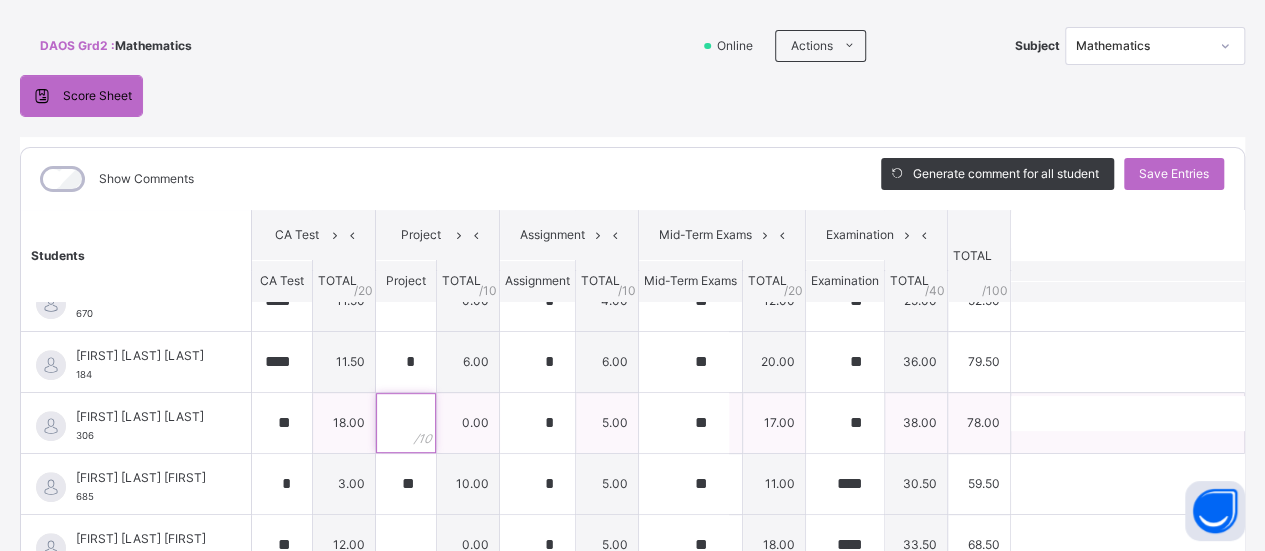 click at bounding box center (406, 423) 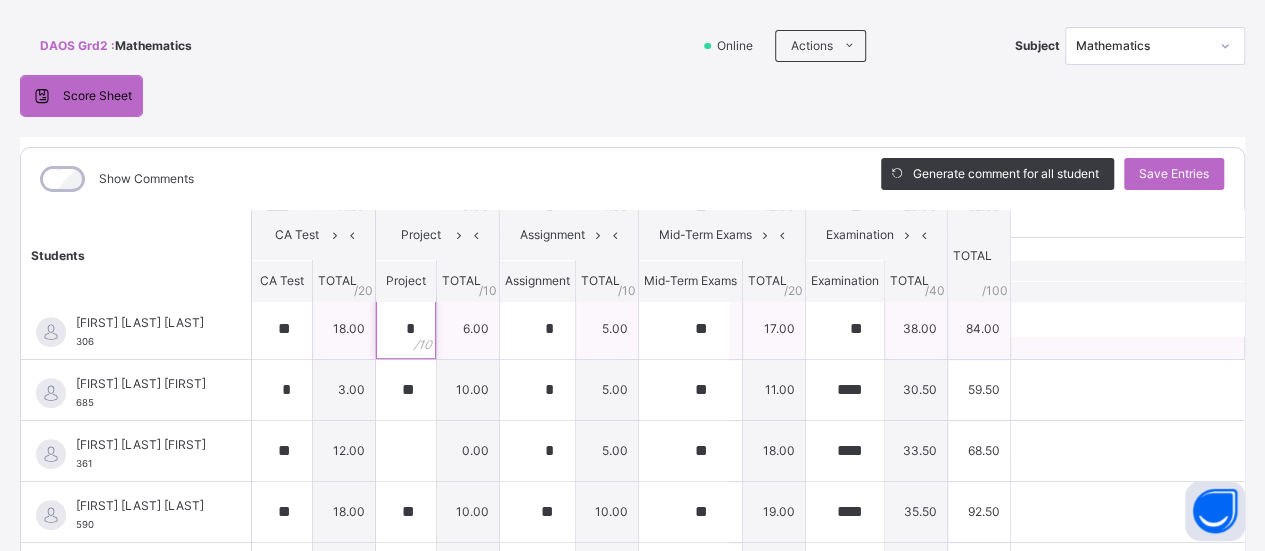 scroll, scrollTop: 556, scrollLeft: 0, axis: vertical 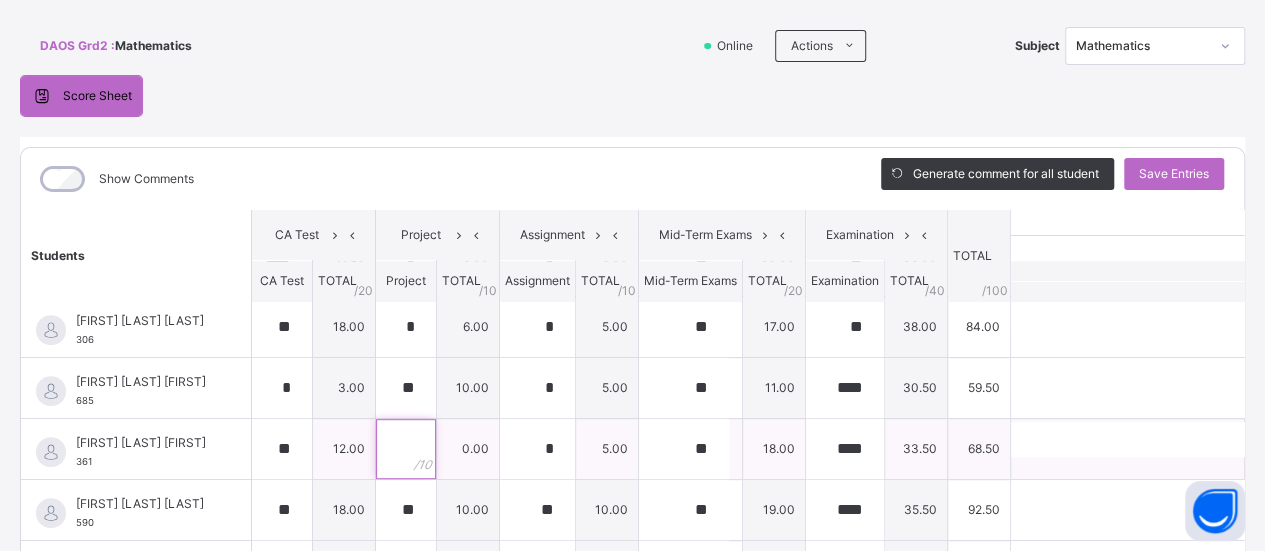 click at bounding box center [406, 449] 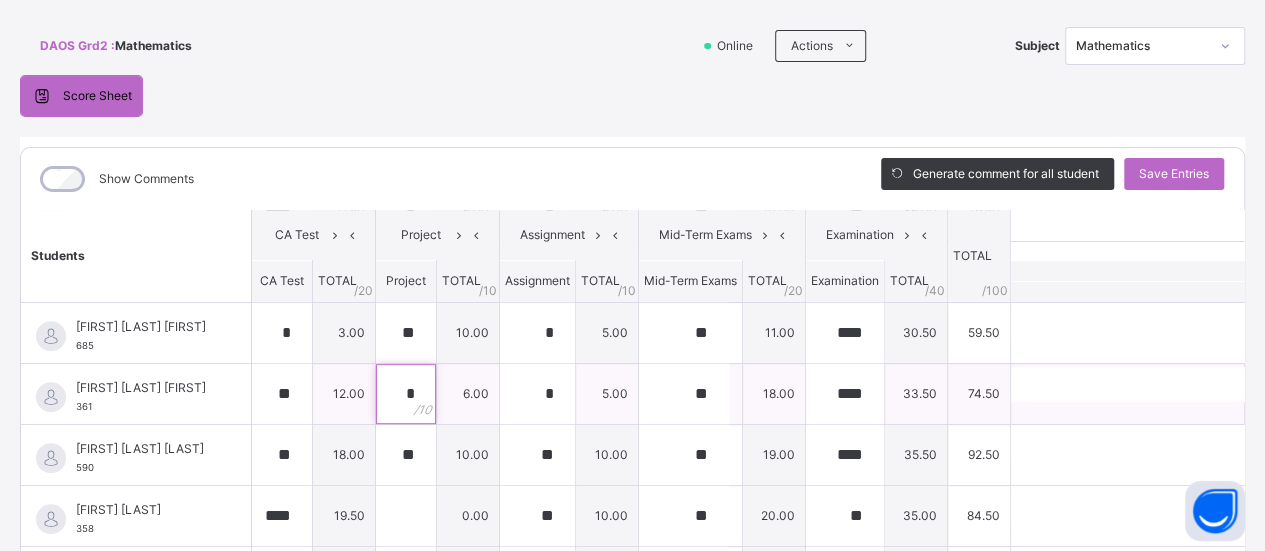 scroll, scrollTop: 674, scrollLeft: 0, axis: vertical 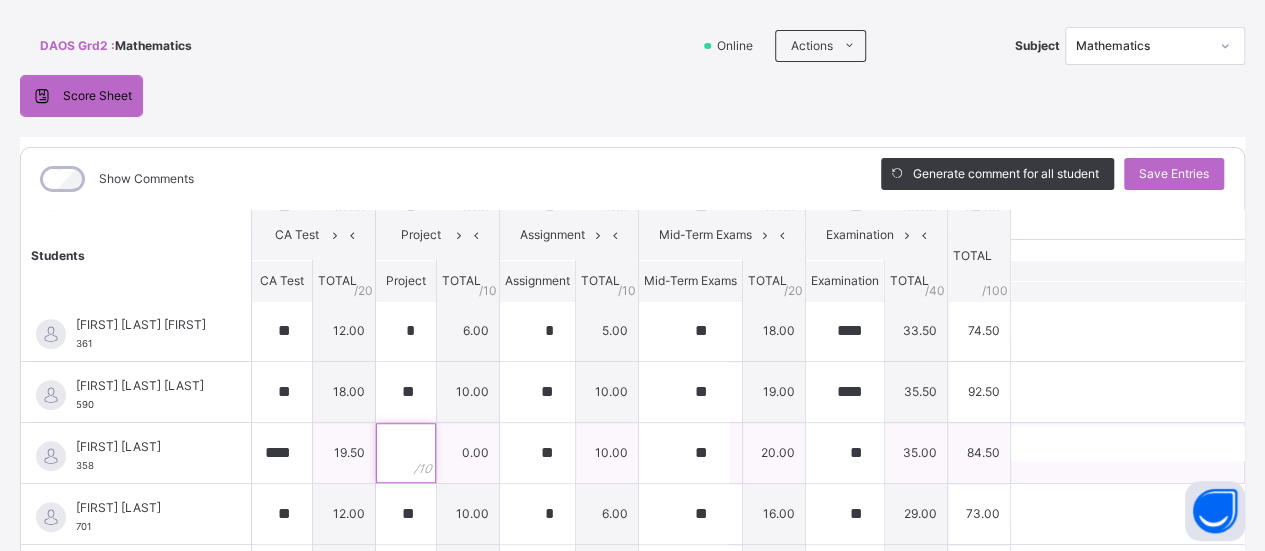 click at bounding box center (406, 453) 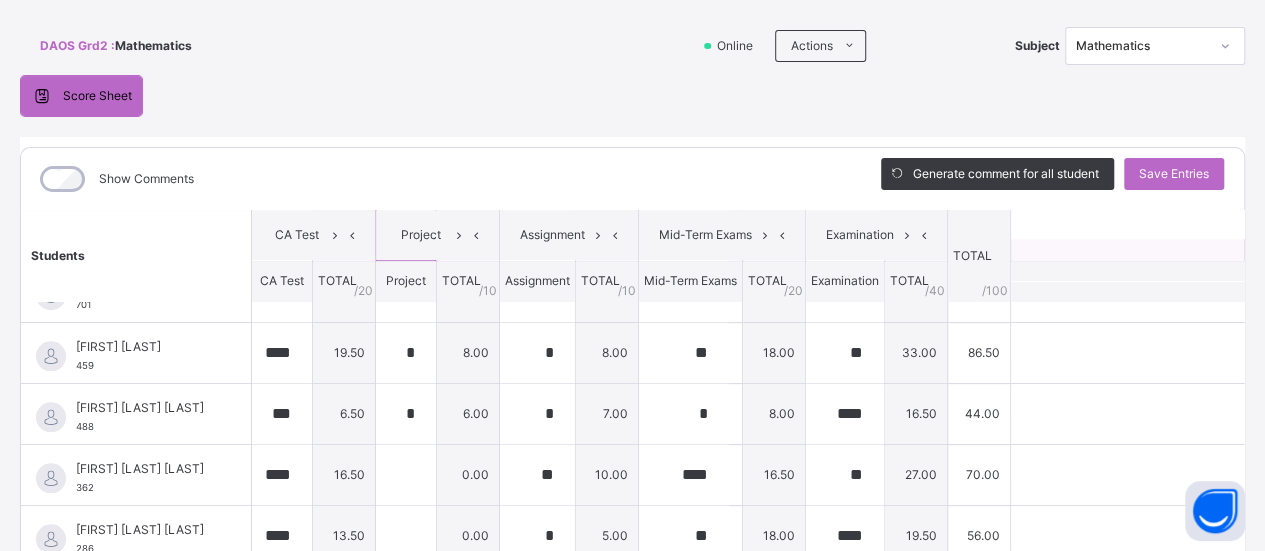 scroll, scrollTop: 913, scrollLeft: 0, axis: vertical 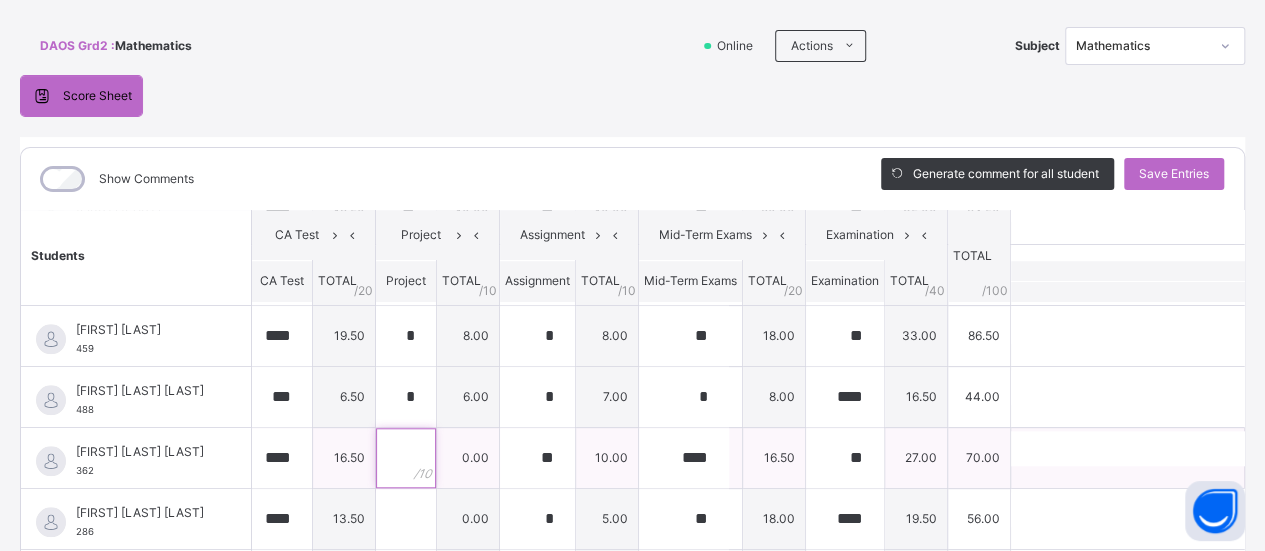 click at bounding box center (406, 458) 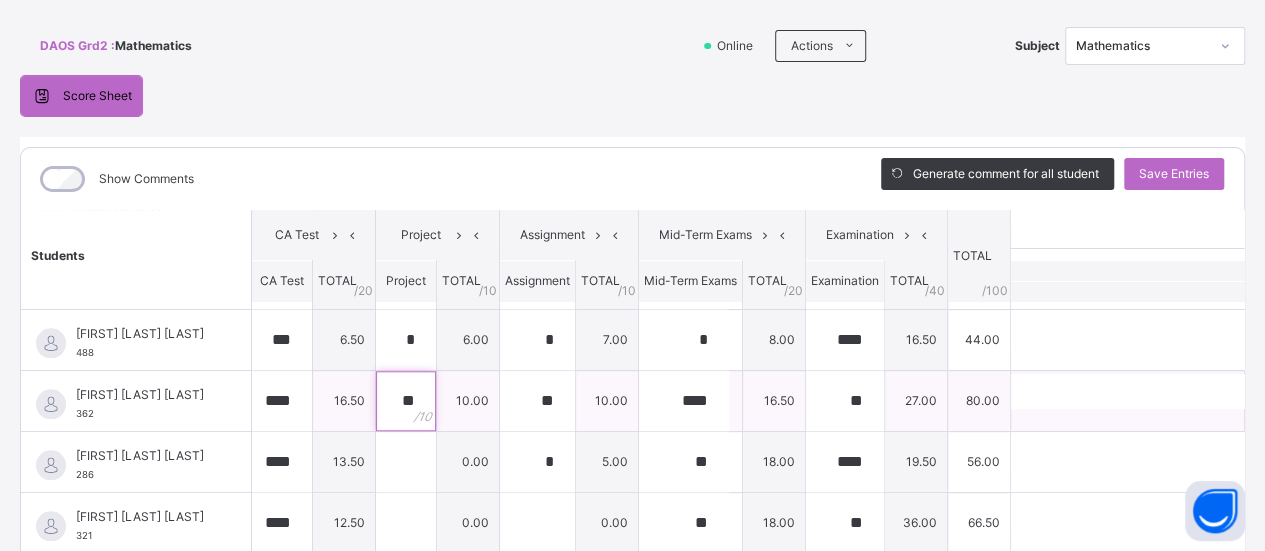 scroll, scrollTop: 987, scrollLeft: 0, axis: vertical 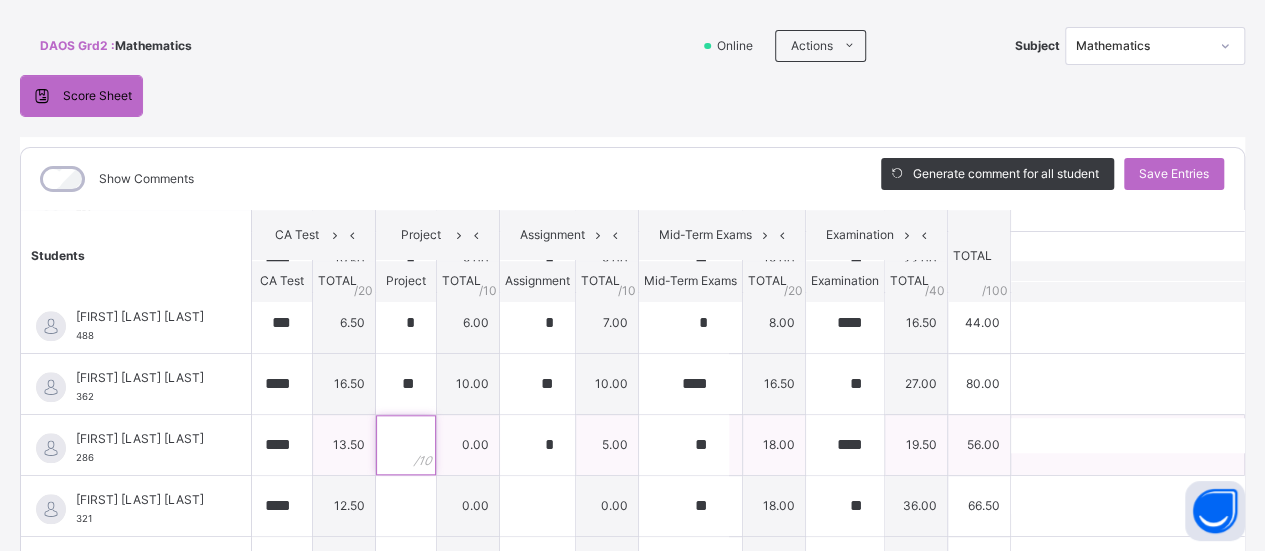 click at bounding box center [406, 445] 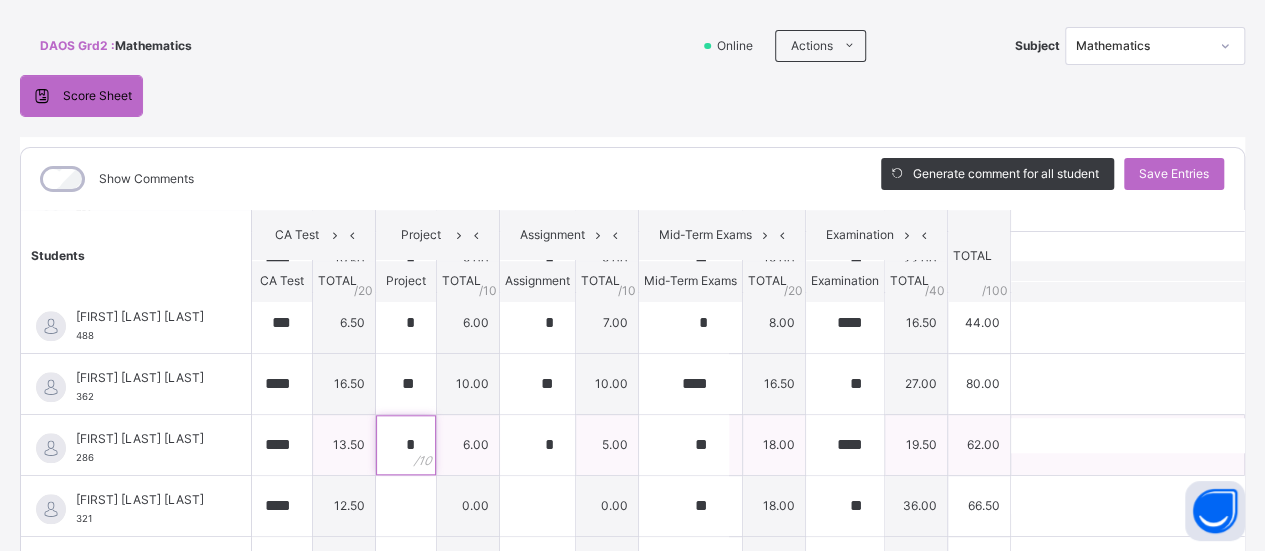 scroll, scrollTop: 1063, scrollLeft: 0, axis: vertical 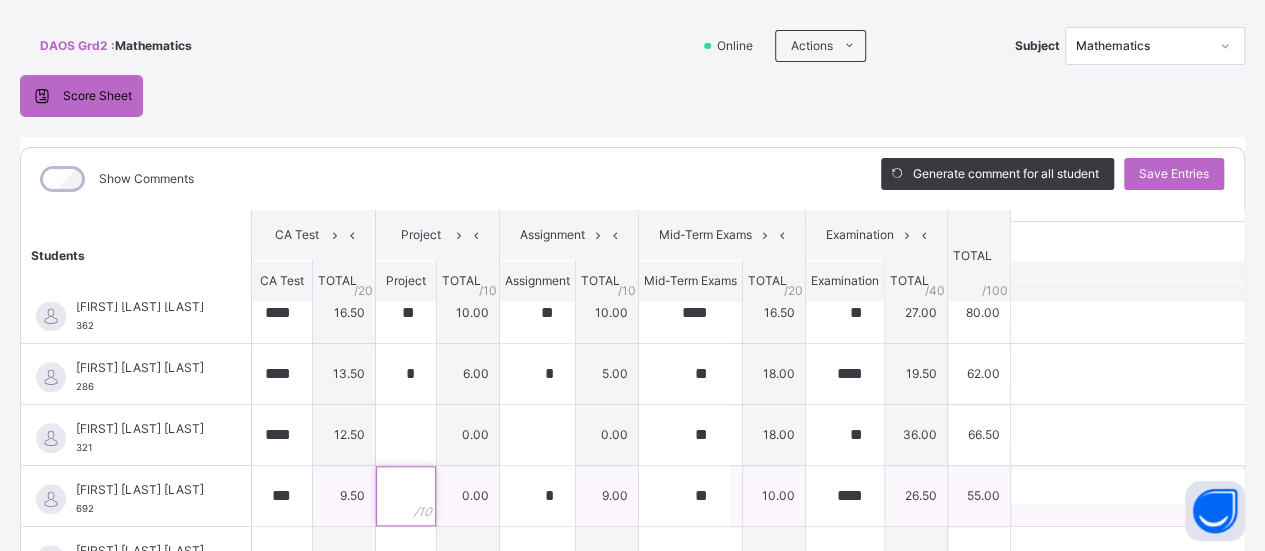 click at bounding box center (406, 496) 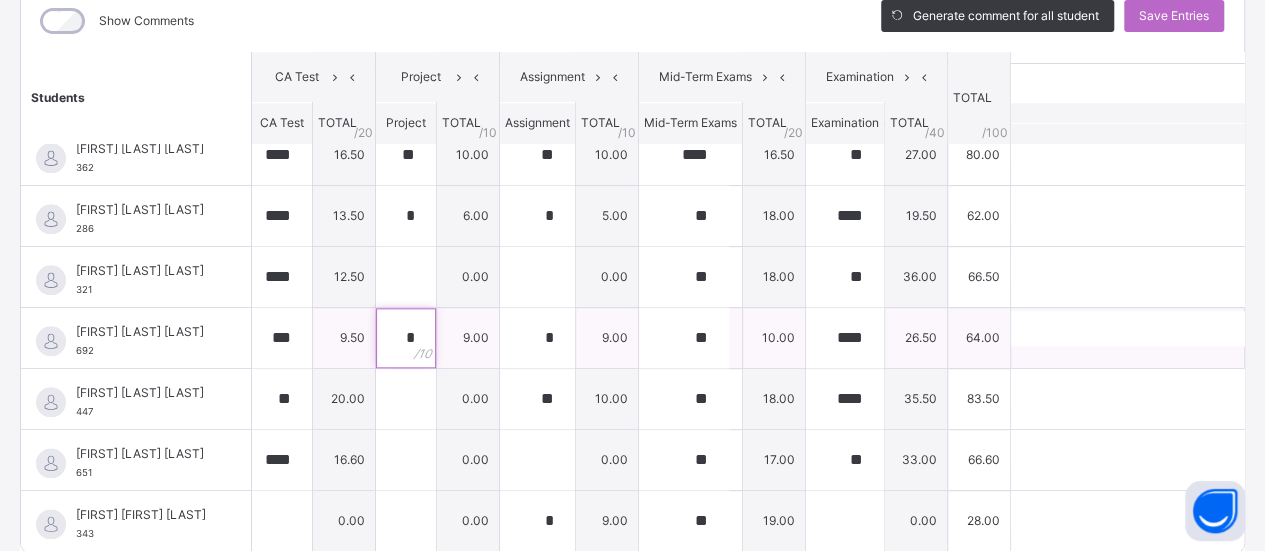 scroll, scrollTop: 284, scrollLeft: 0, axis: vertical 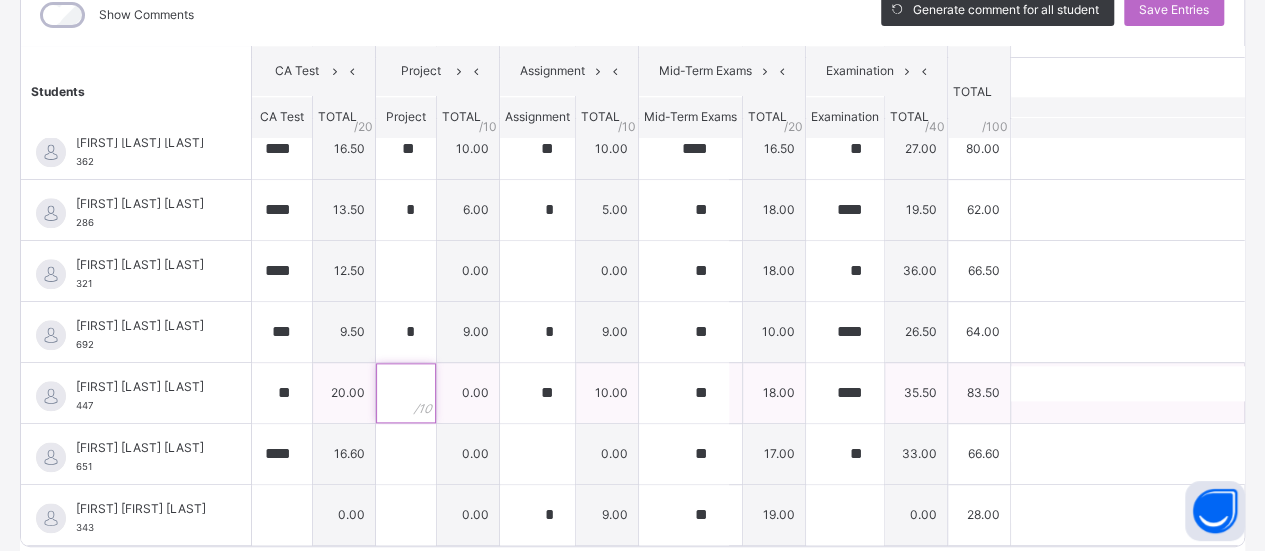 click at bounding box center (406, 393) 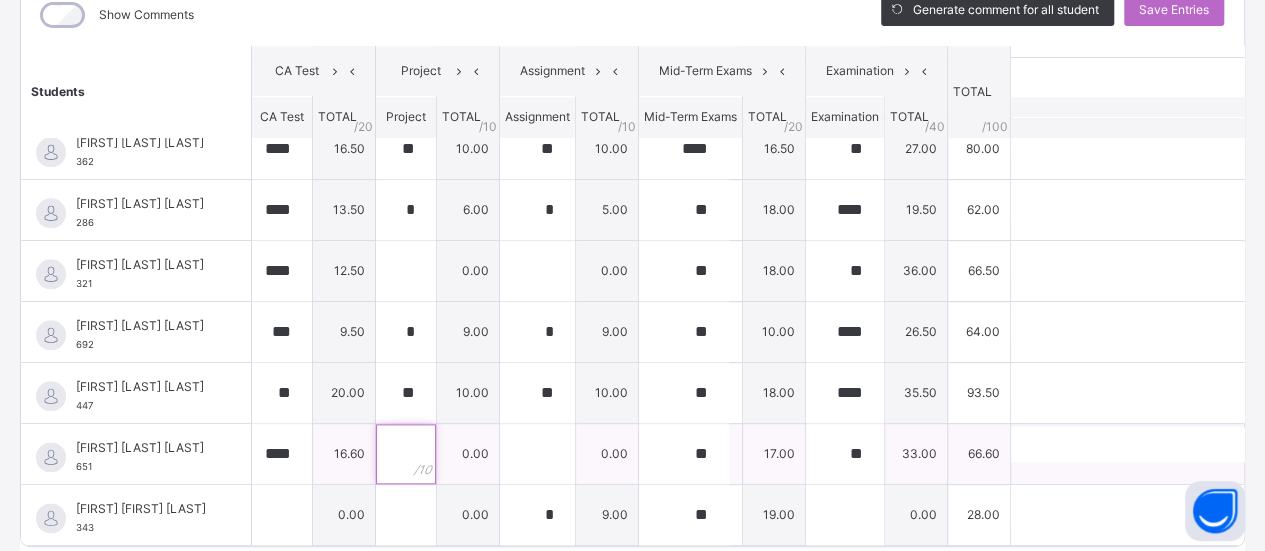 click at bounding box center [406, 454] 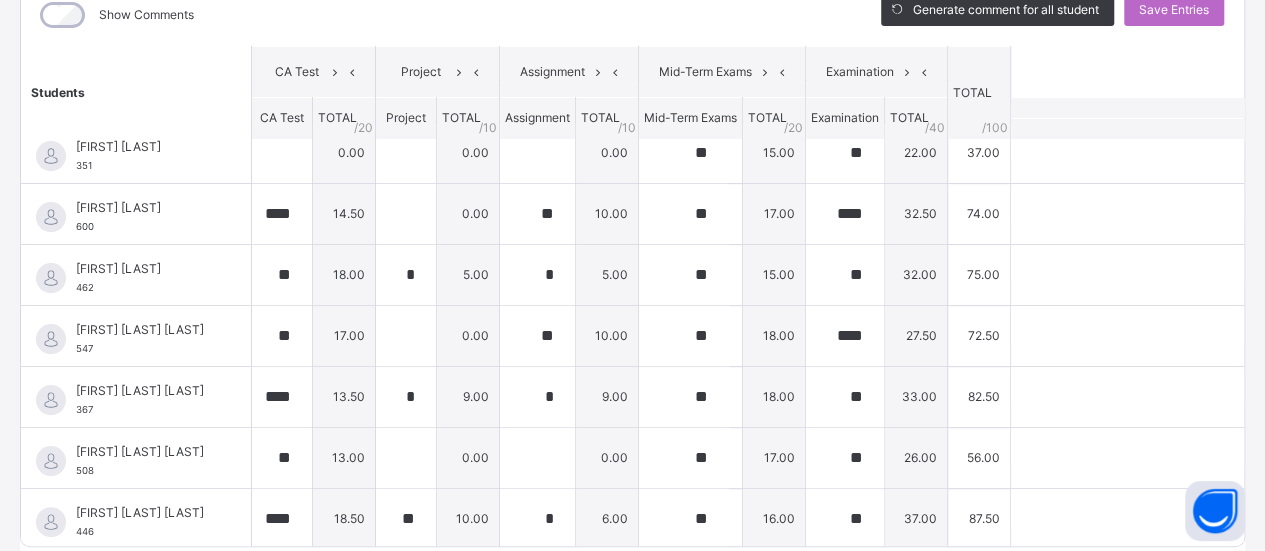 scroll, scrollTop: 0, scrollLeft: 0, axis: both 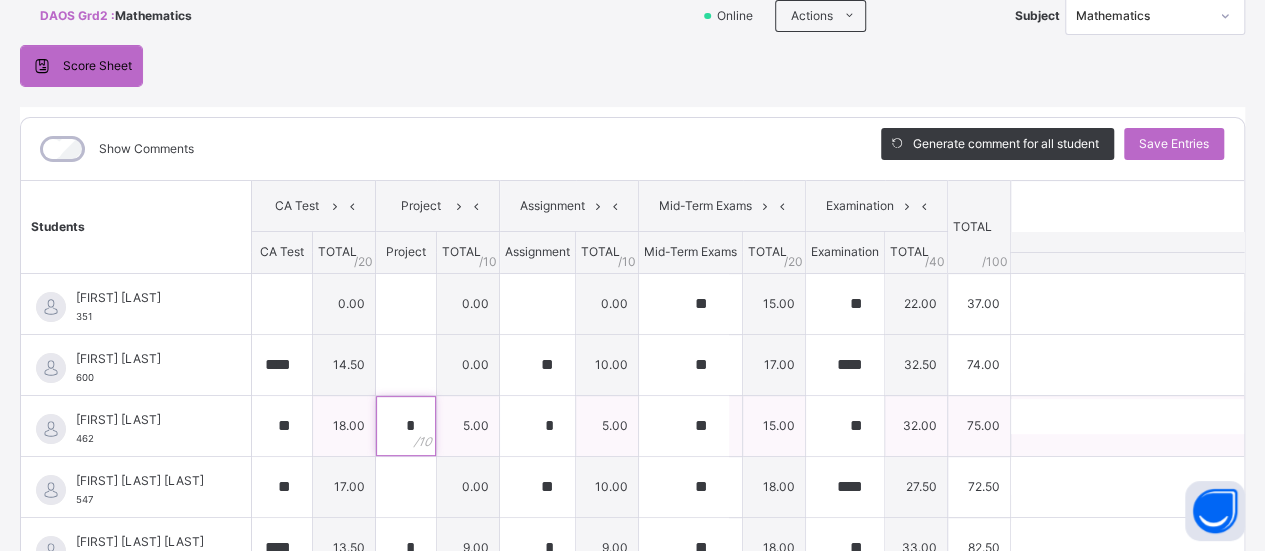 click on "*" at bounding box center (406, 426) 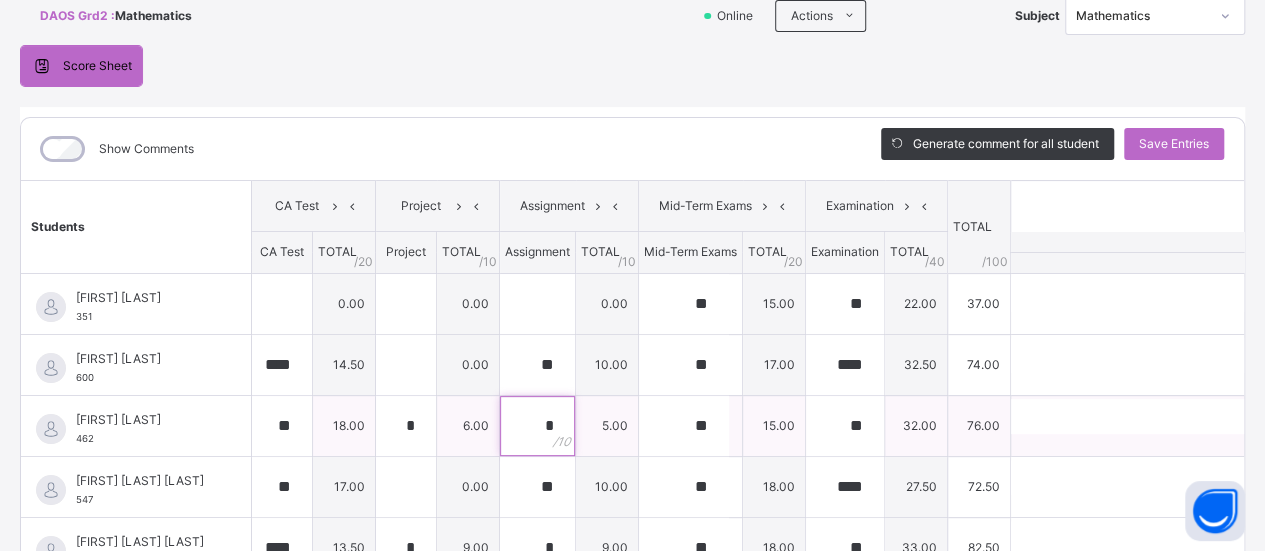 click on "*" at bounding box center [537, 426] 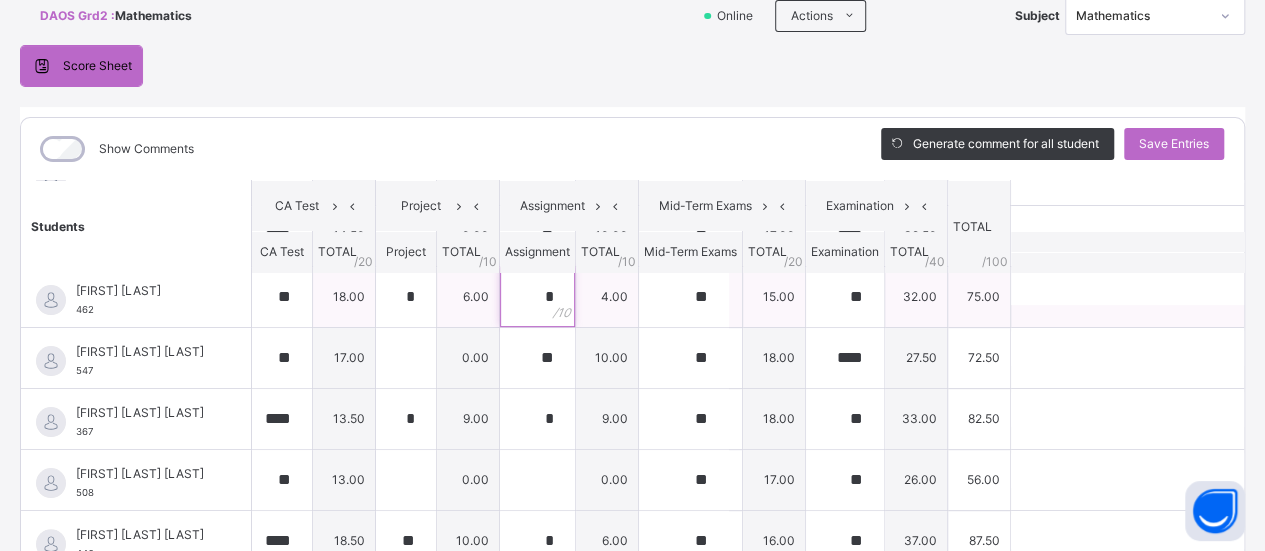 scroll, scrollTop: 130, scrollLeft: 0, axis: vertical 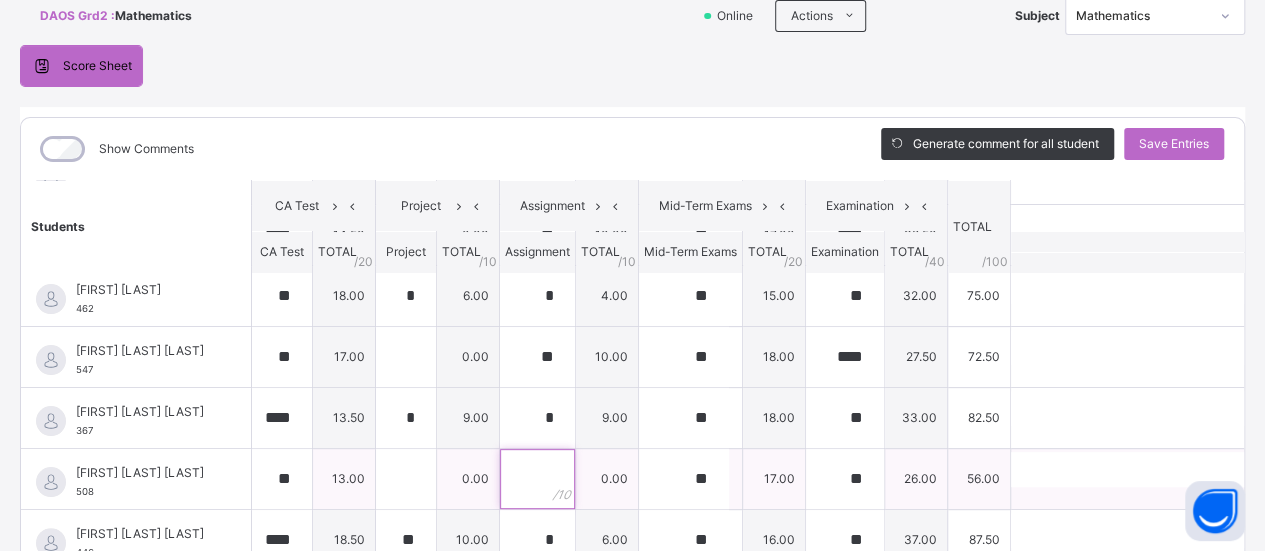 click at bounding box center (537, 479) 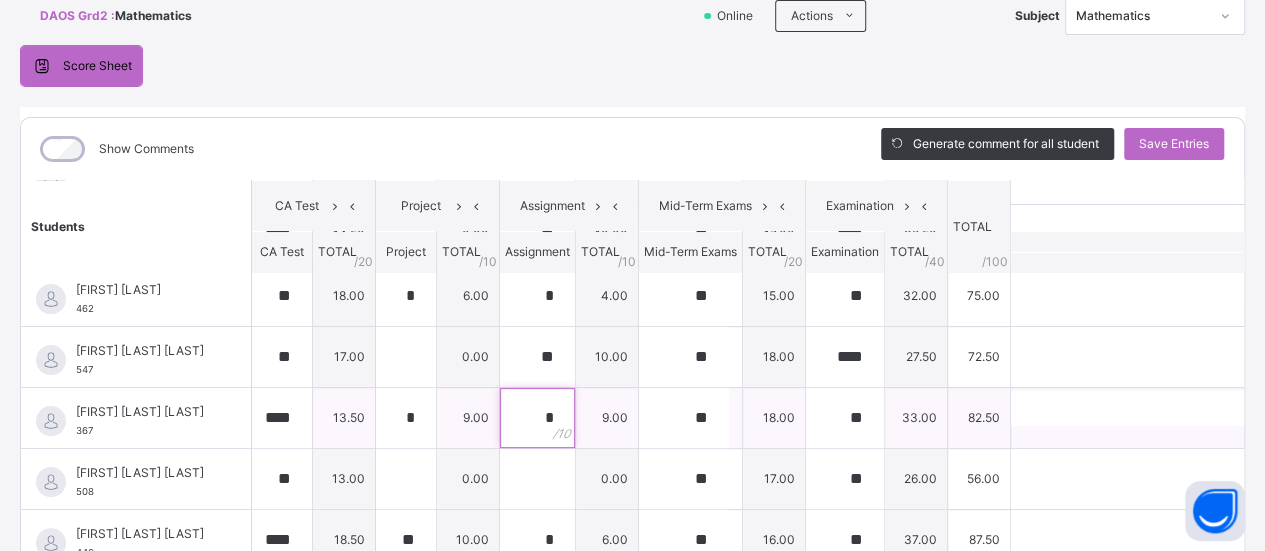 click on "*" at bounding box center [537, 418] 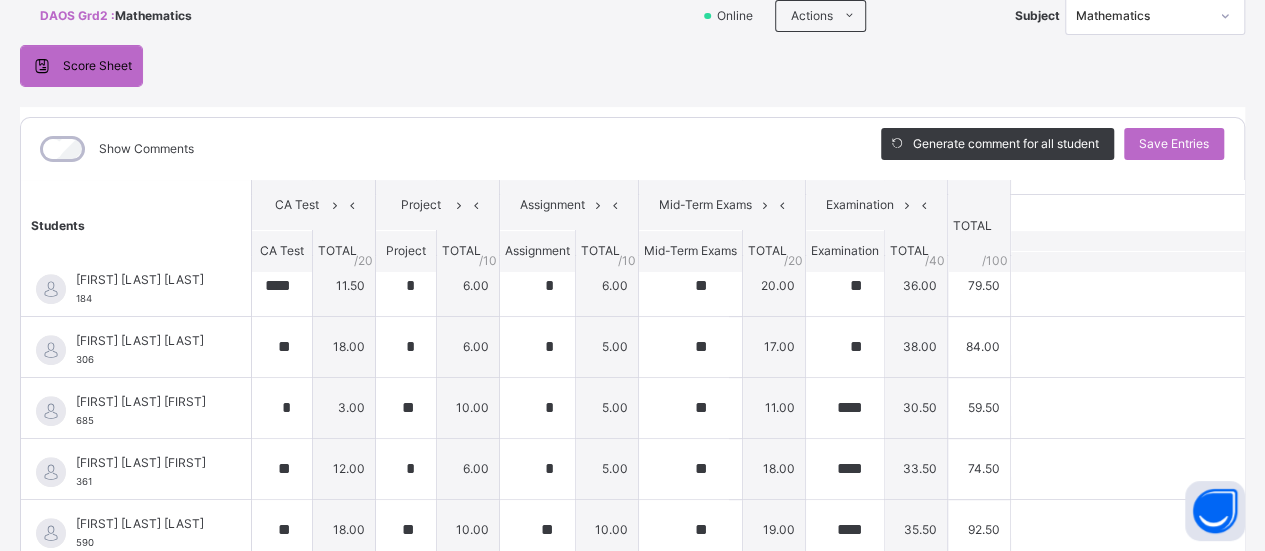 scroll, scrollTop: 490, scrollLeft: 0, axis: vertical 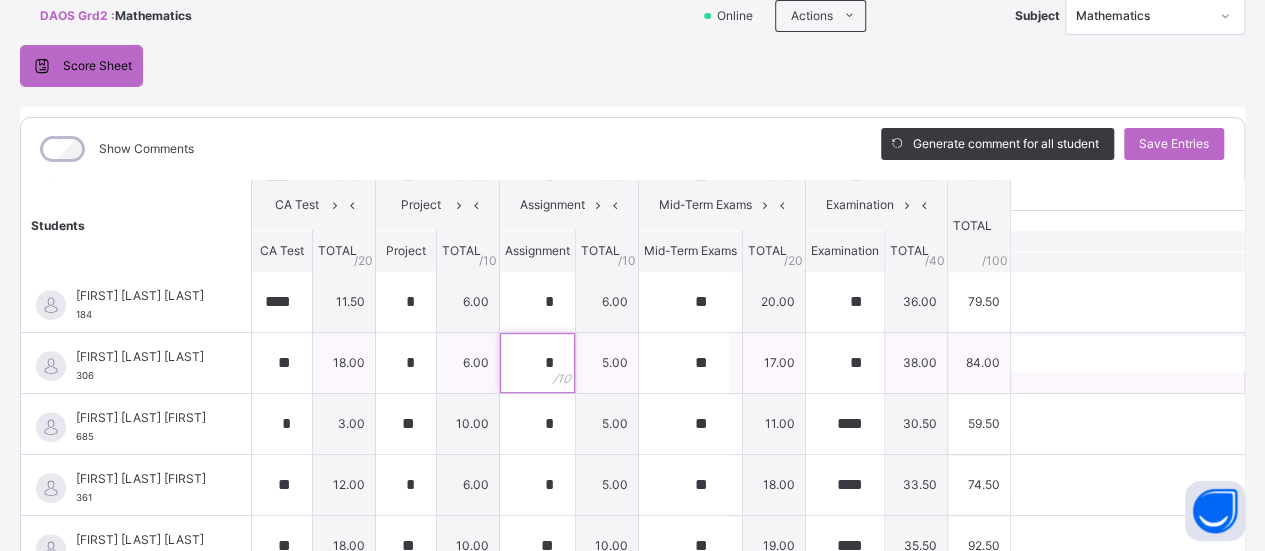 click on "*" at bounding box center (537, 363) 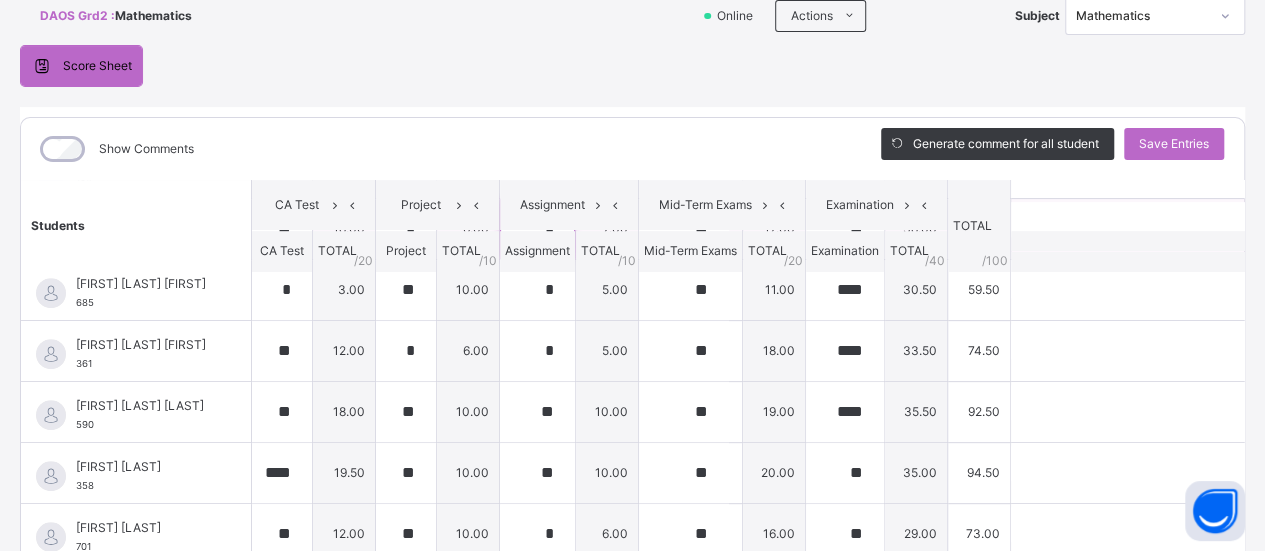 scroll, scrollTop: 691, scrollLeft: 0, axis: vertical 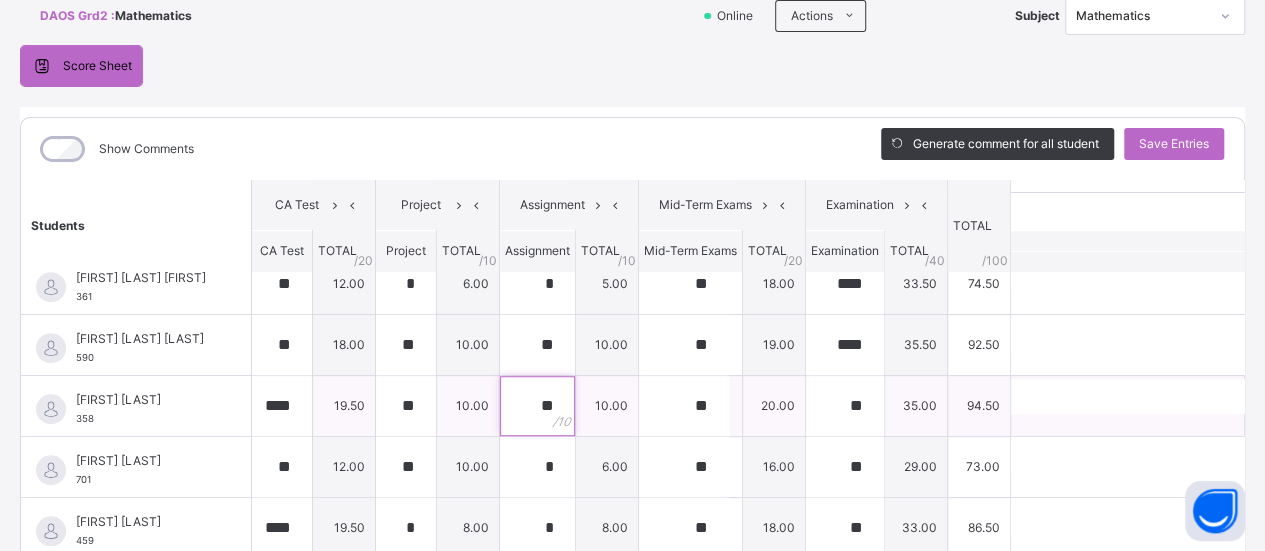 click on "**" at bounding box center [537, 406] 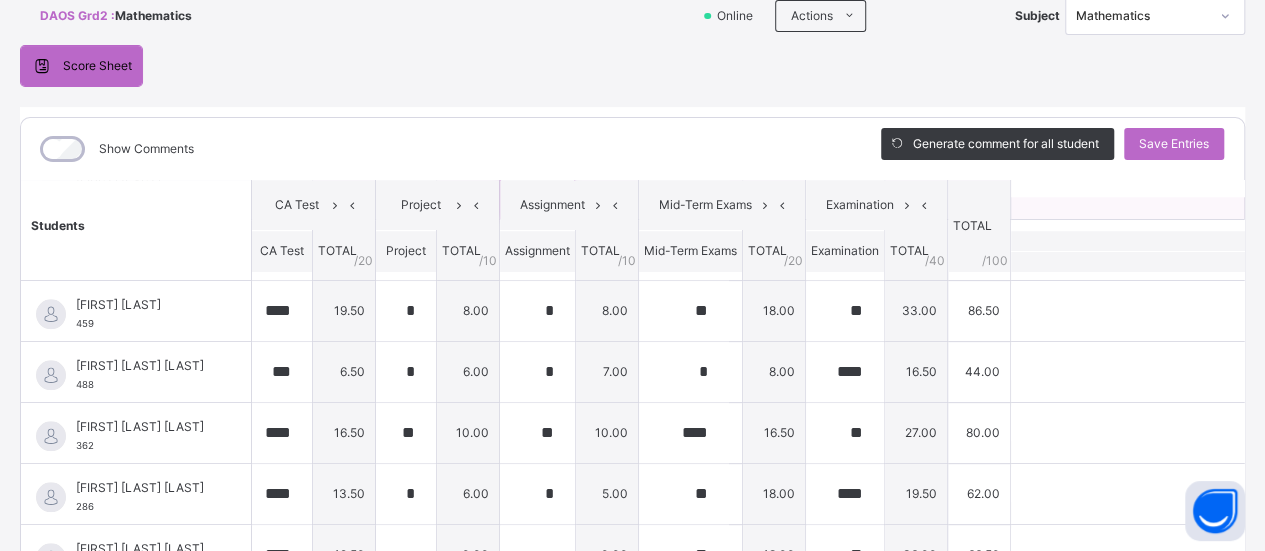 scroll, scrollTop: 937, scrollLeft: 0, axis: vertical 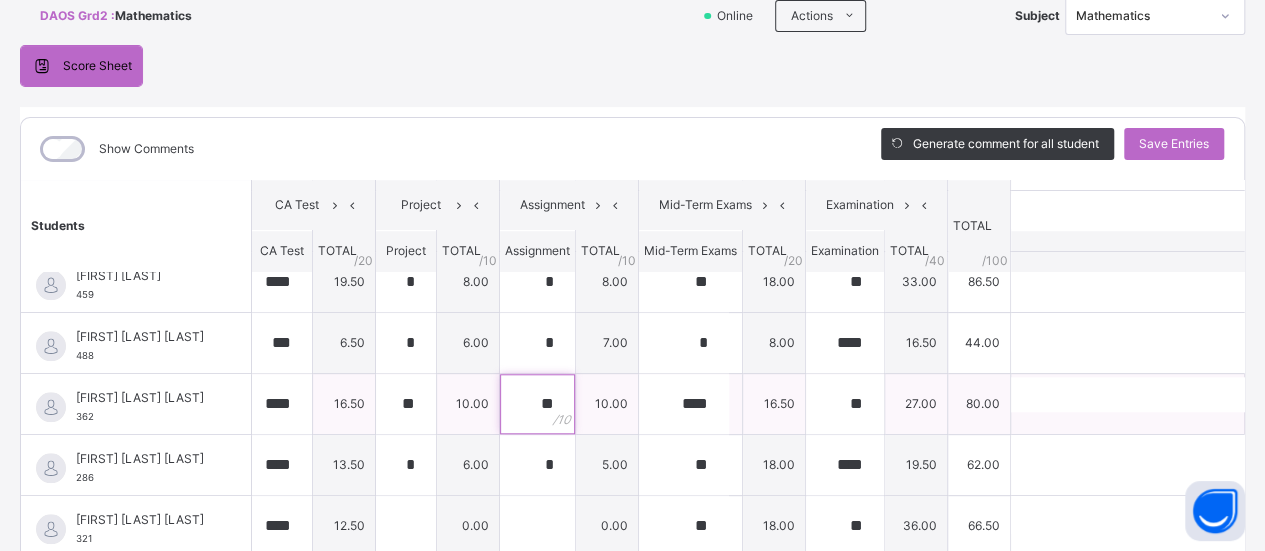 click on "**" at bounding box center [537, 404] 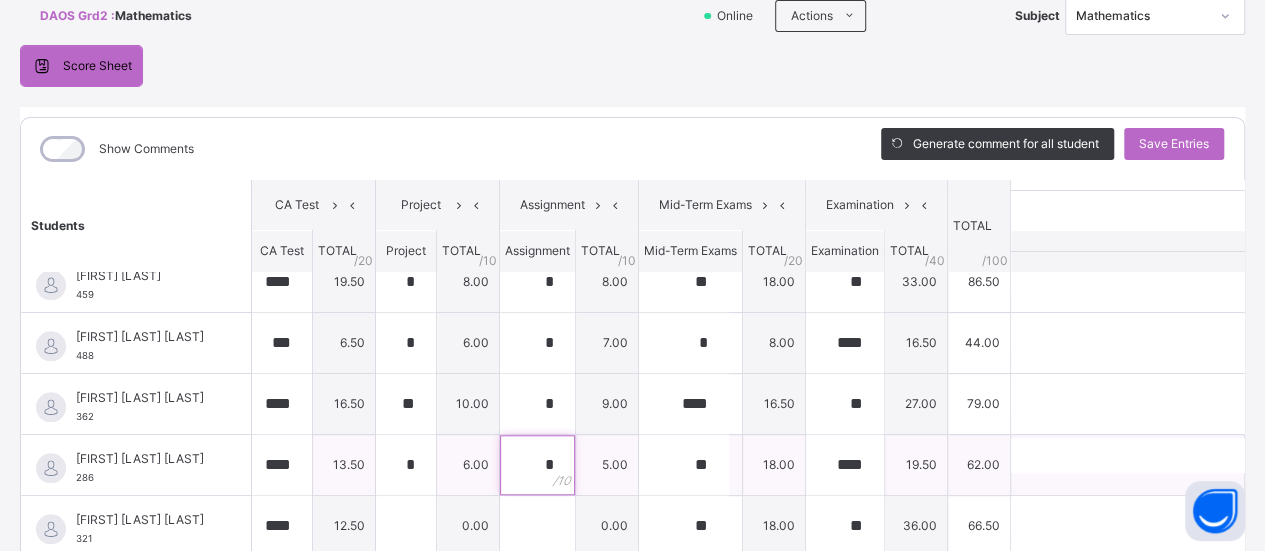 click on "*" at bounding box center [537, 465] 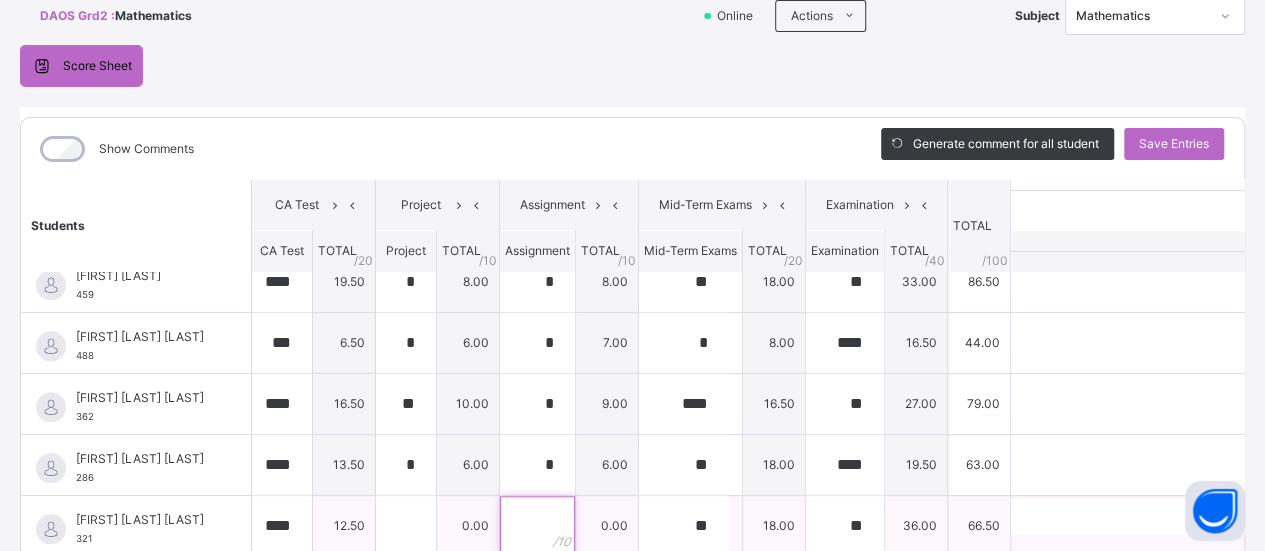 click at bounding box center (537, 526) 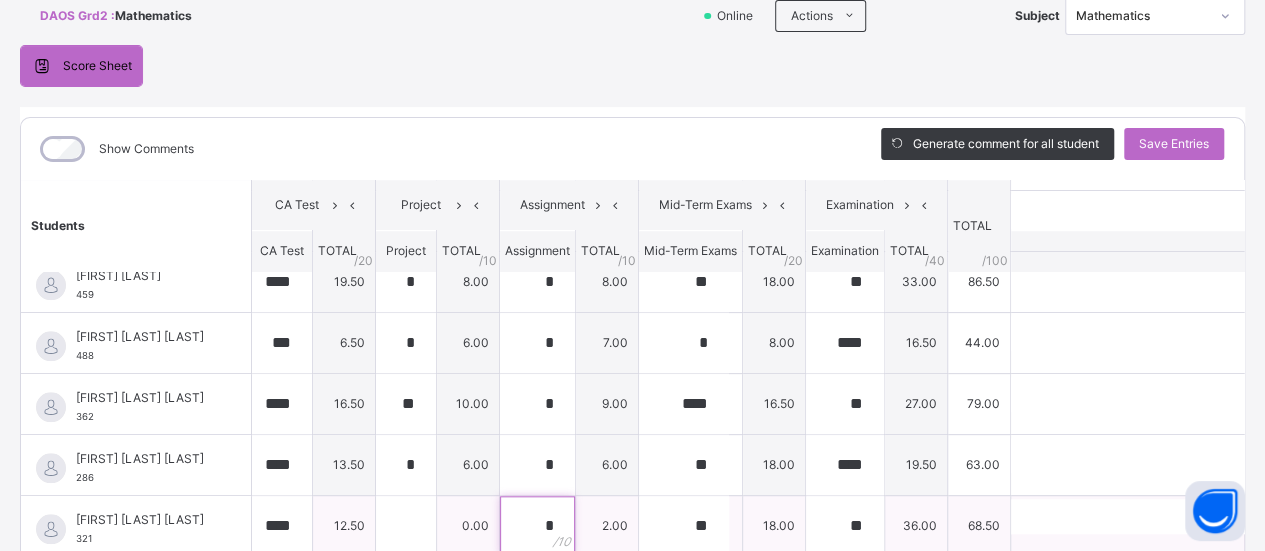 scroll, scrollTop: 1063, scrollLeft: 0, axis: vertical 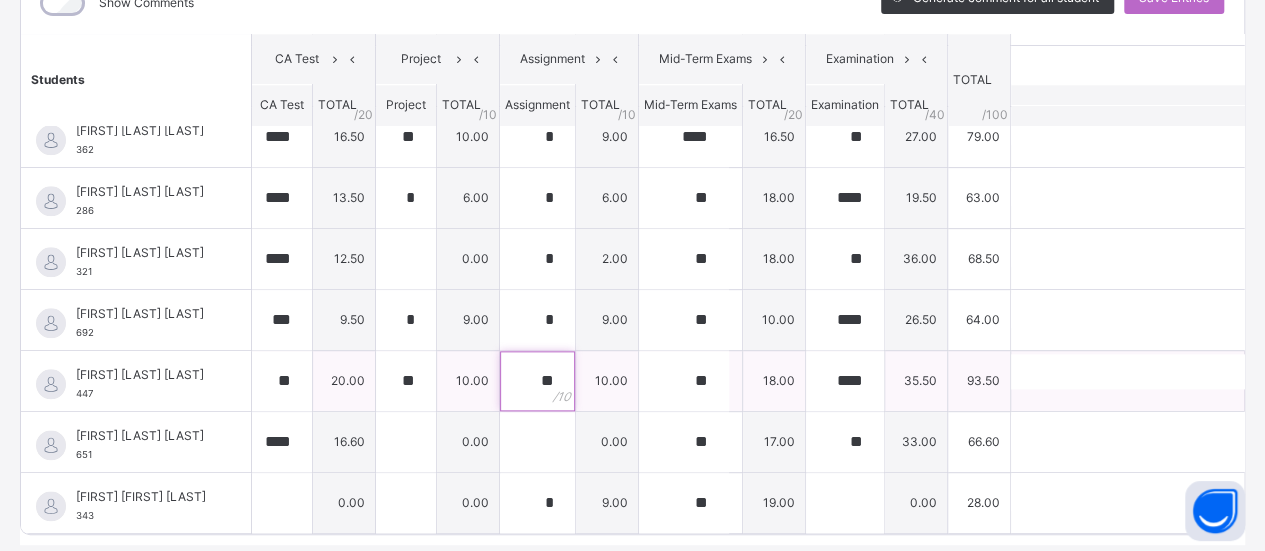 click on "**" at bounding box center [537, 381] 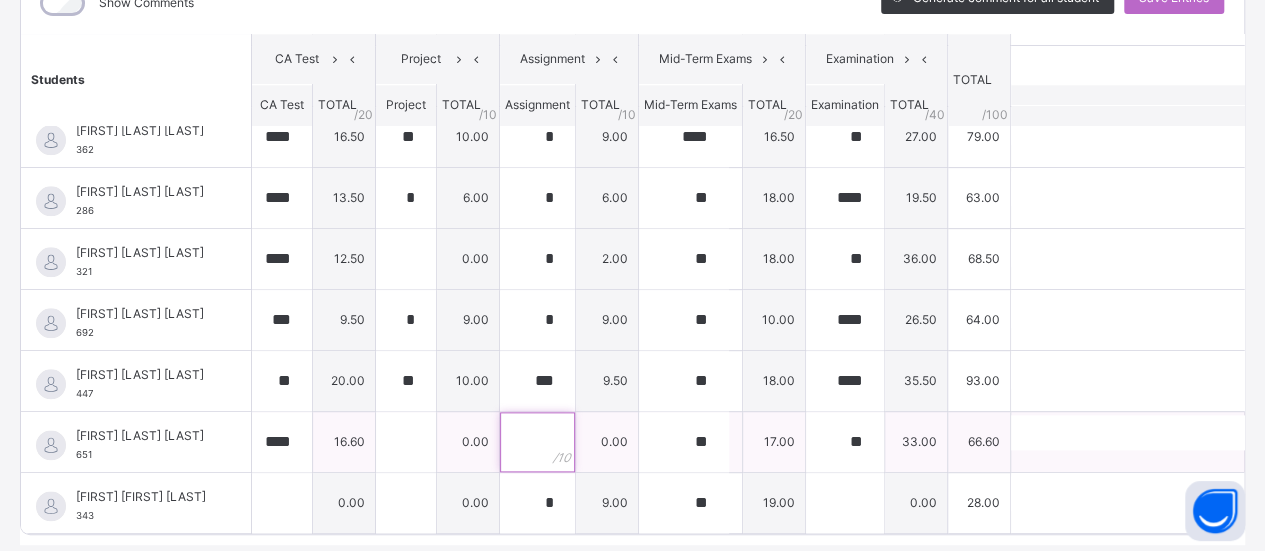 click at bounding box center [537, 442] 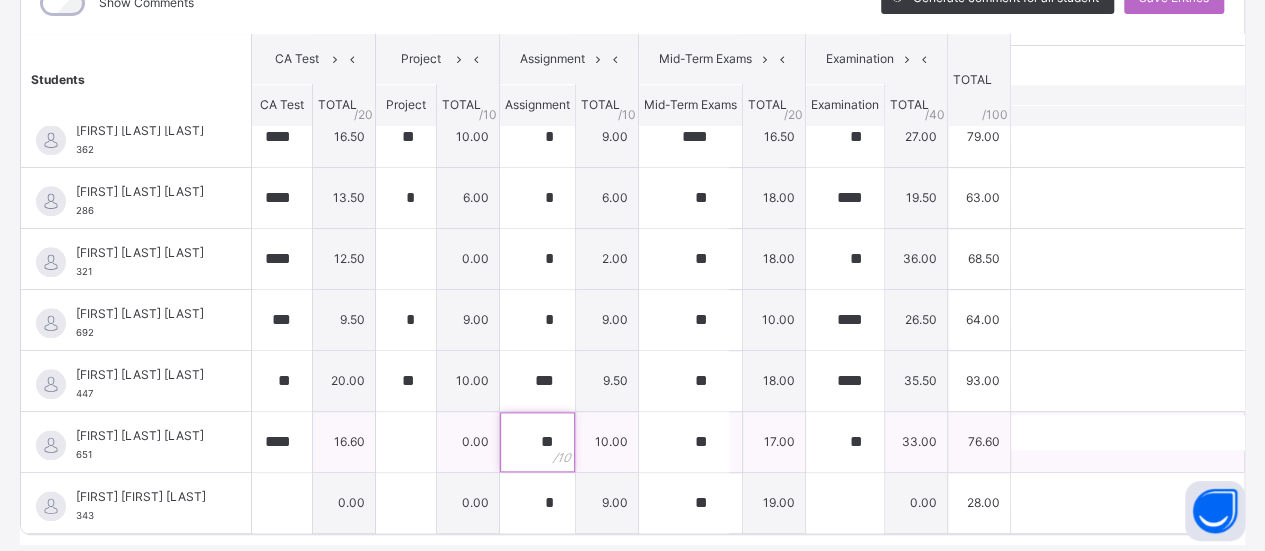 scroll, scrollTop: 374, scrollLeft: 0, axis: vertical 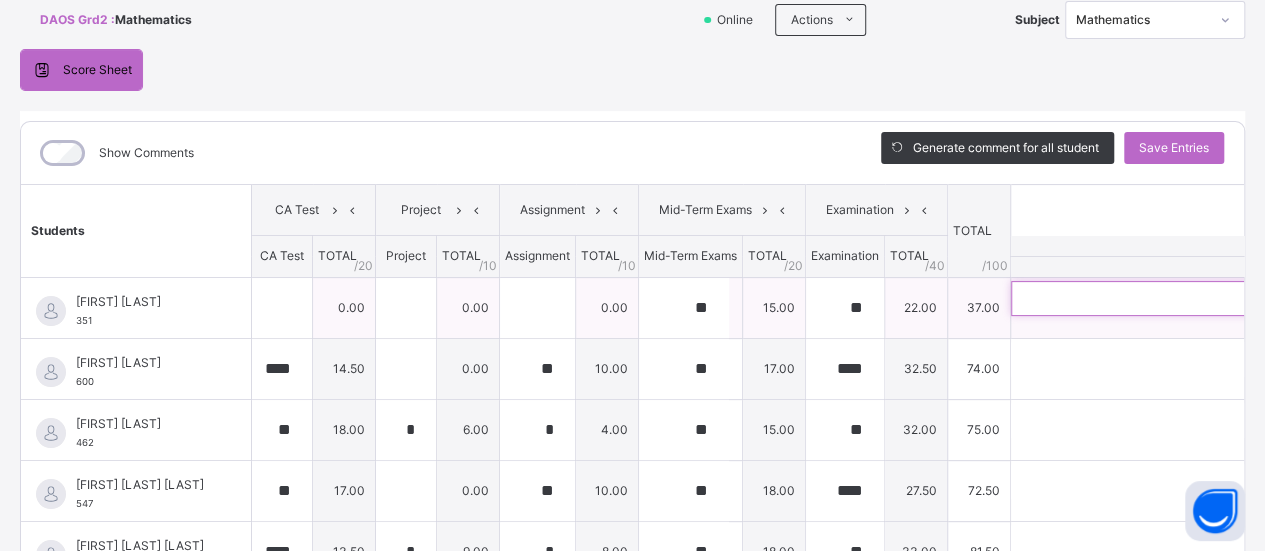 click at bounding box center (1141, 298) 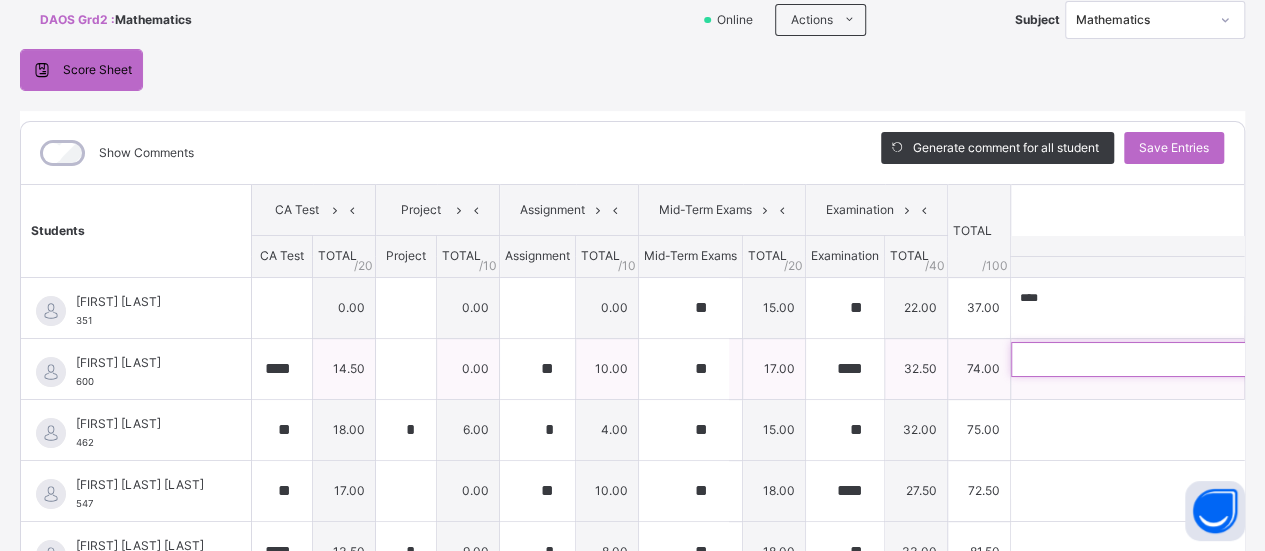 click at bounding box center (1141, 359) 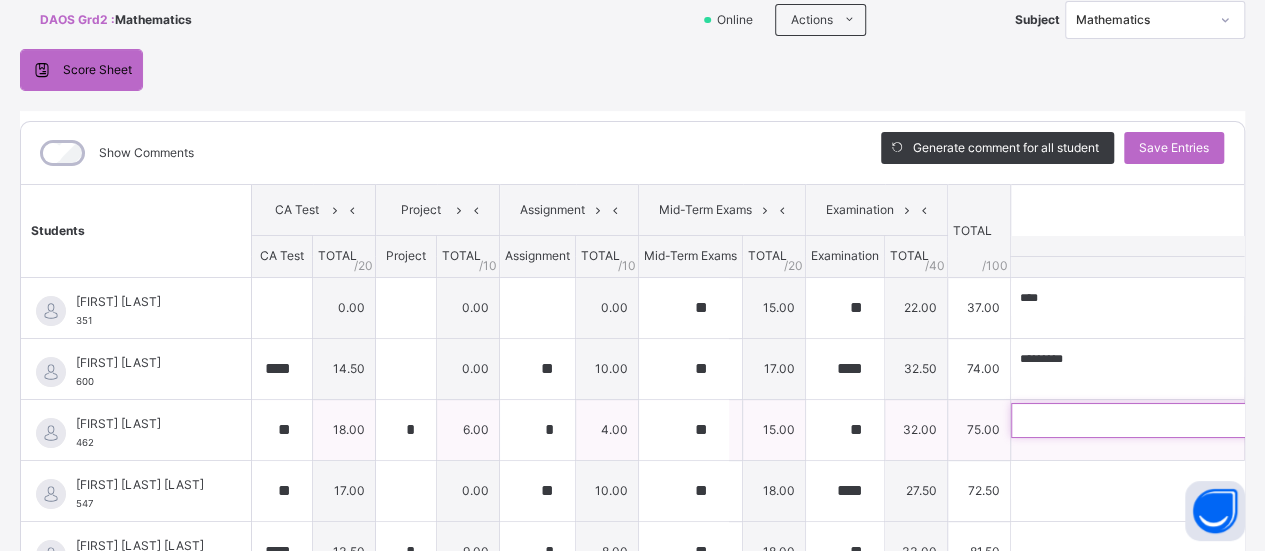 click at bounding box center (1141, 420) 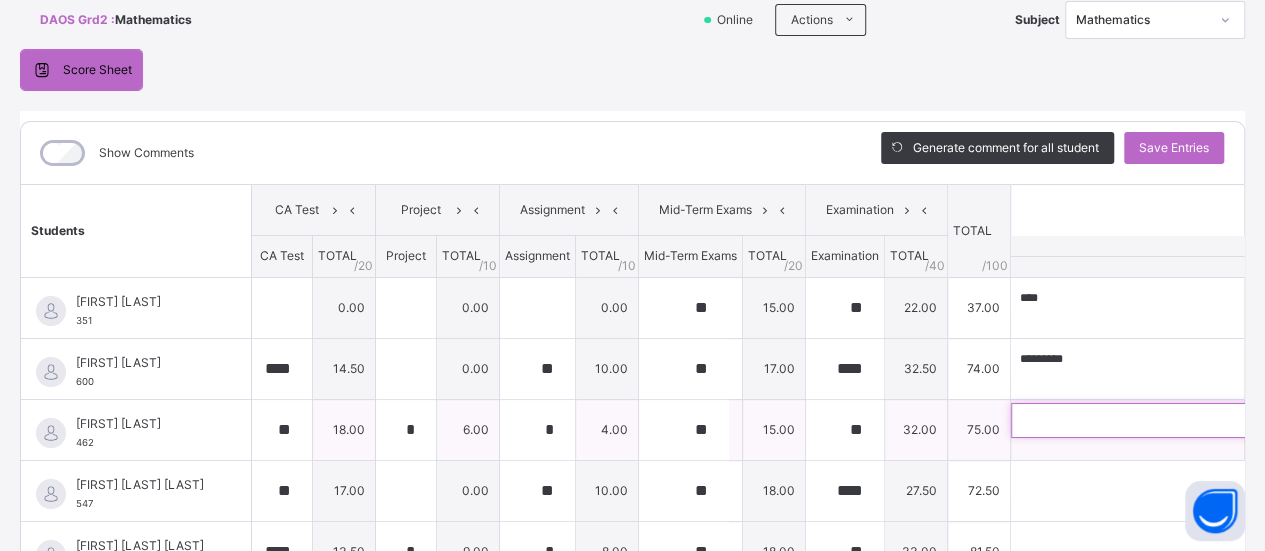 paste on "*********" 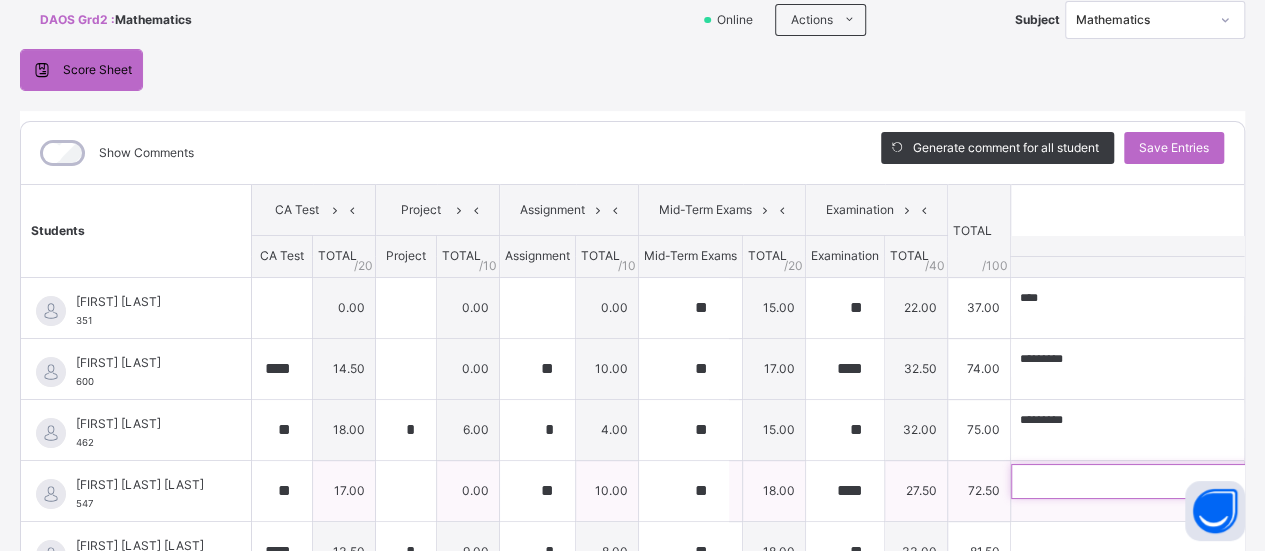 click at bounding box center (1141, 481) 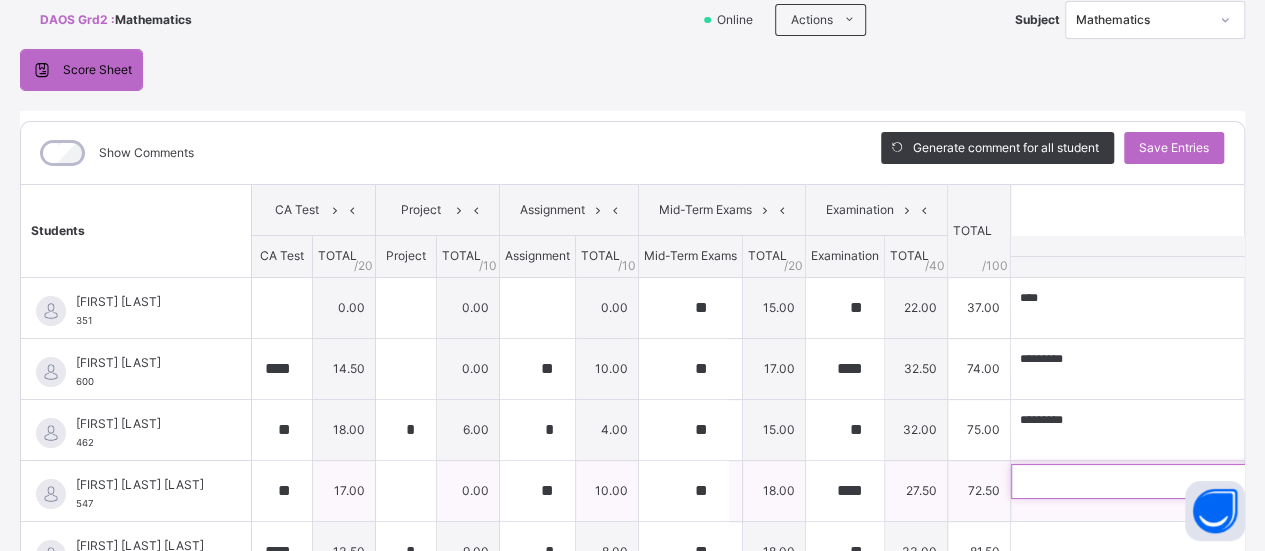 paste on "*********" 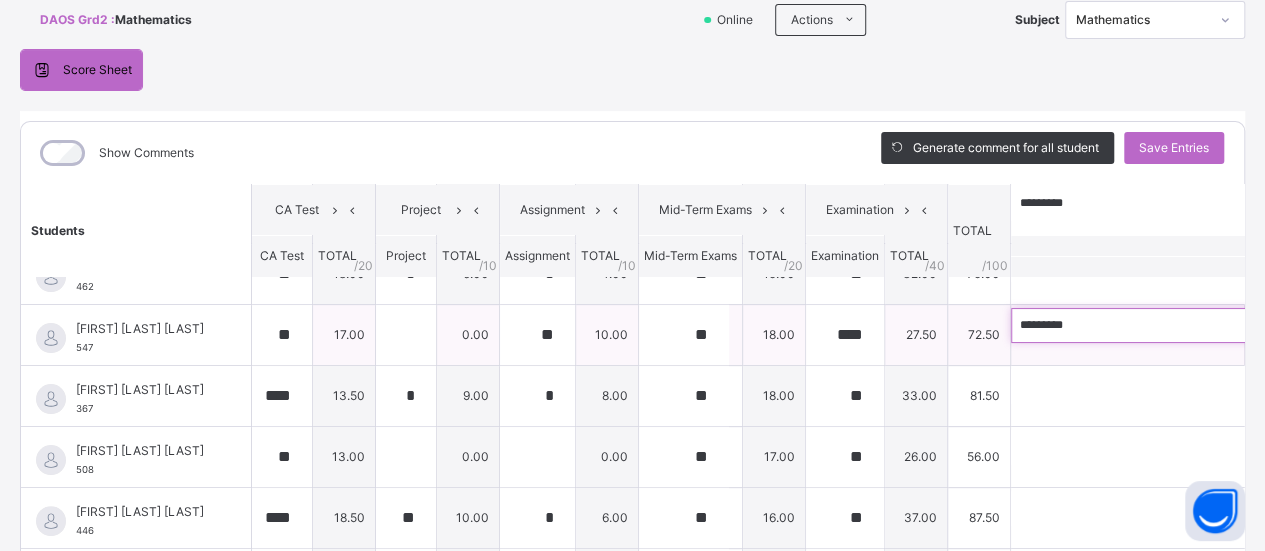 scroll, scrollTop: 156, scrollLeft: 0, axis: vertical 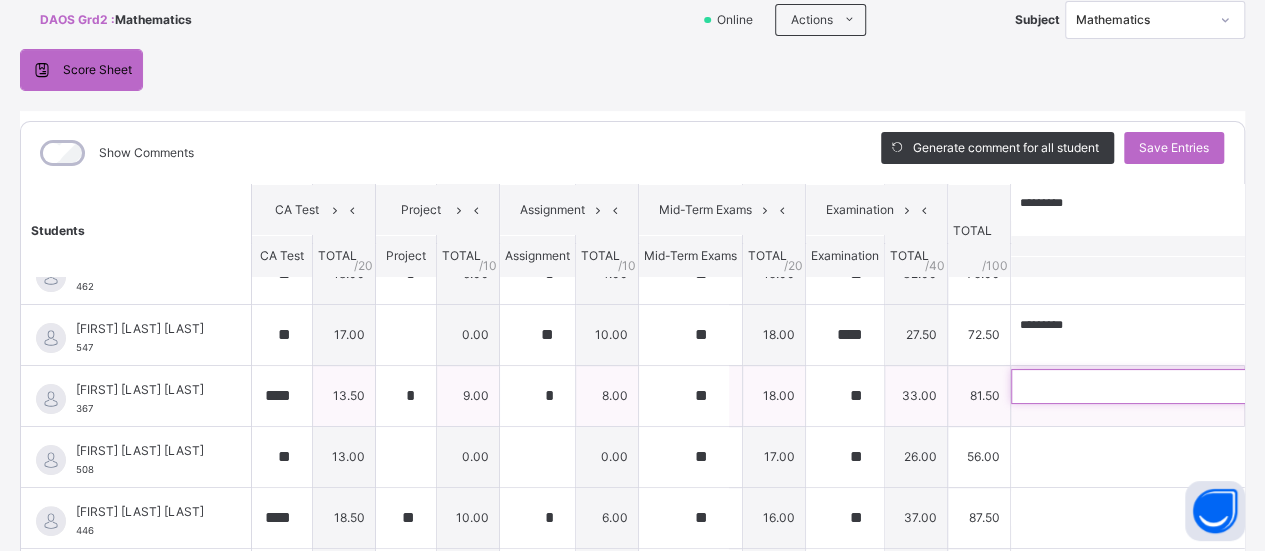 click at bounding box center (1141, 386) 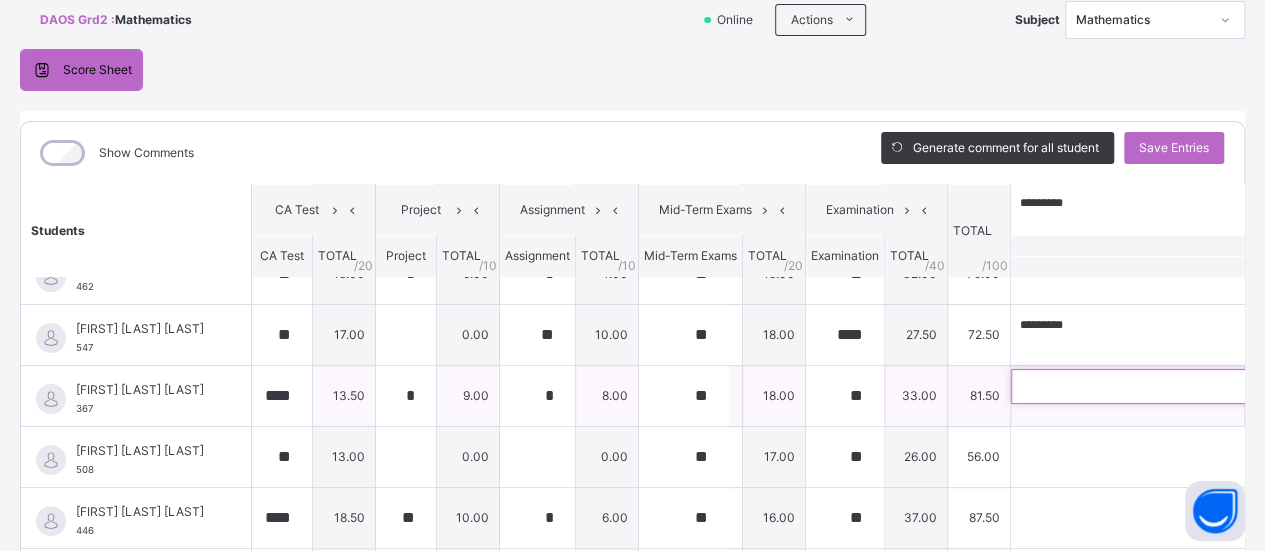paste on "*********" 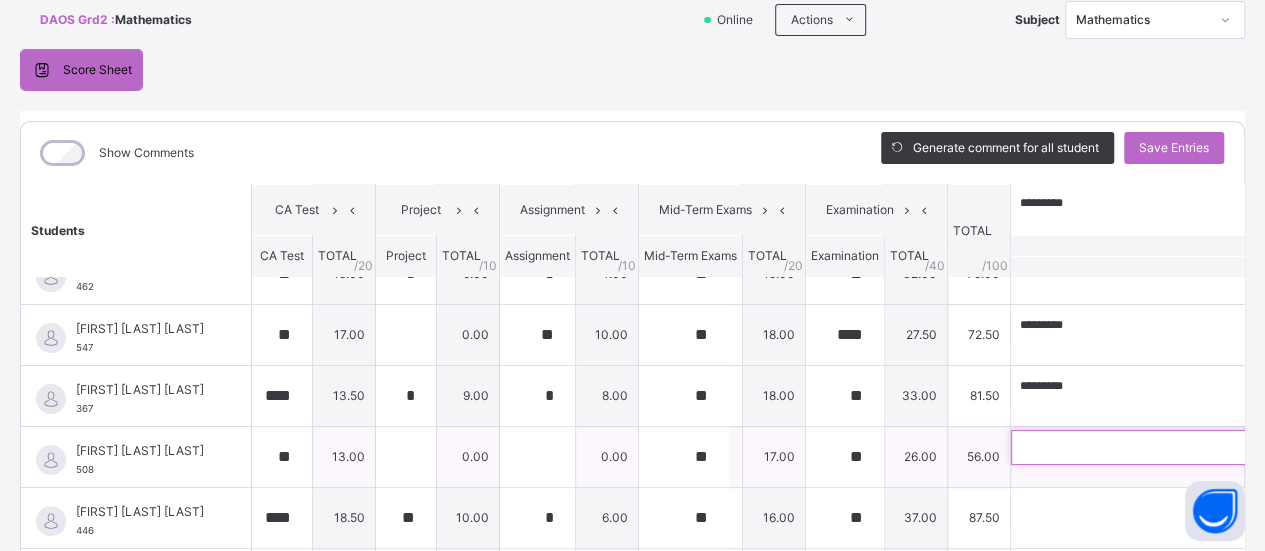 click at bounding box center (1141, 447) 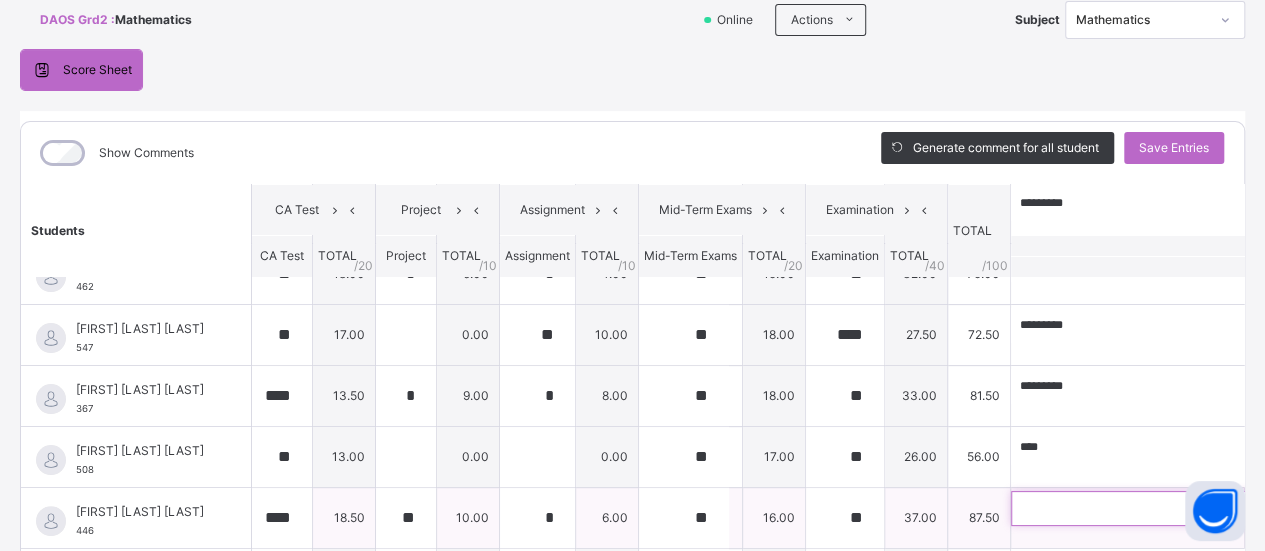 click at bounding box center (1141, 508) 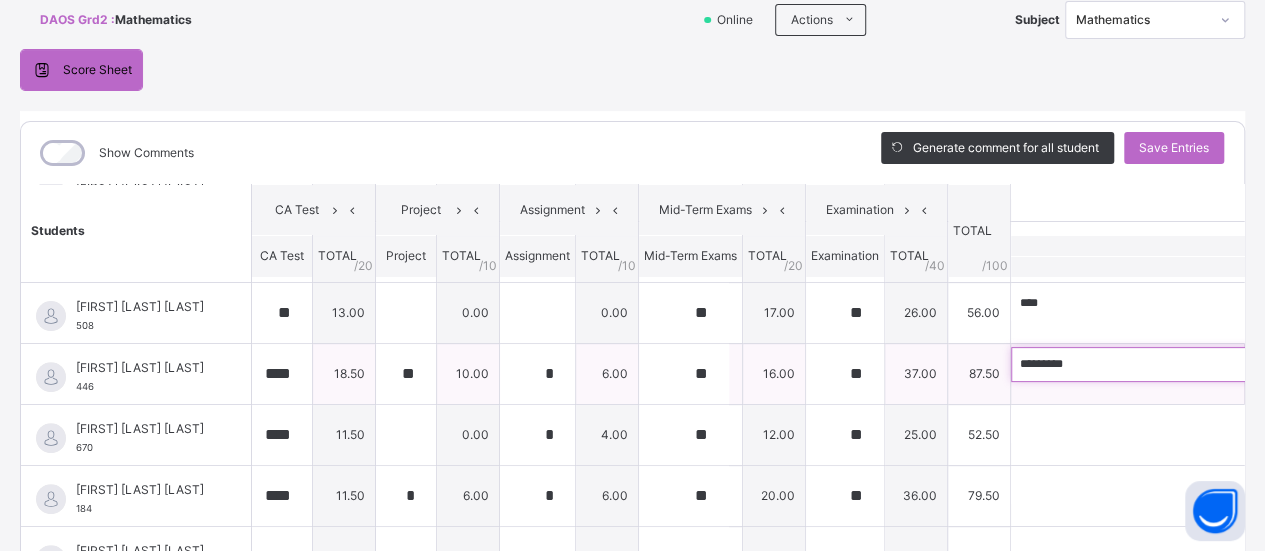 scroll, scrollTop: 302, scrollLeft: 0, axis: vertical 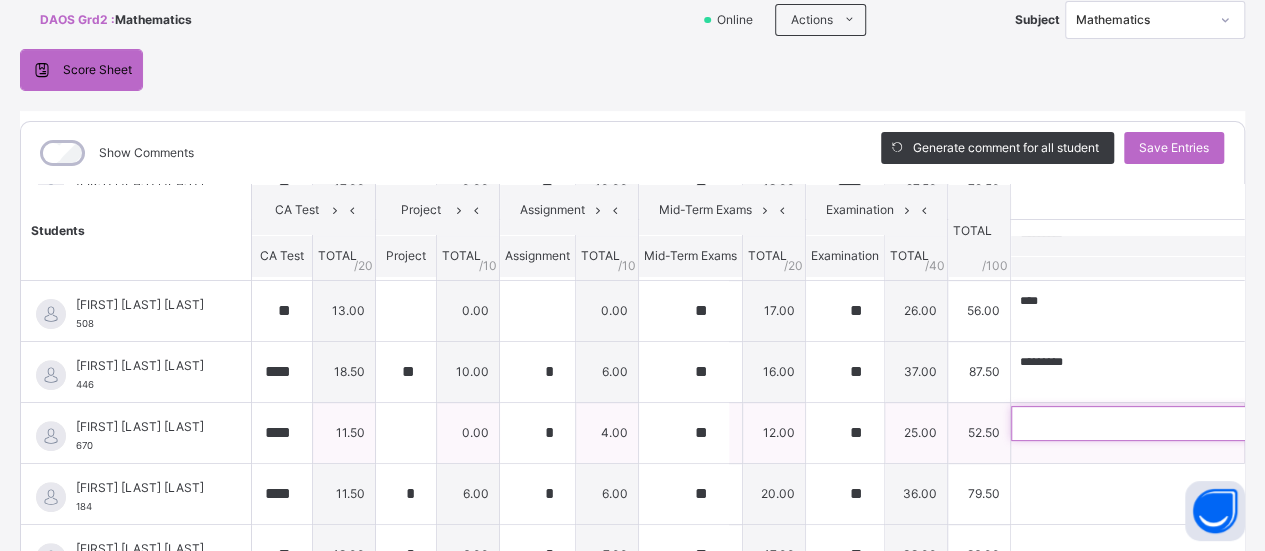 click at bounding box center (1141, 423) 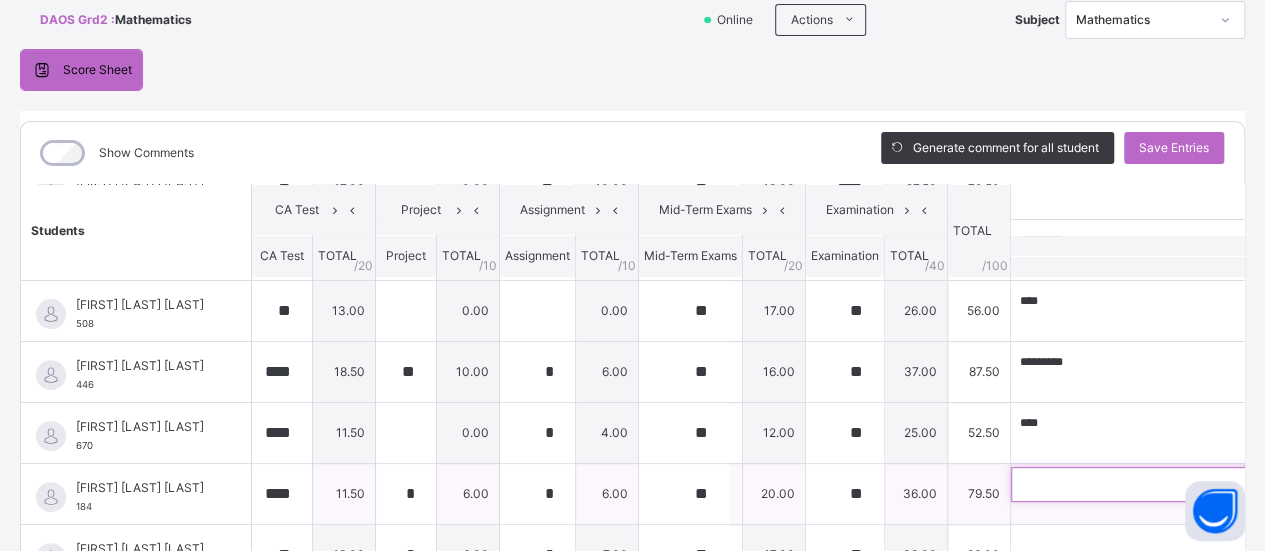 click at bounding box center (1141, 484) 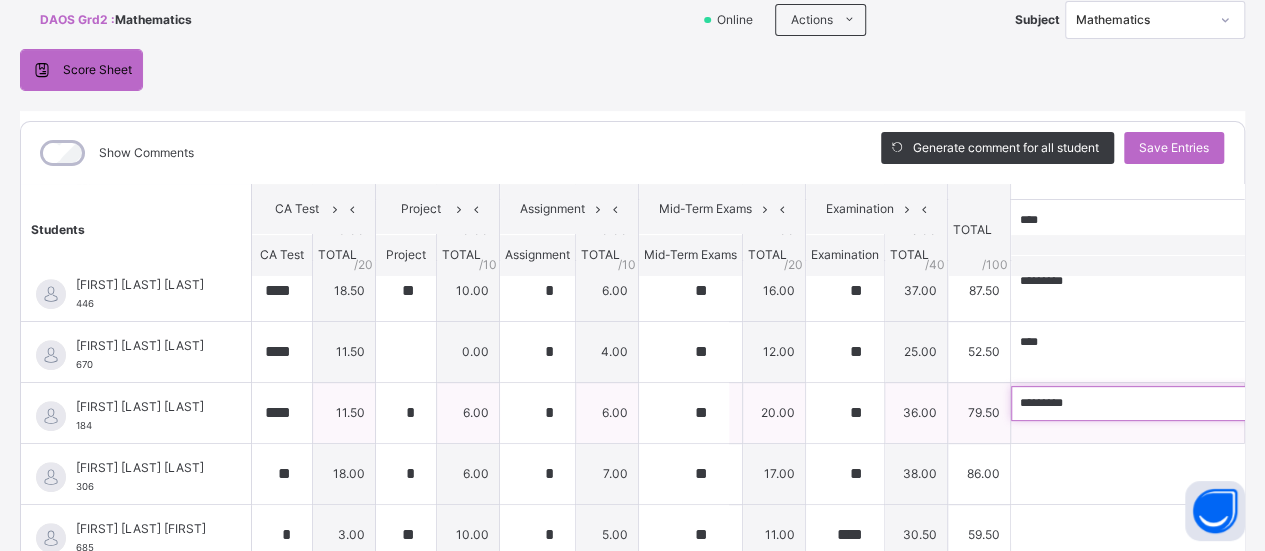 scroll, scrollTop: 447, scrollLeft: 0, axis: vertical 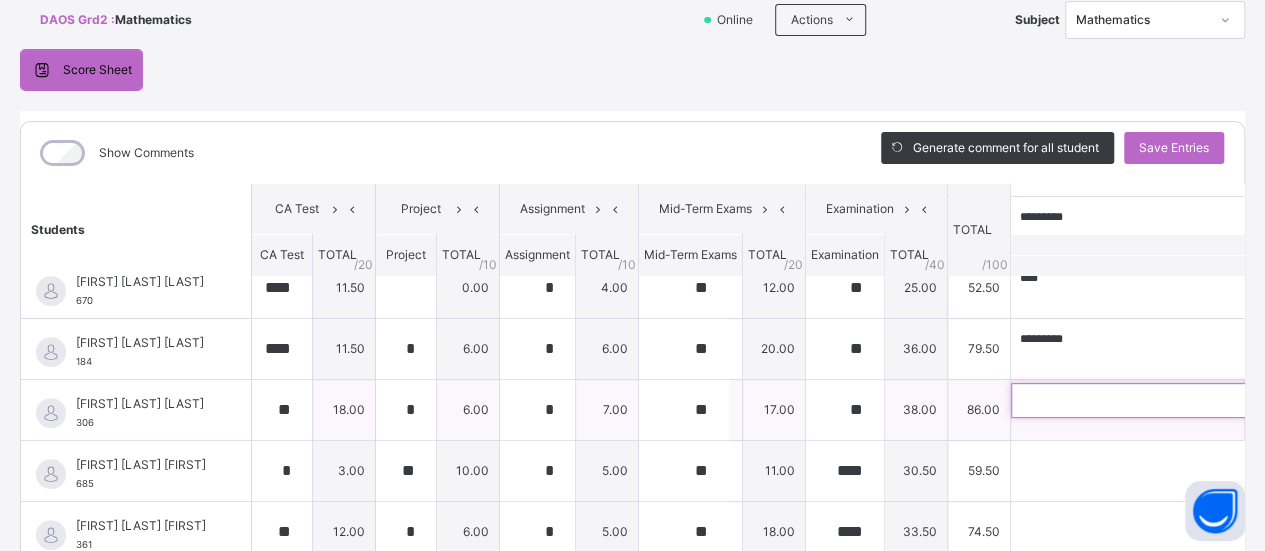 click at bounding box center (1141, 400) 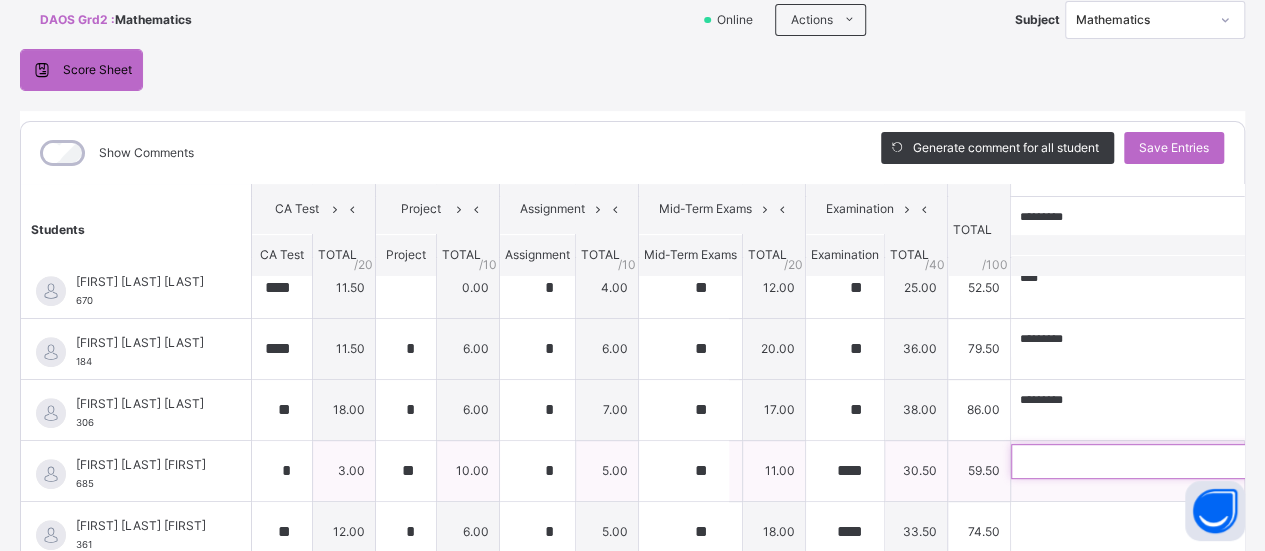 click at bounding box center [1141, 461] 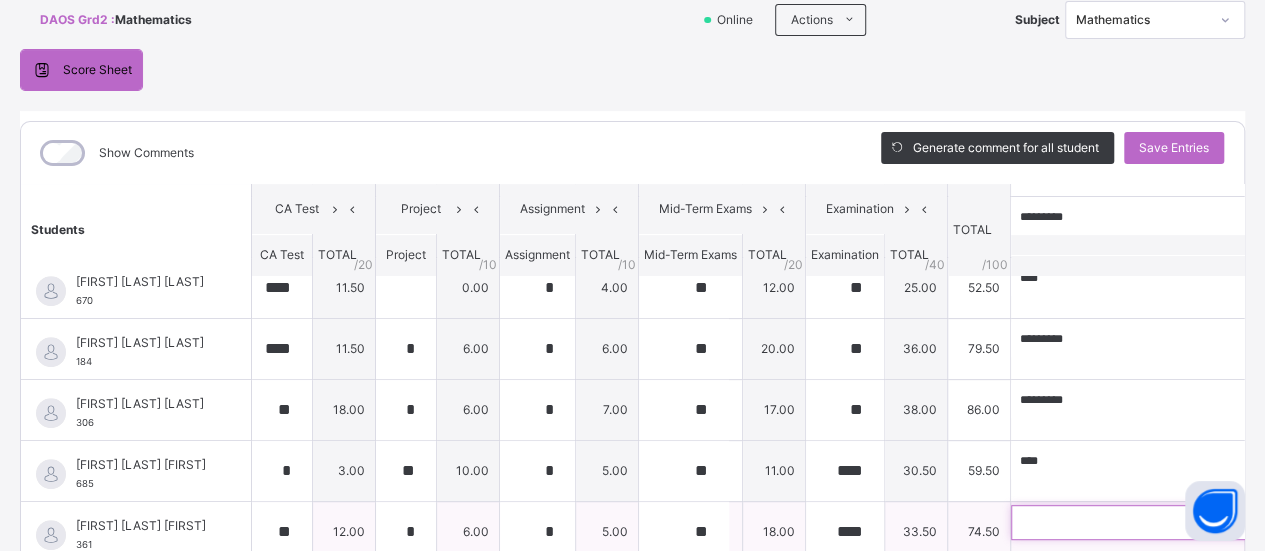click at bounding box center [1141, 522] 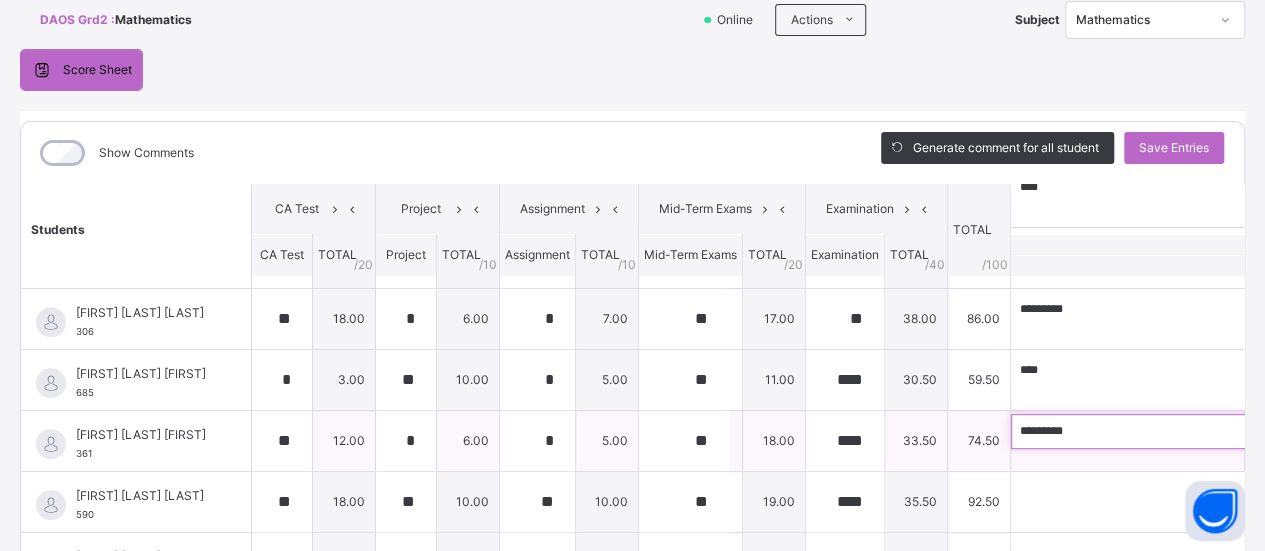 scroll, scrollTop: 582, scrollLeft: 0, axis: vertical 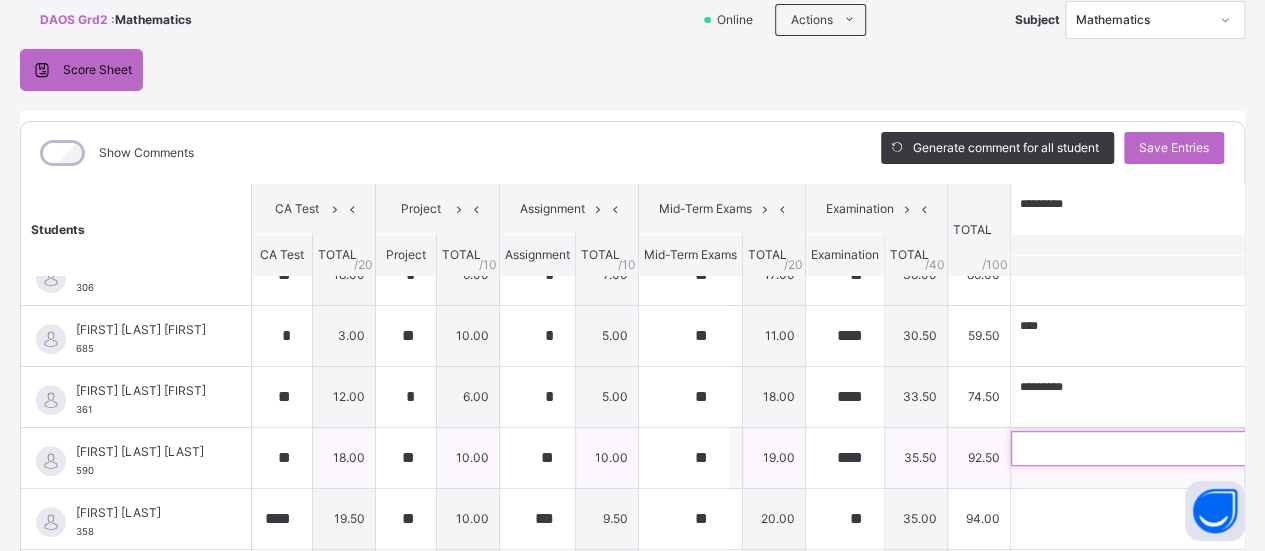 click at bounding box center [1141, 448] 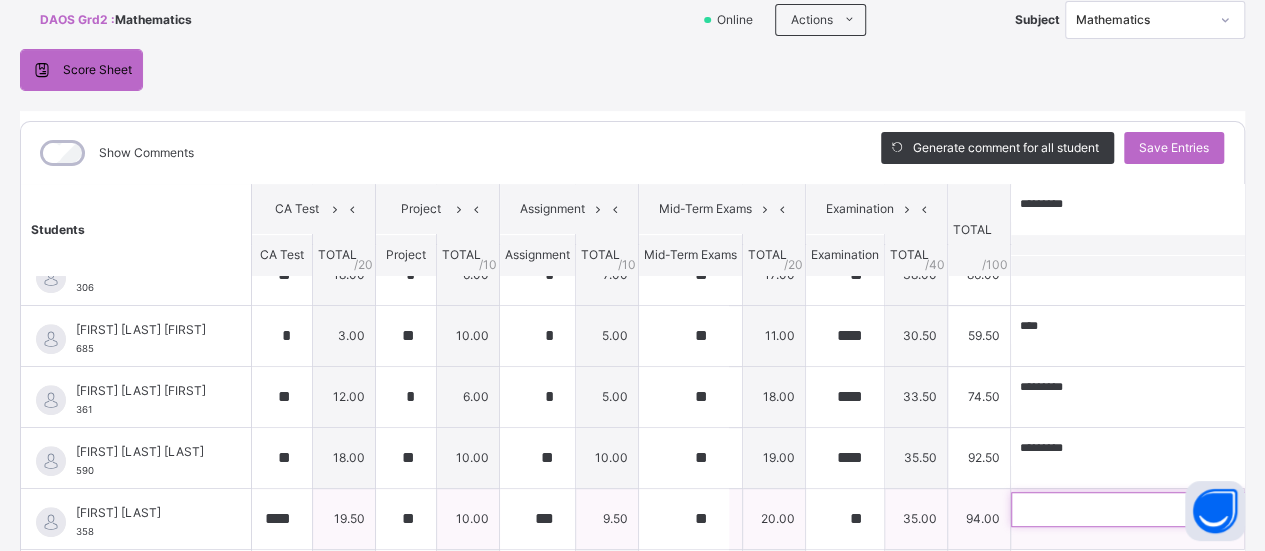 click at bounding box center [1141, 509] 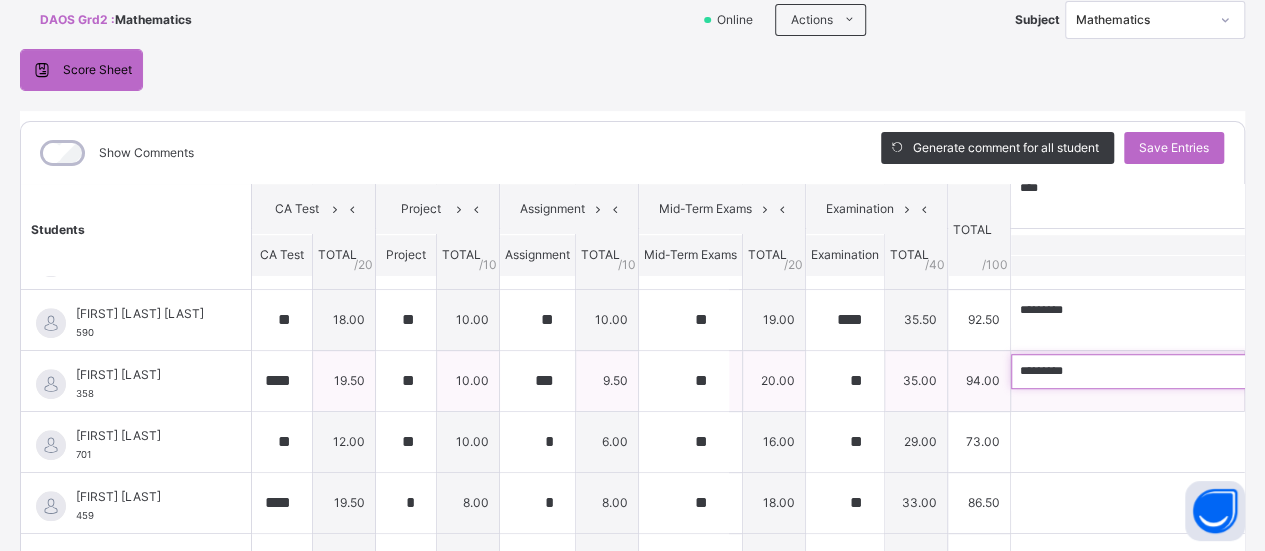 scroll, scrollTop: 756, scrollLeft: 0, axis: vertical 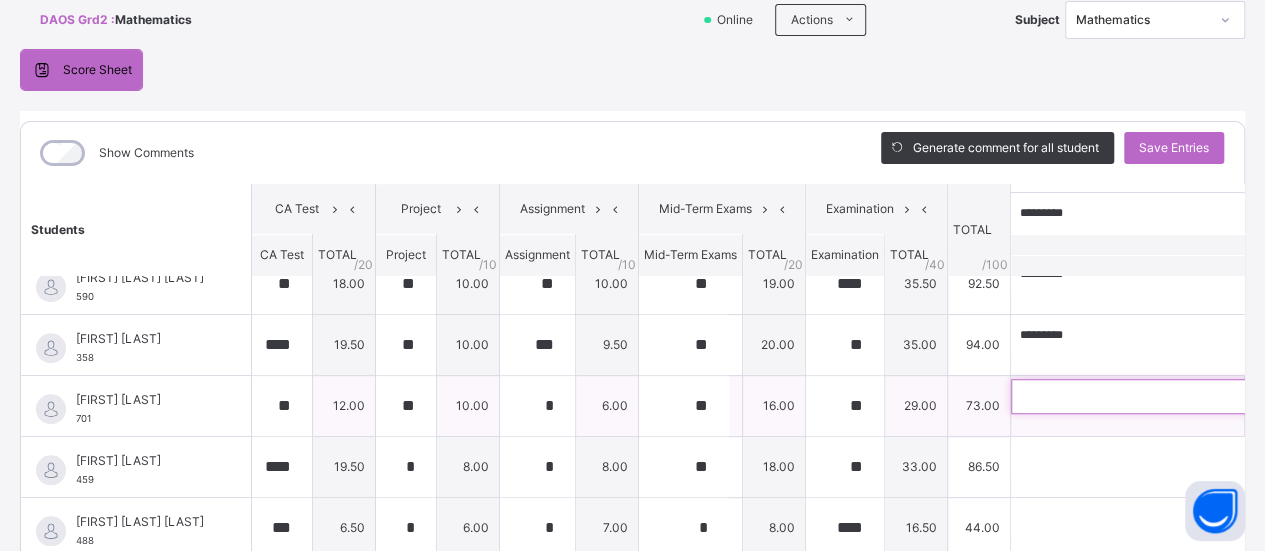 click at bounding box center (1141, 396) 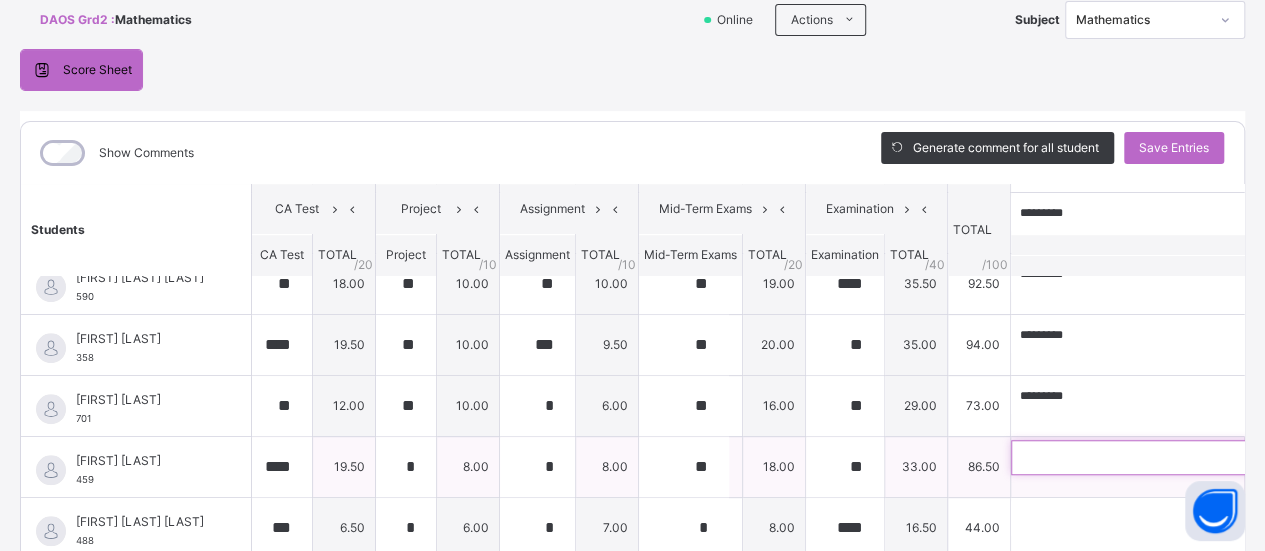 click at bounding box center [1141, 457] 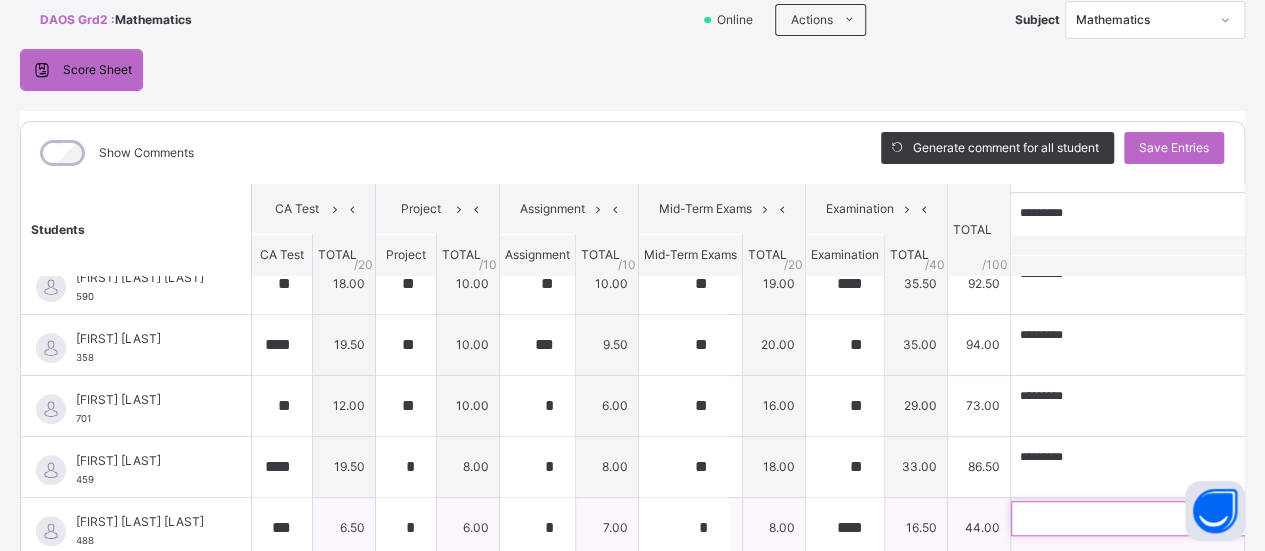 click at bounding box center (1141, 518) 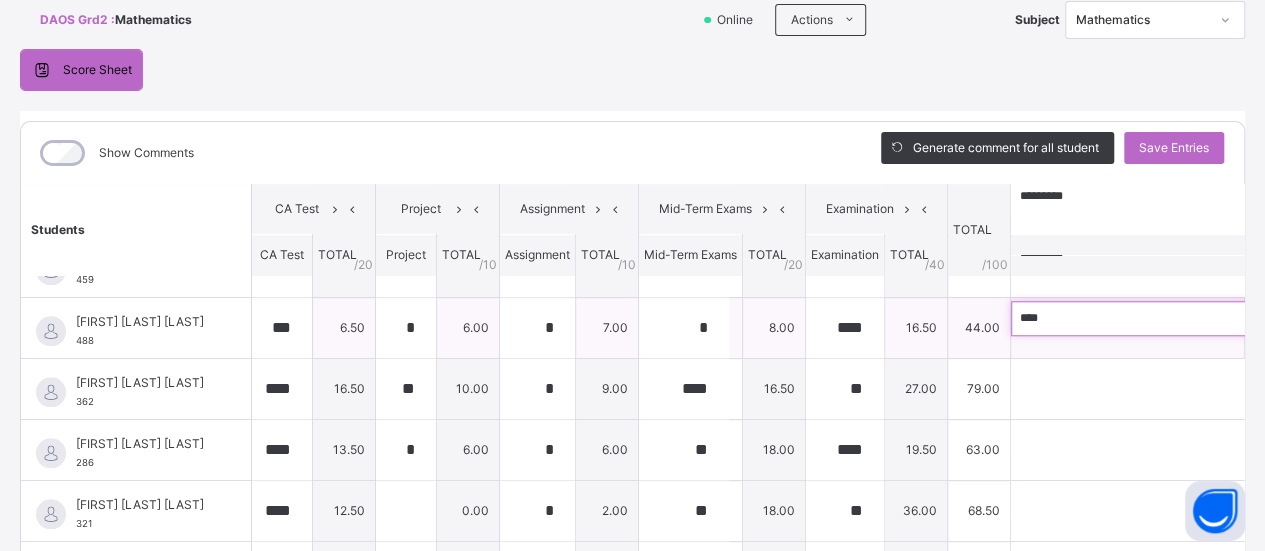 scroll, scrollTop: 965, scrollLeft: 0, axis: vertical 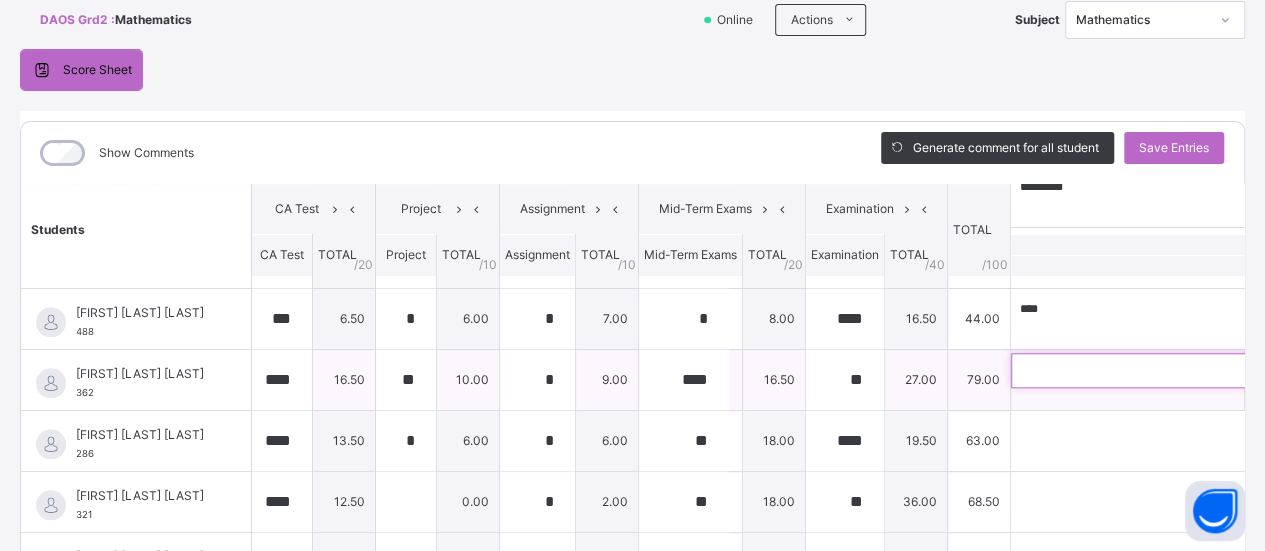 click at bounding box center [1141, 370] 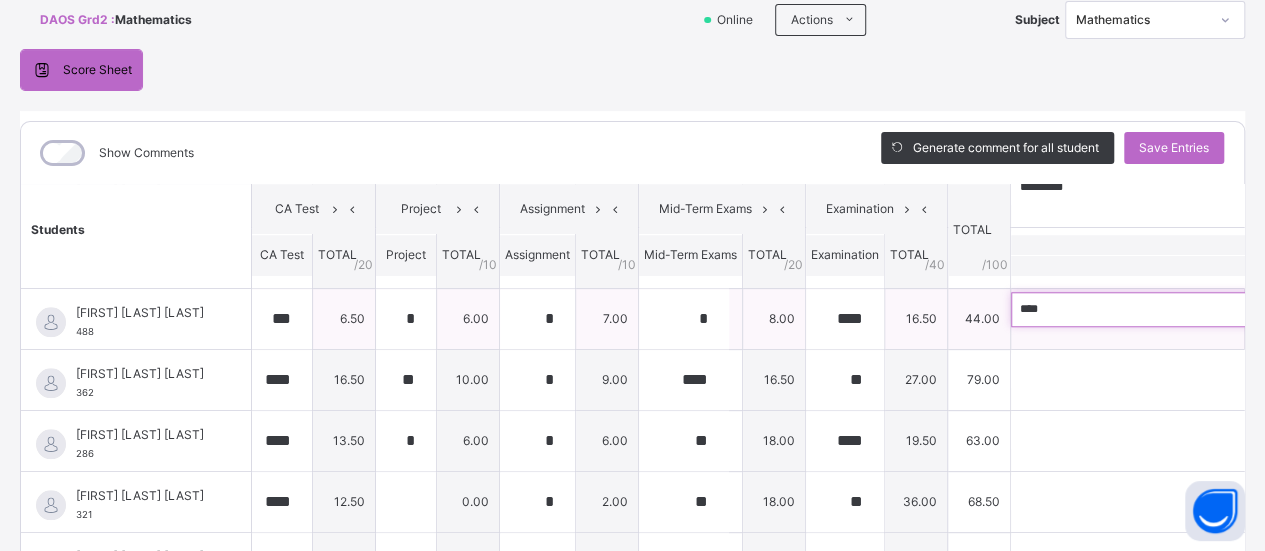 click on "****" at bounding box center [1141, 309] 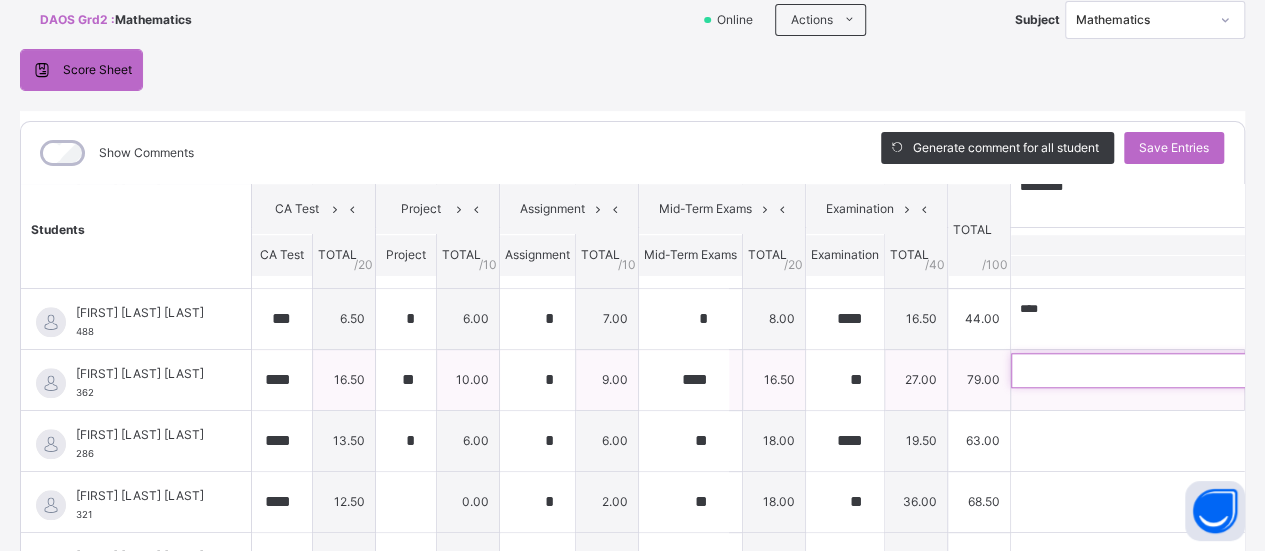 click at bounding box center (1141, 370) 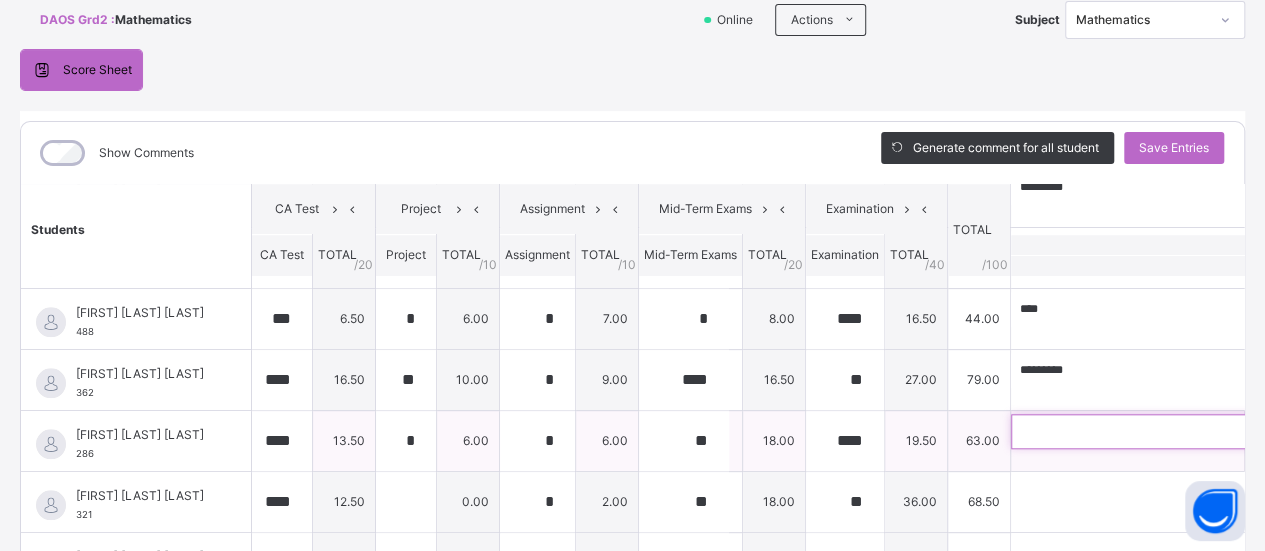 click at bounding box center (1141, 431) 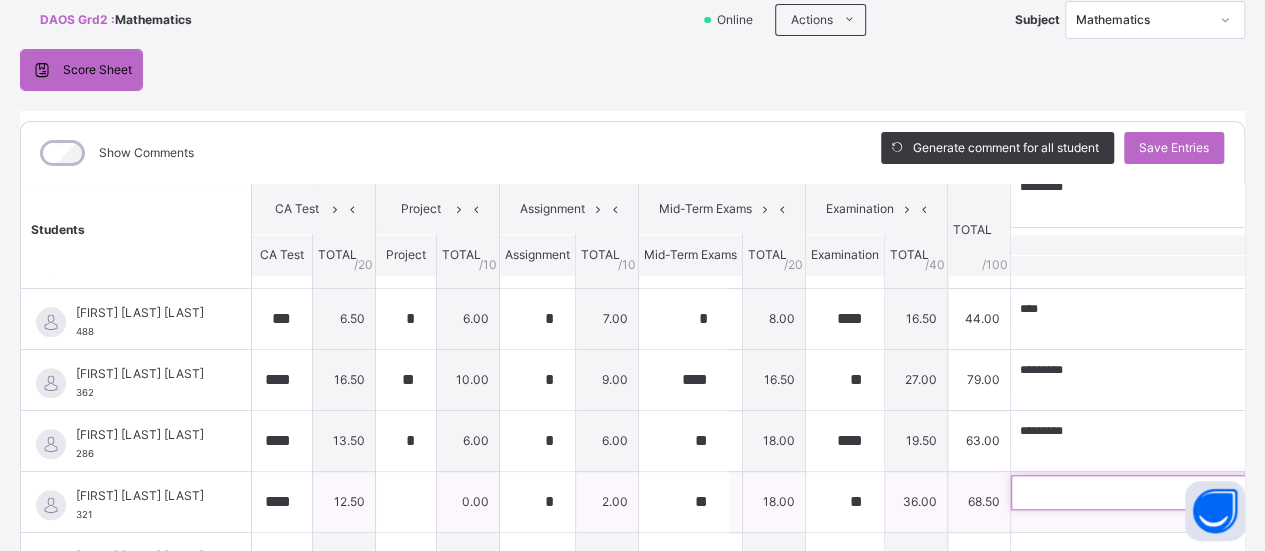 click at bounding box center [1141, 492] 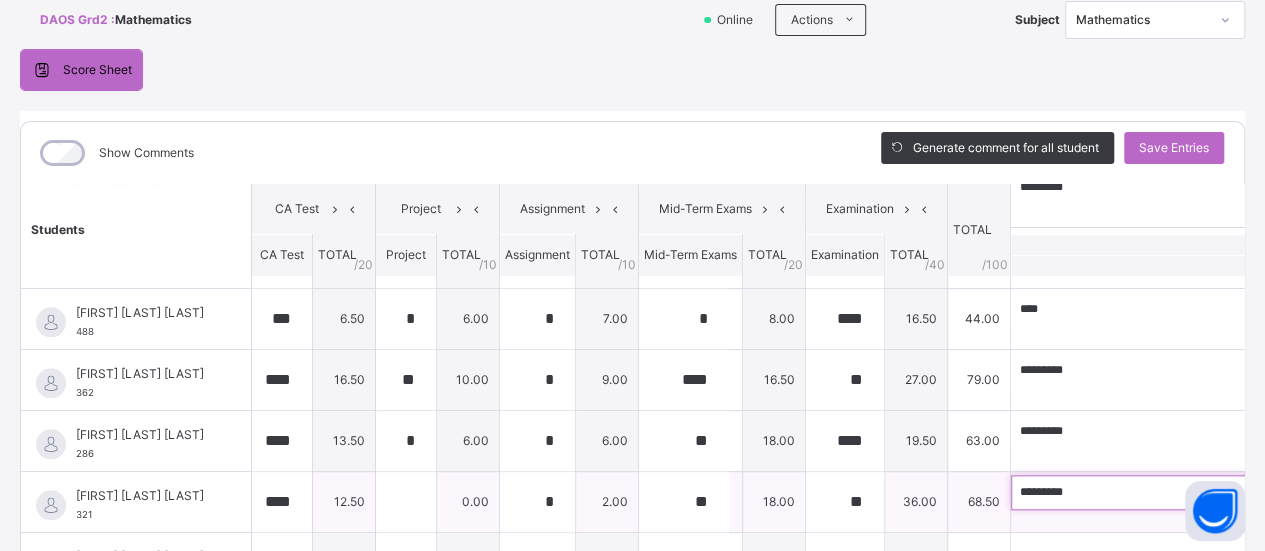 scroll, scrollTop: 1063, scrollLeft: 0, axis: vertical 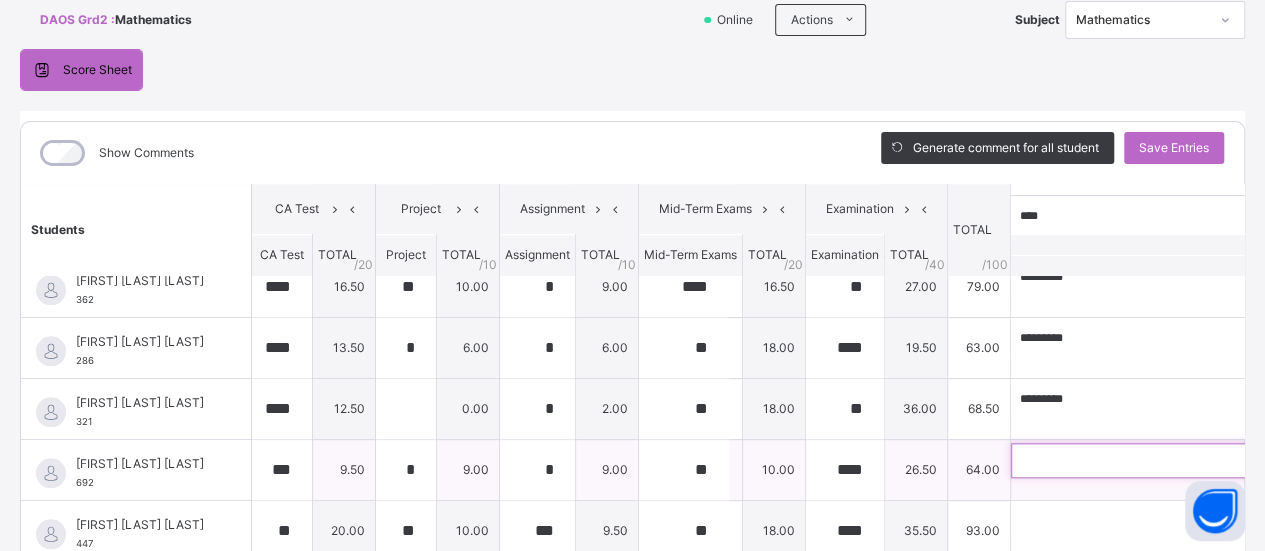 click at bounding box center (1141, 460) 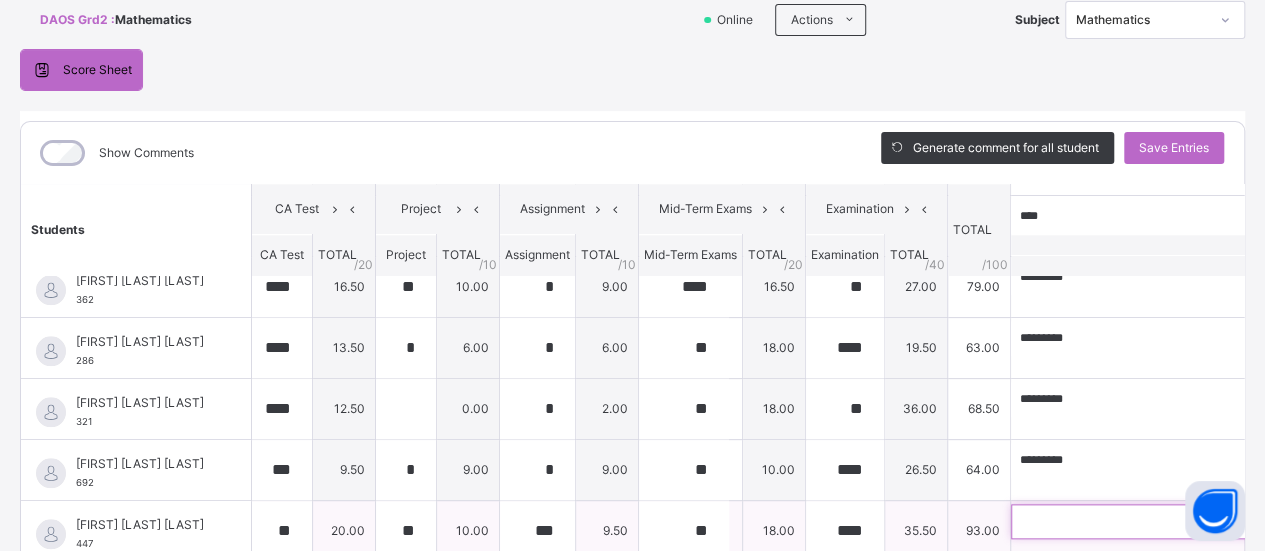 click at bounding box center [1141, 521] 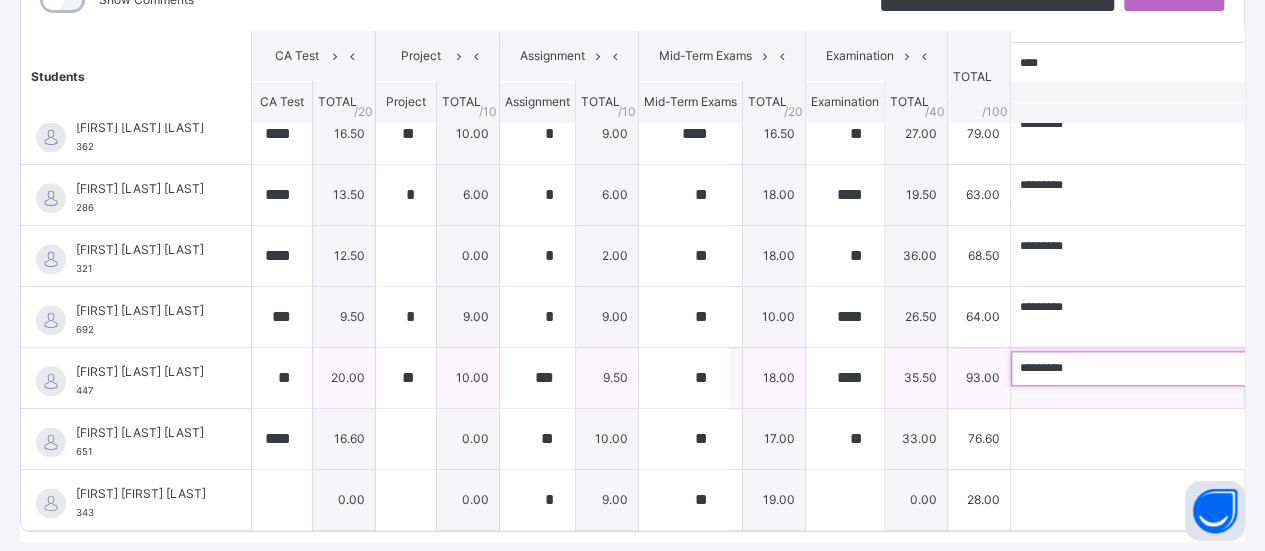 scroll, scrollTop: 304, scrollLeft: 0, axis: vertical 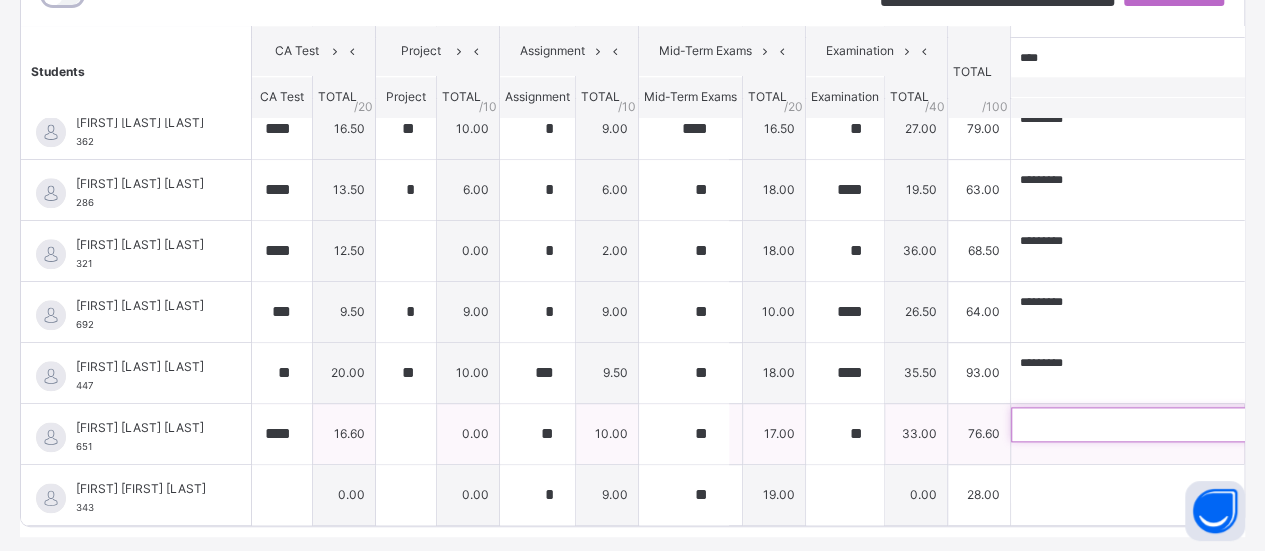 click at bounding box center [1141, 424] 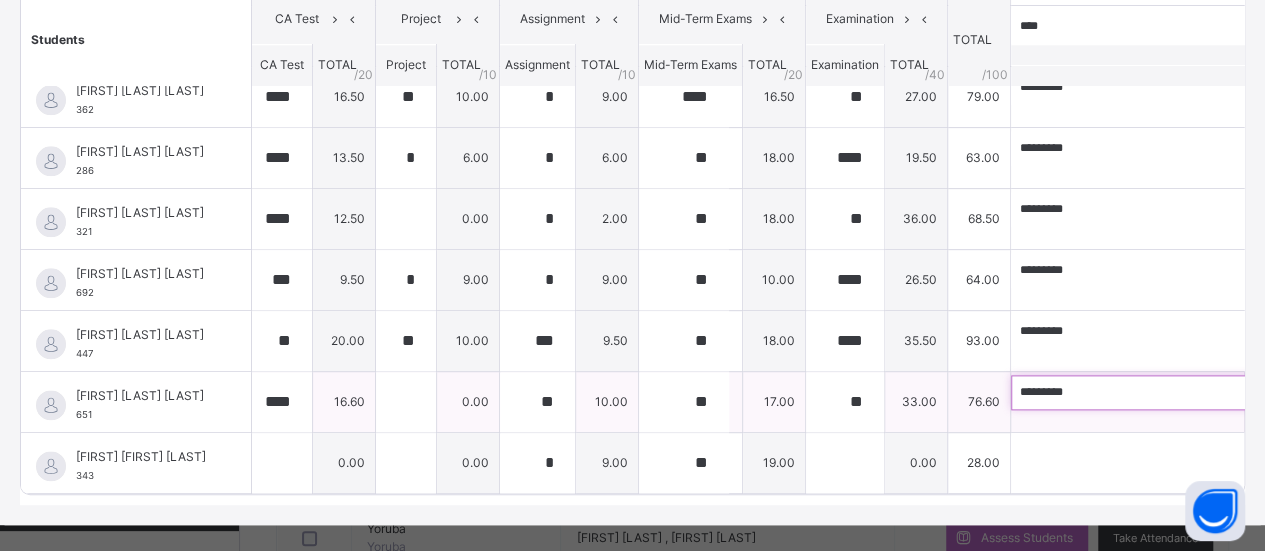 scroll, scrollTop: 374, scrollLeft: 0, axis: vertical 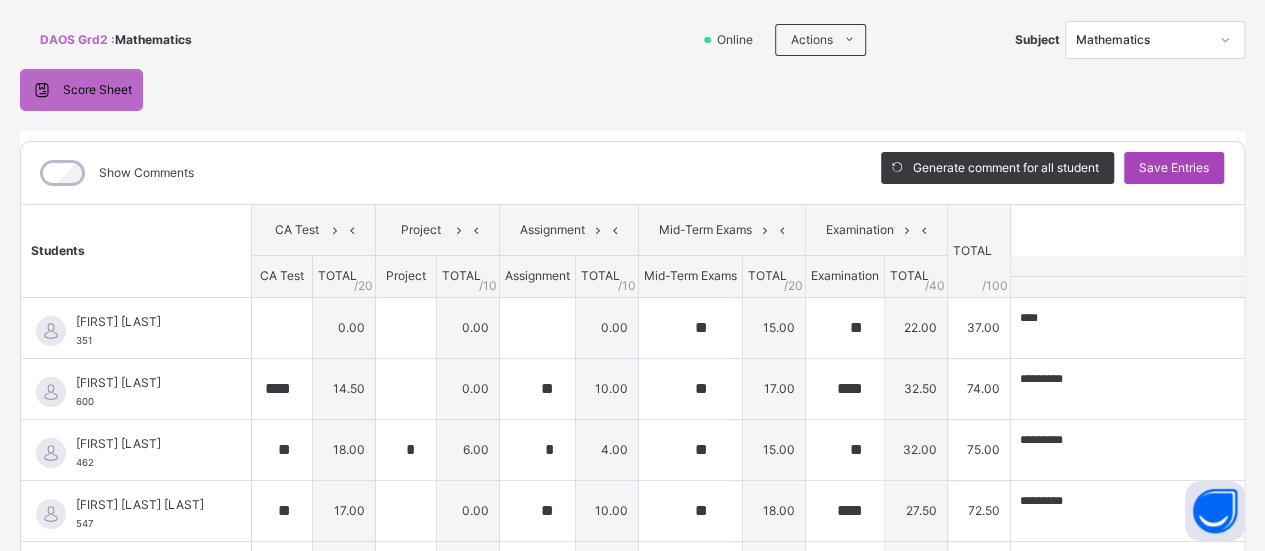 click on "Save Entries" at bounding box center (1174, 168) 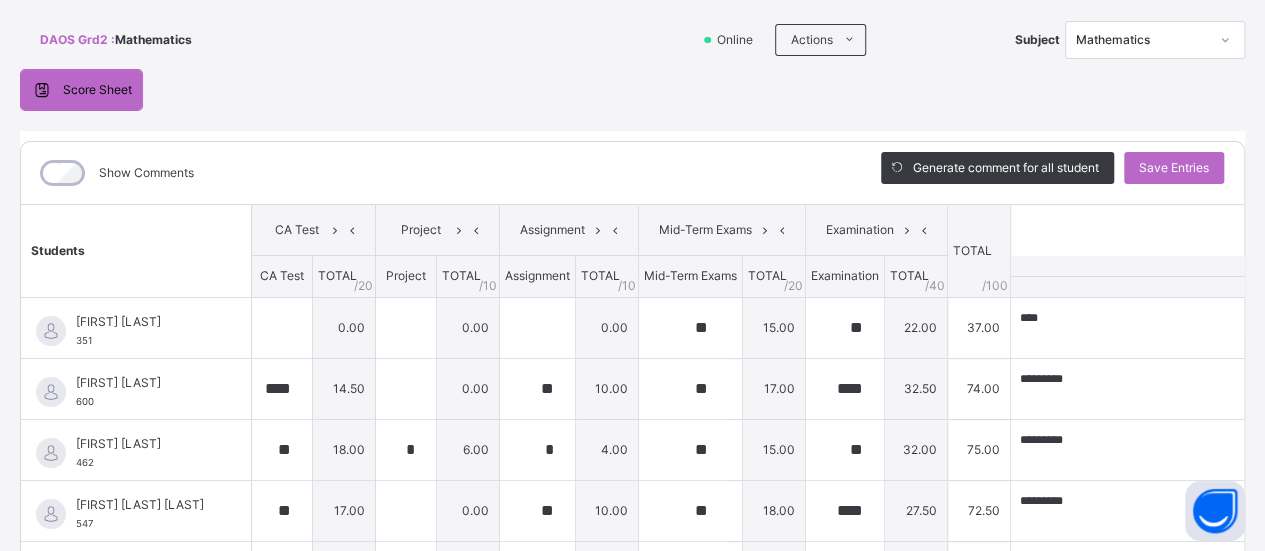 click on "Score Sheet Score Sheet Show Comments   Generate comment for all student   Save Entries Class Level:  DAOS Grd2   Subject:  Mathematics Session:  2024/2025 Session Session:  3rd Term Students CA Test Project Assignment Mid-Term Exams Examination TOTAL /100 Comment CA Test TOTAL / 20 Project TOTAL / 10 Assignment TOTAL / 10 Mid-Term Exams TOTAL / 20 Examination TOTAL / 40 [LAST]  [FIRST] 351 [LAST]  [FIRST] 351 0.00 0.00 0.00 ** 15.00 ** 22.00 37.00 **** Generate comment 4 / 250   ×   Subject Teacher’s Comment Generate and see in full the comment developed by the AI with an option to regenerate the comment JS [LAST]  [FIRST]   351   Total 37.00  / 100.00 Sims Bot   Regenerate     Use this comment   [LAST]  [FIRST] 600 [LAST]  [FIRST] 600 **** 14.50 0.00 ** 10.00 ** 17.00 **** 32.50 74.00 ********* Generate comment 9 / 250   ×   Subject Teacher’s Comment Generate and see in full the comment developed by the AI with an option to regenerate the comment JS [LAST]  [FIRST]   600   Total 74.00  / 100.00" at bounding box center (632, 392) 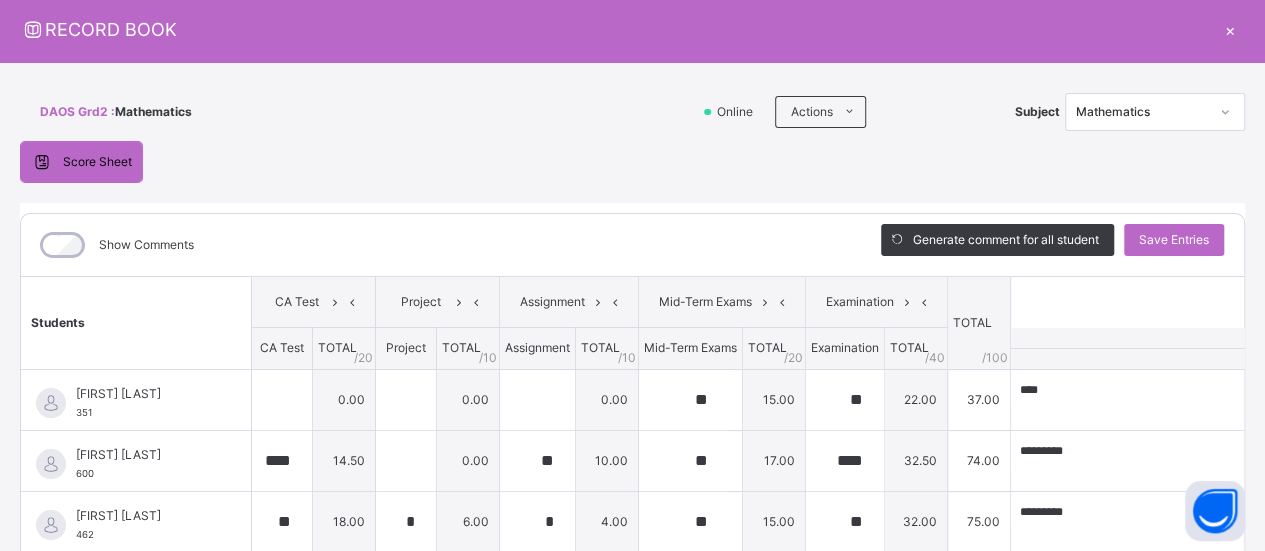 scroll, scrollTop: 32, scrollLeft: 0, axis: vertical 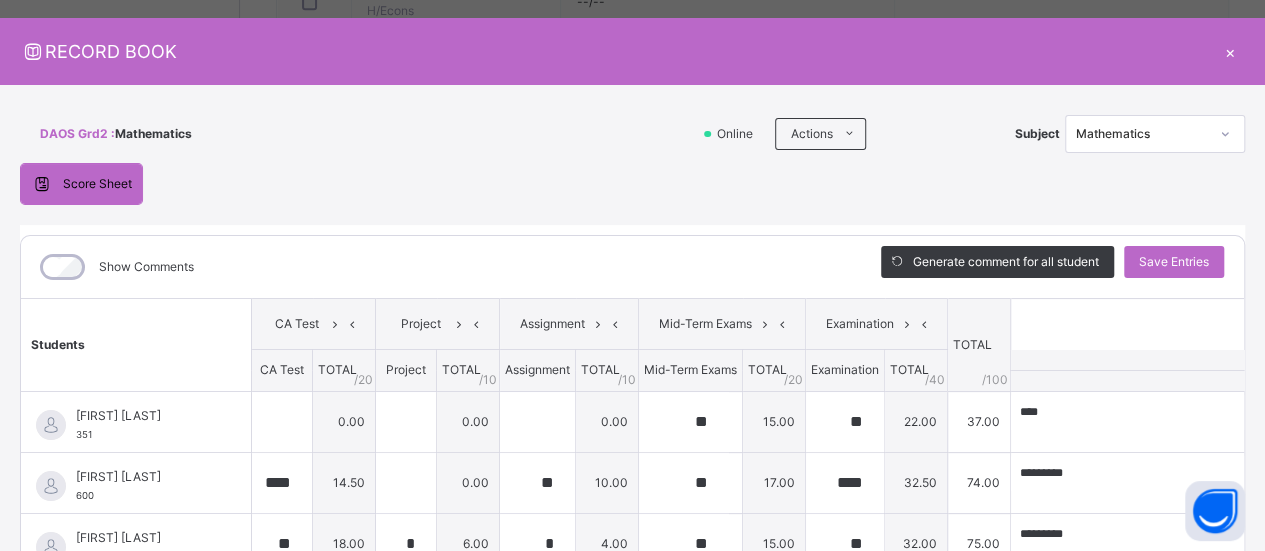 click on "×" at bounding box center (1230, 51) 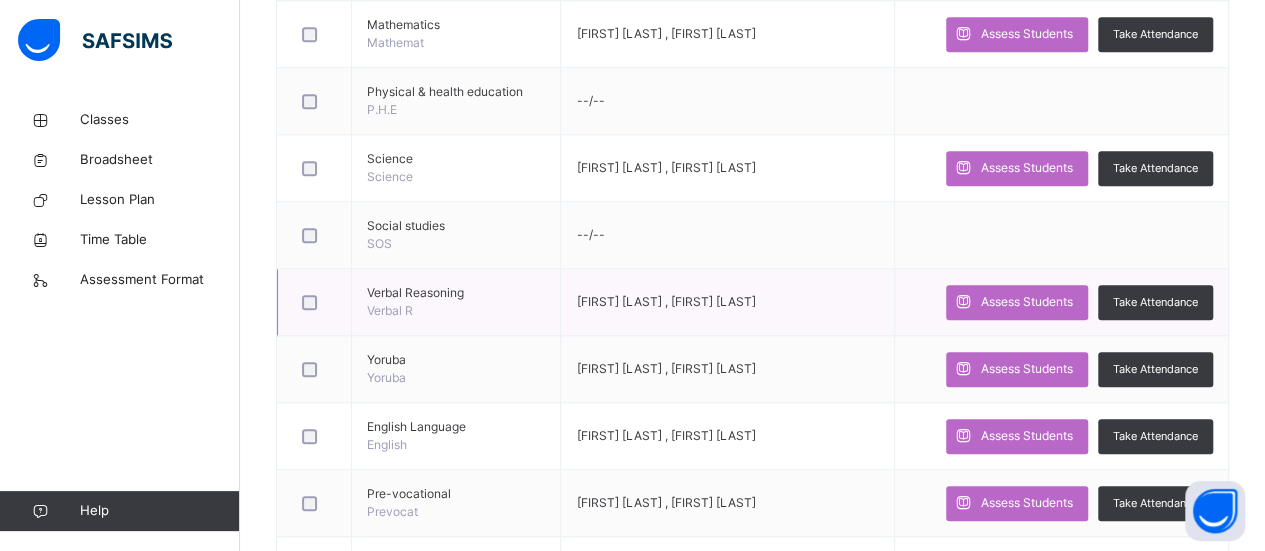 scroll, scrollTop: 844, scrollLeft: 0, axis: vertical 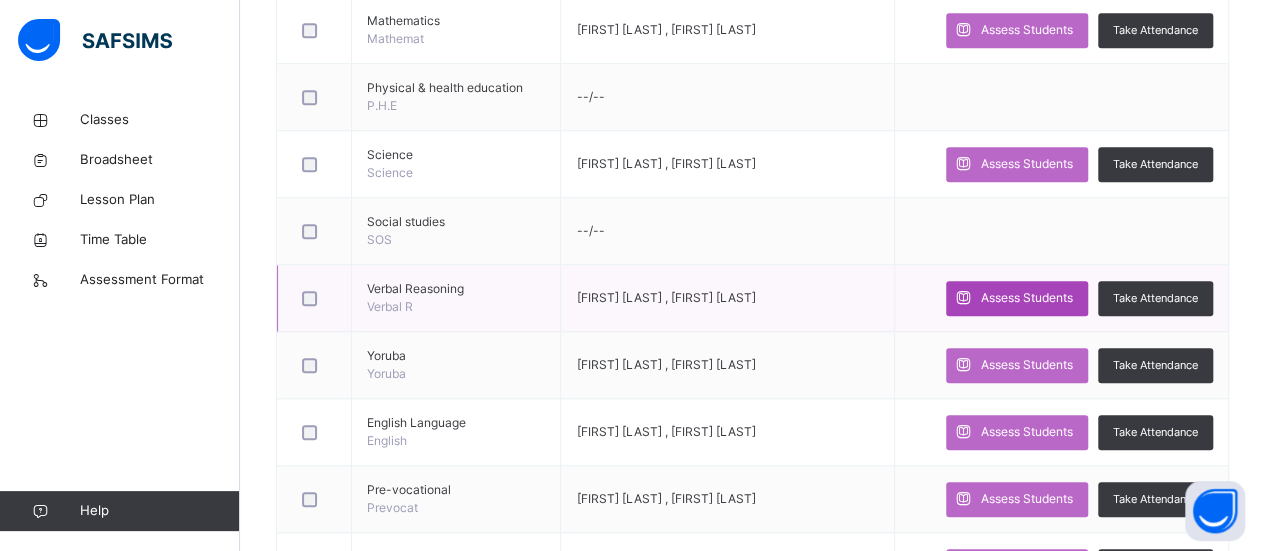 click on "Assess Students" at bounding box center [1017, 298] 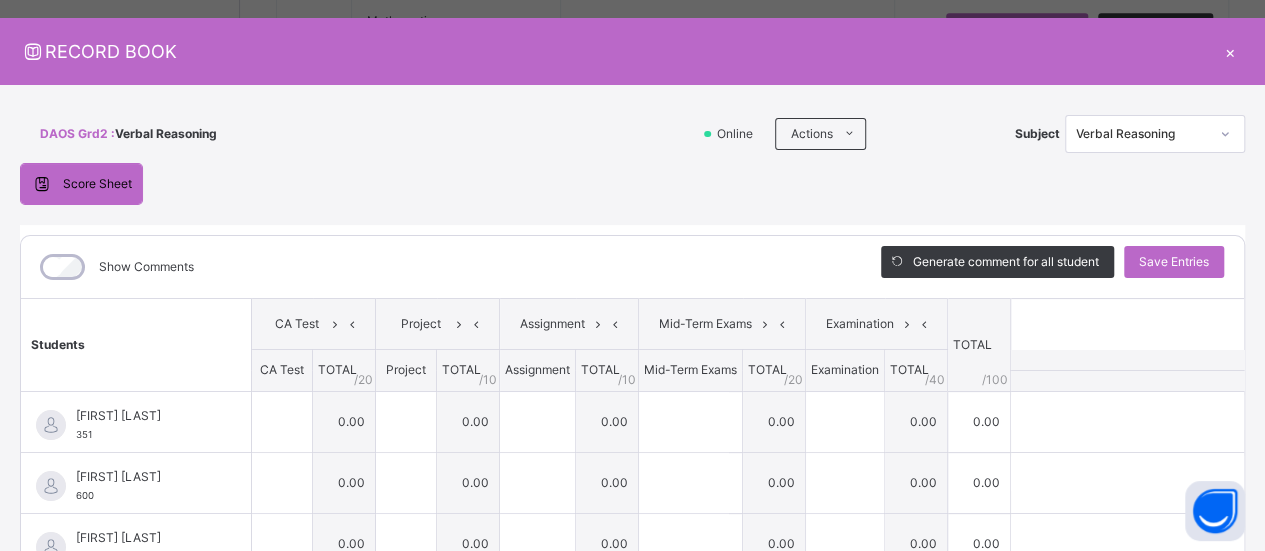 click on "×" at bounding box center [1230, 51] 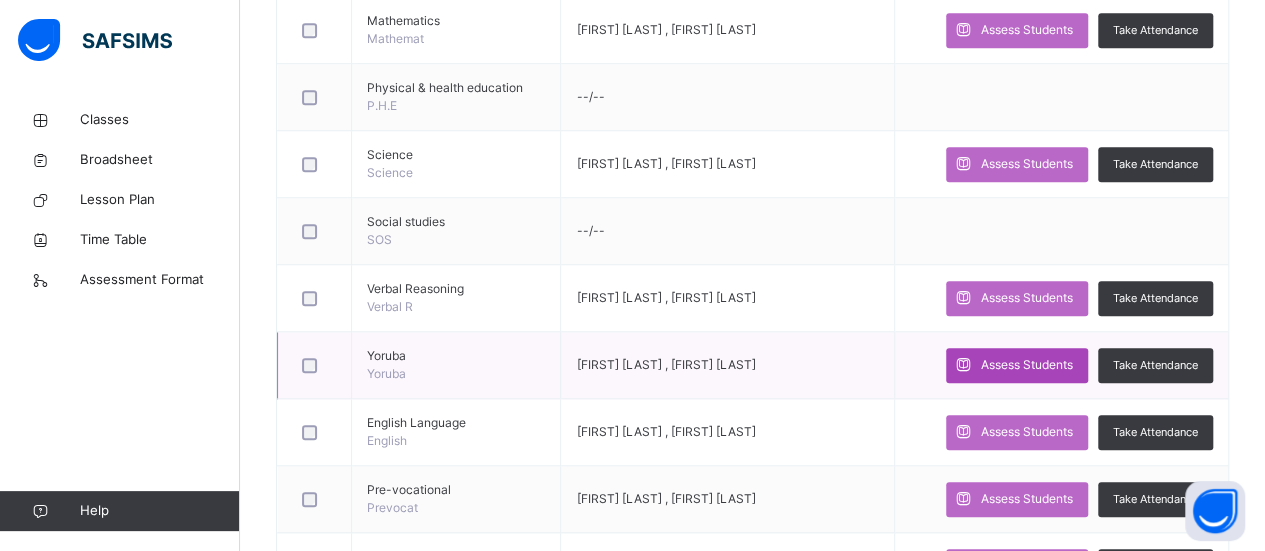 click on "Assess Students" at bounding box center [1027, 365] 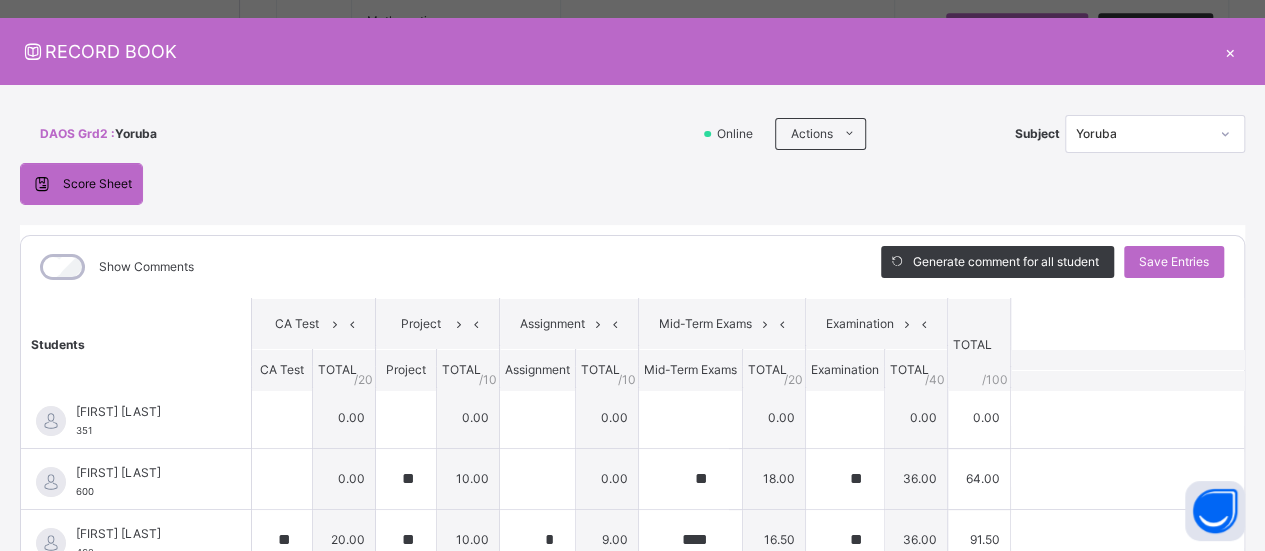 scroll, scrollTop: 0, scrollLeft: 0, axis: both 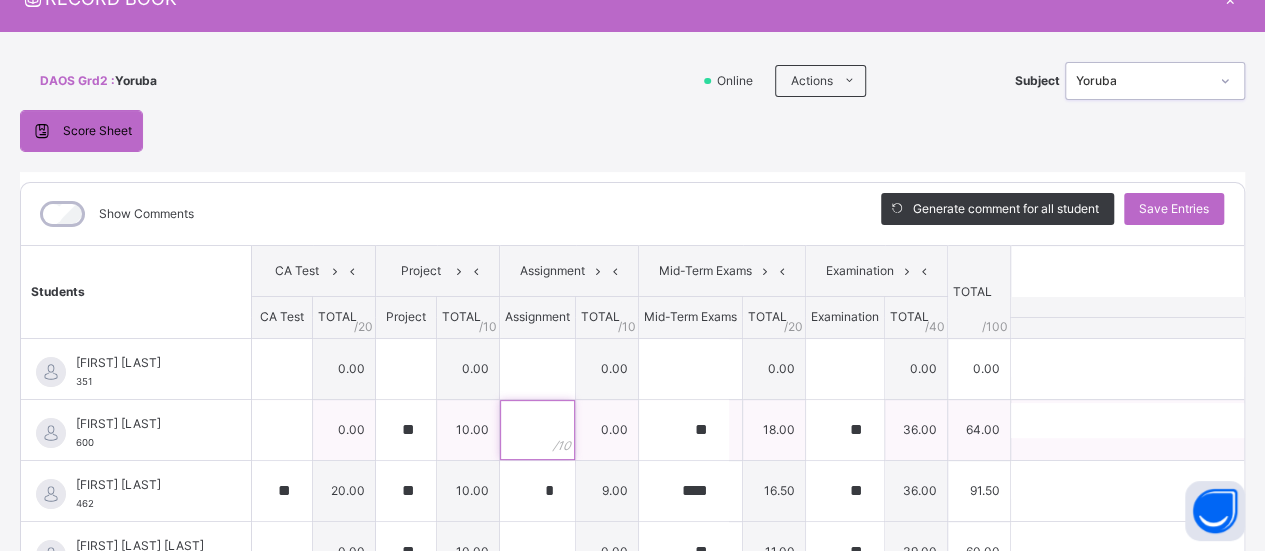 click at bounding box center [537, 430] 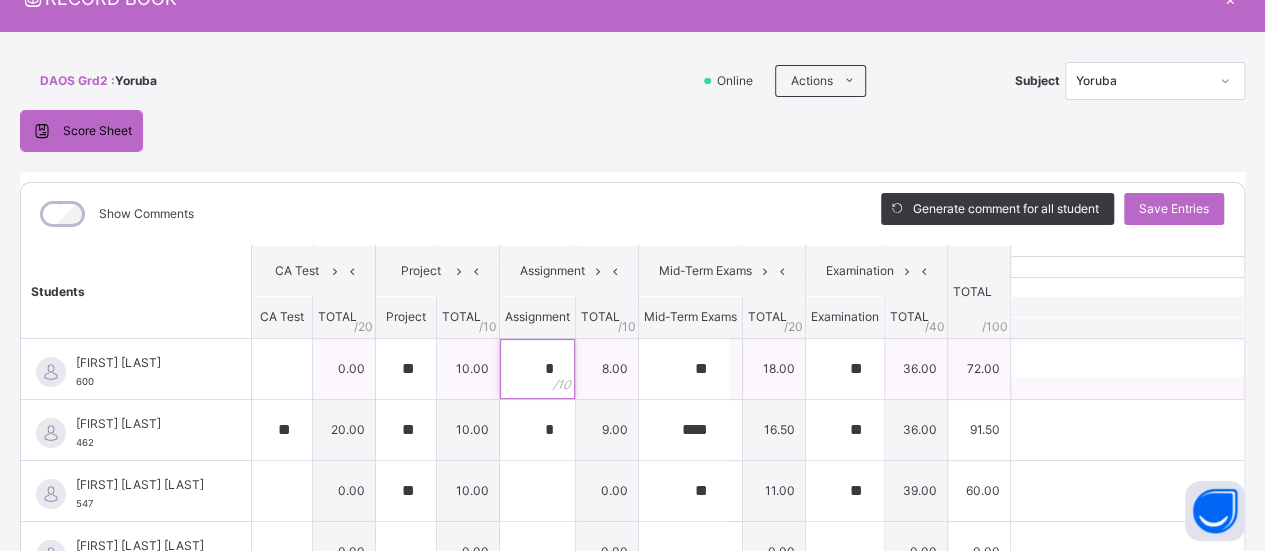 scroll, scrollTop: 124, scrollLeft: 0, axis: vertical 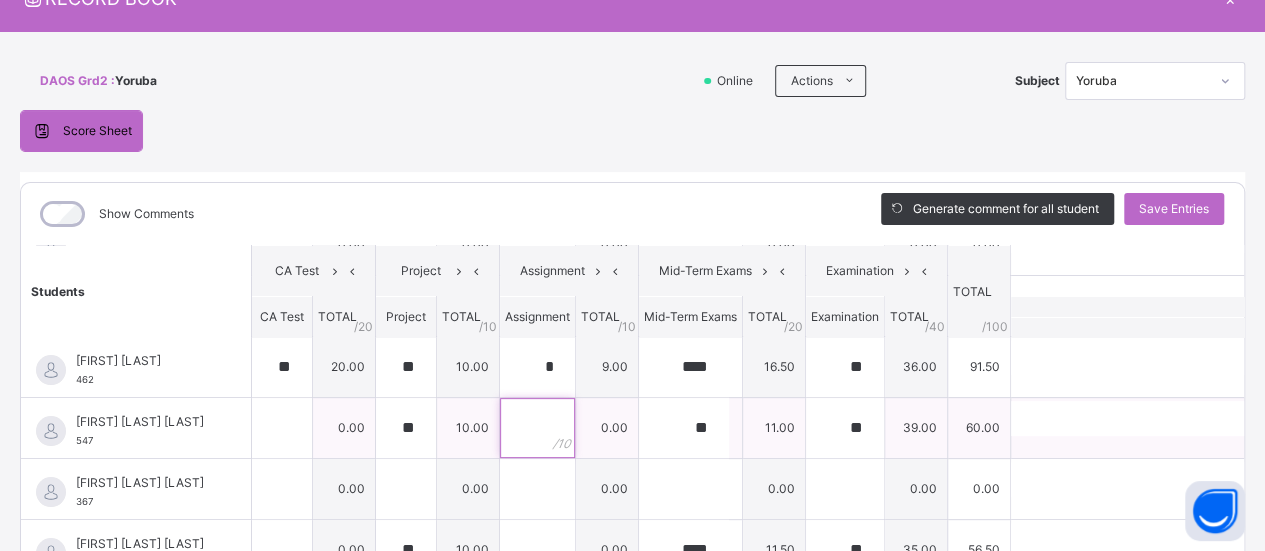 click at bounding box center (537, 428) 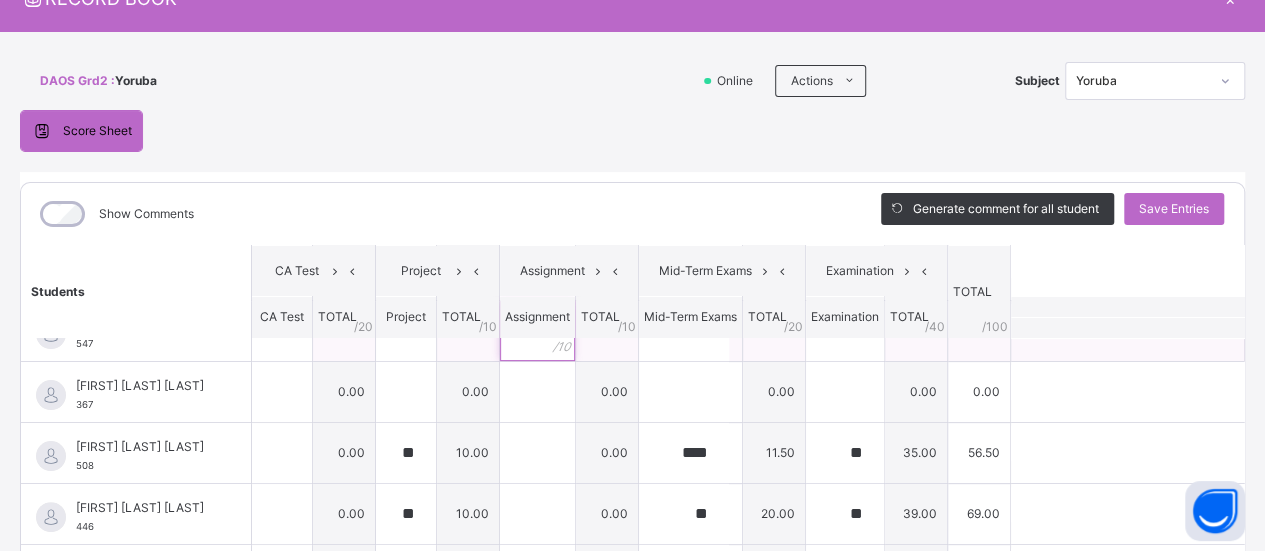 scroll, scrollTop: 229, scrollLeft: 0, axis: vertical 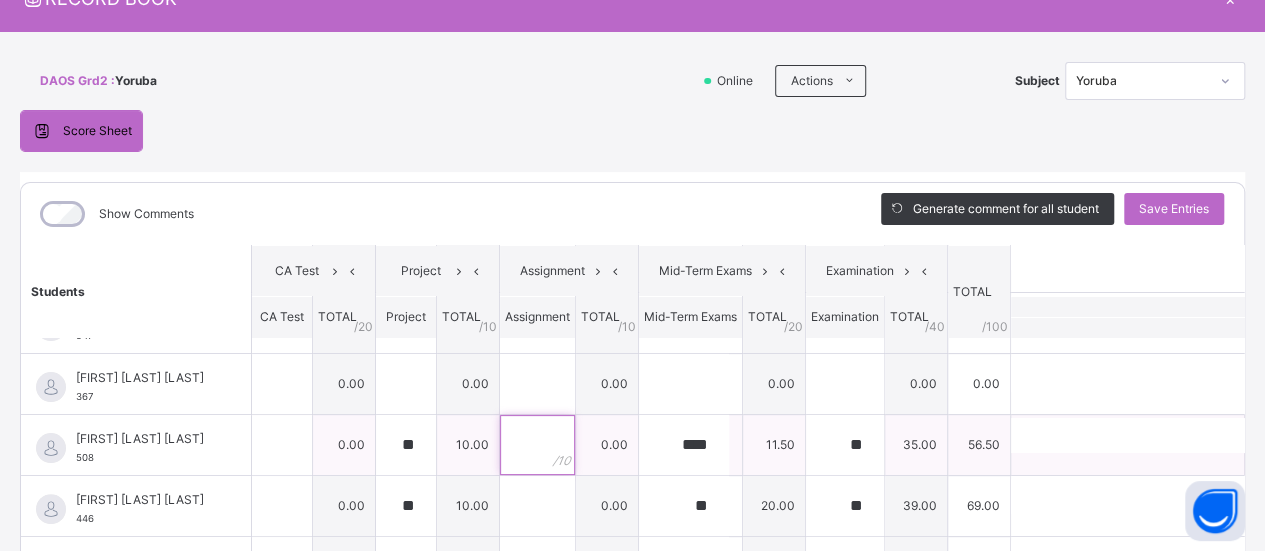 click at bounding box center (537, 445) 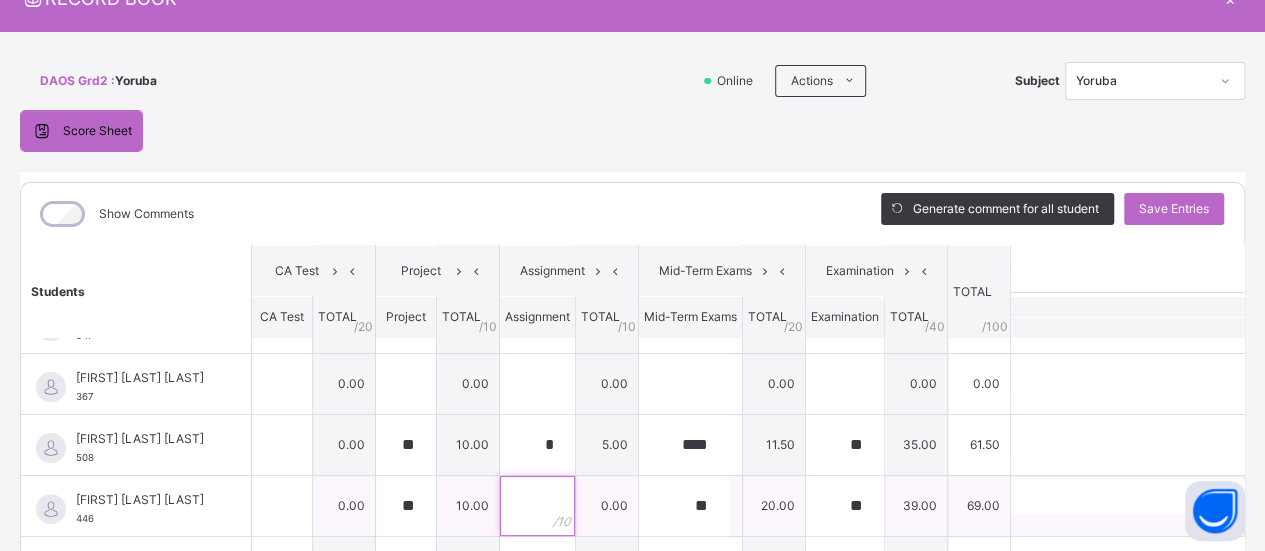 click at bounding box center (537, 506) 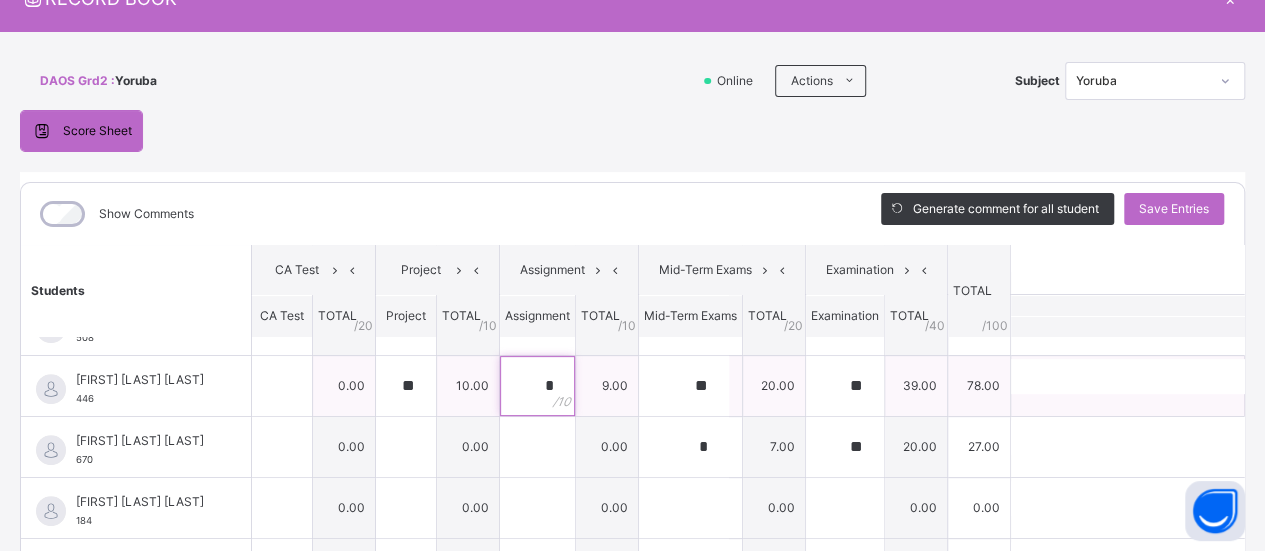 scroll, scrollTop: 360, scrollLeft: 0, axis: vertical 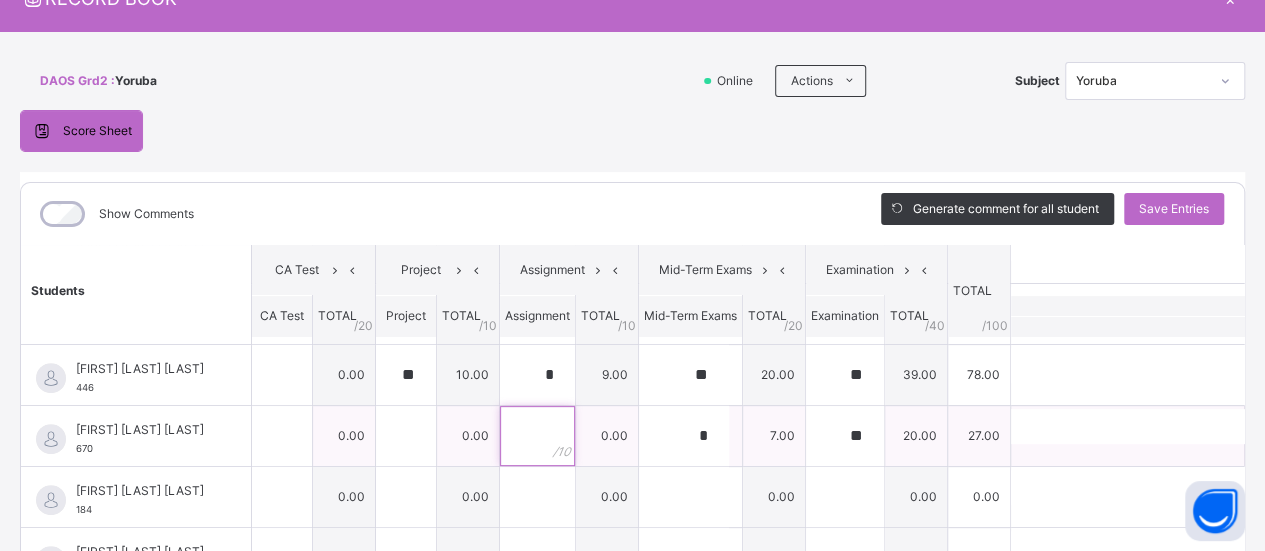 click at bounding box center [537, 436] 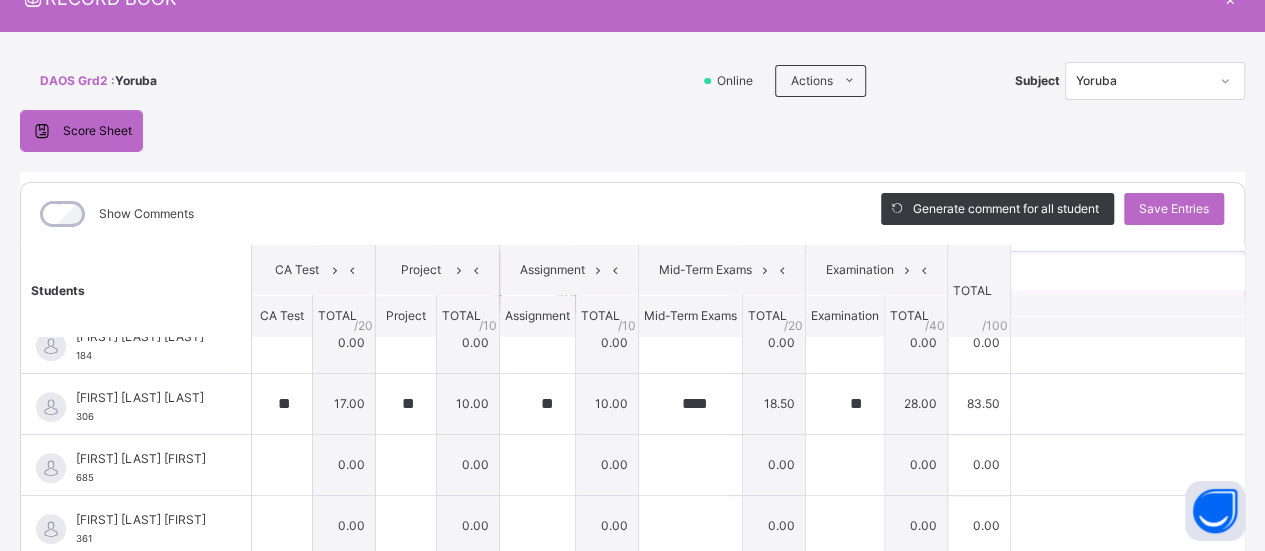 scroll, scrollTop: 547, scrollLeft: 0, axis: vertical 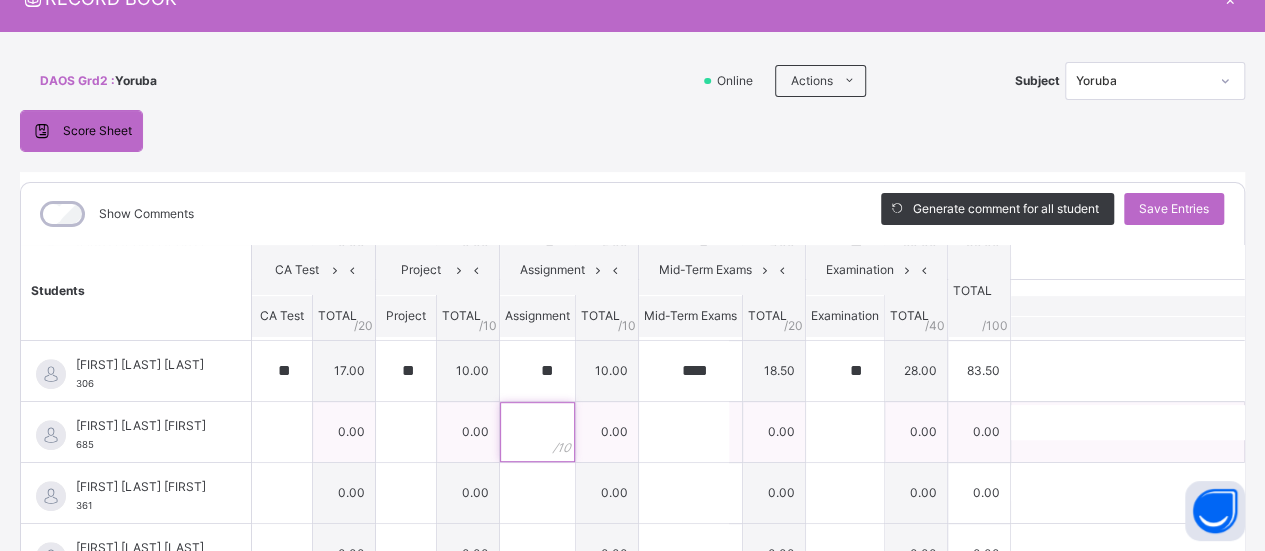 click at bounding box center (537, 432) 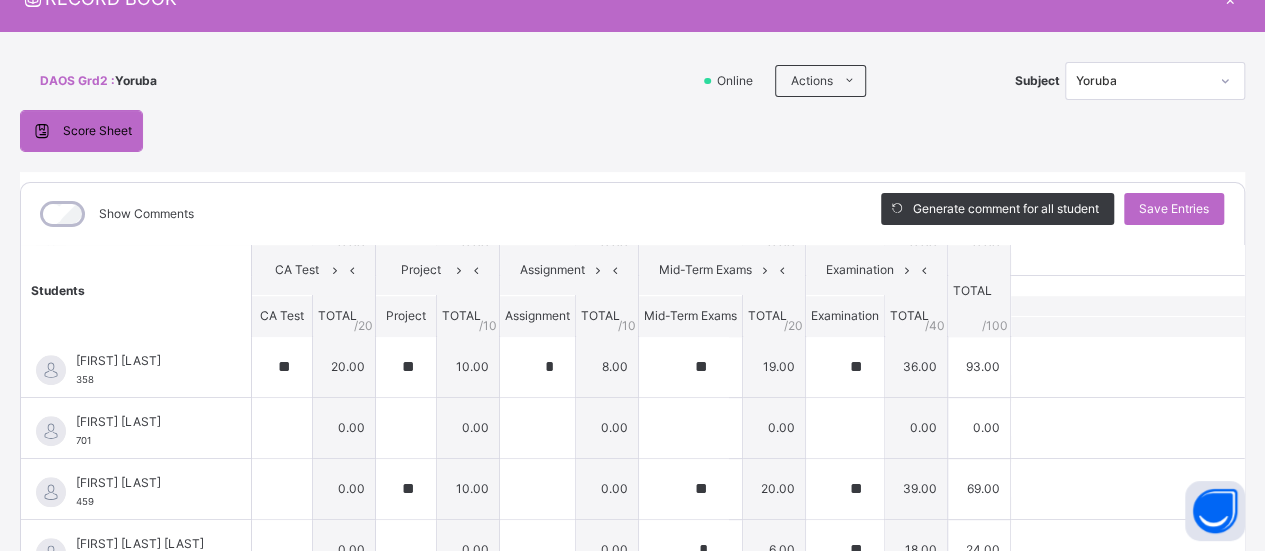 scroll, scrollTop: 807, scrollLeft: 0, axis: vertical 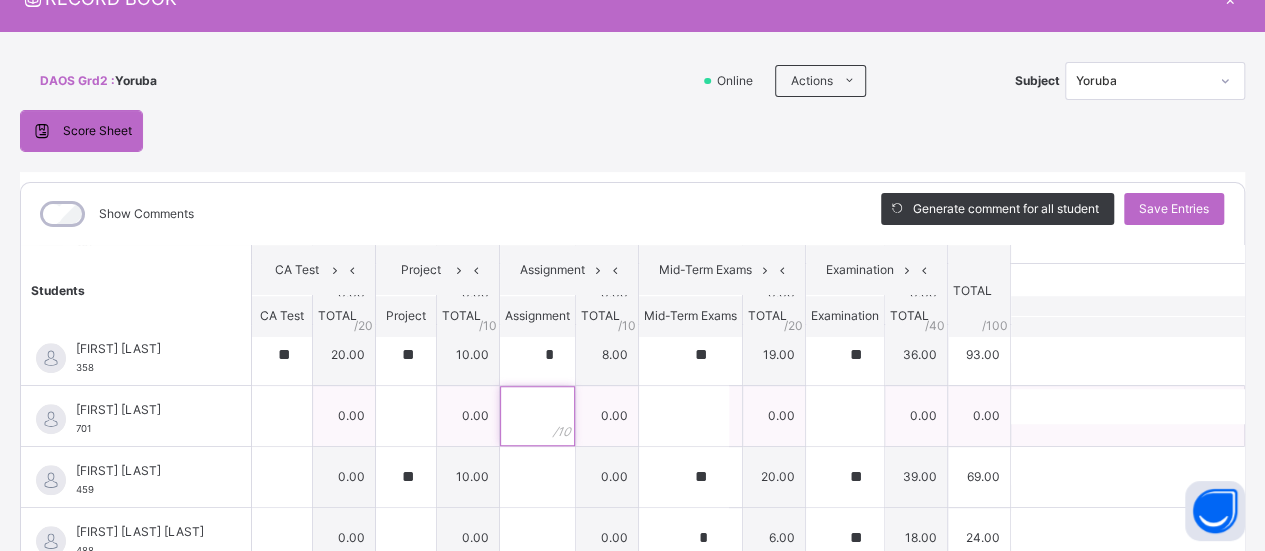 click at bounding box center (537, 416) 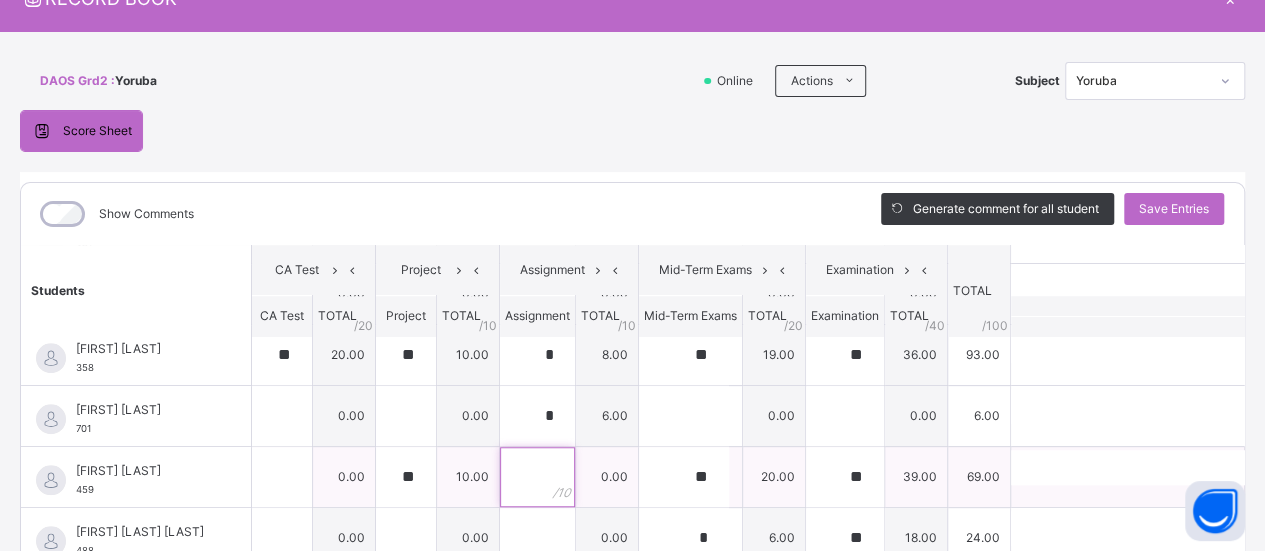 click at bounding box center [537, 477] 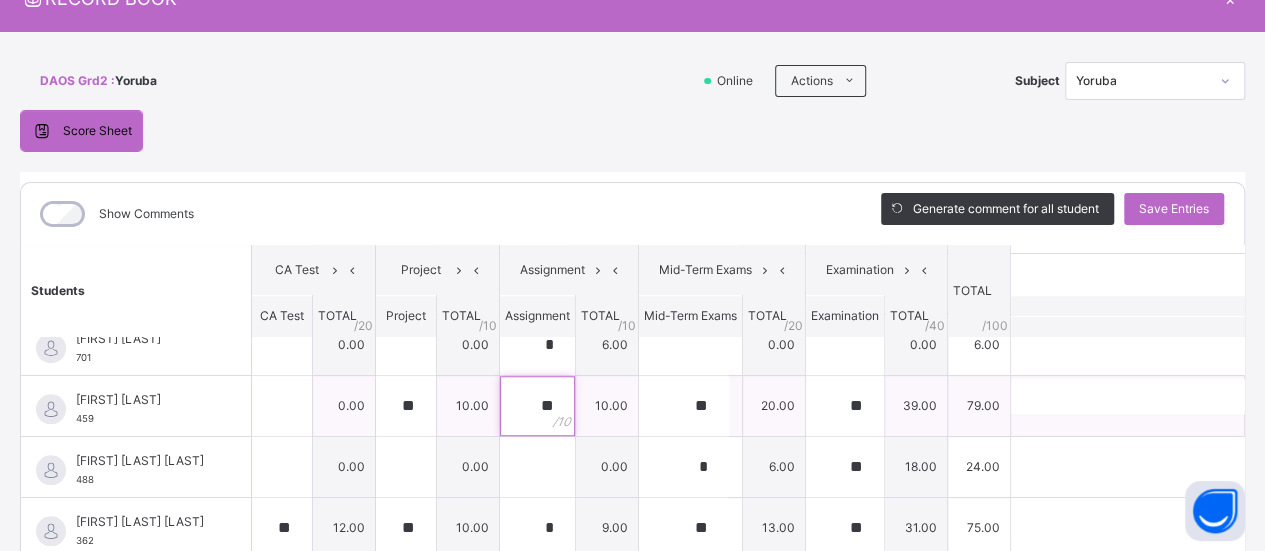 scroll, scrollTop: 905, scrollLeft: 0, axis: vertical 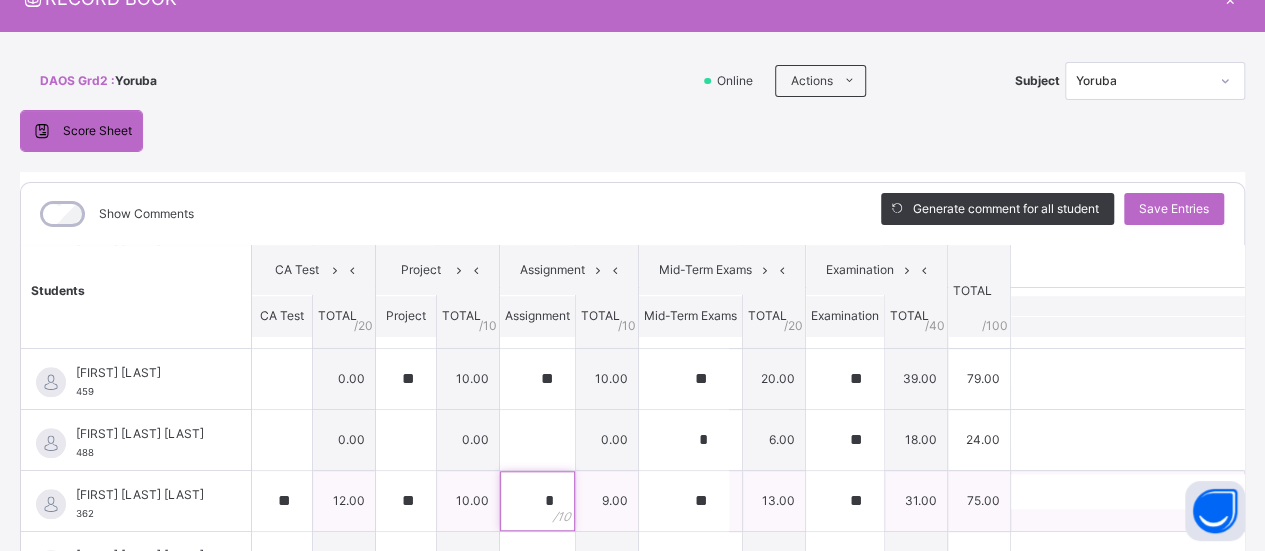click on "*" at bounding box center [537, 501] 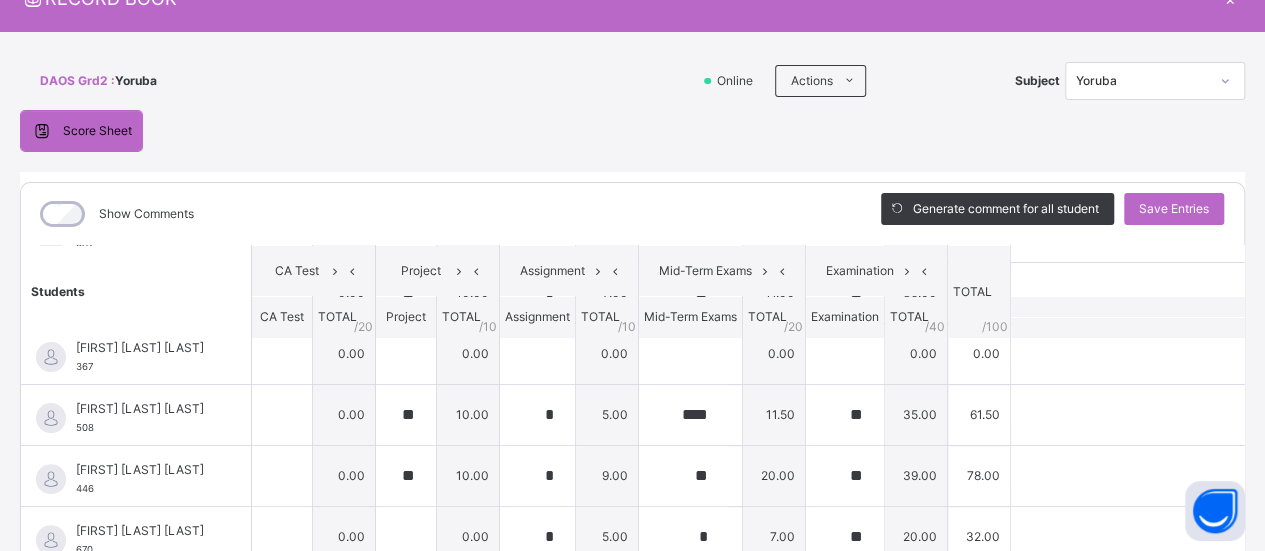 scroll, scrollTop: 258, scrollLeft: 0, axis: vertical 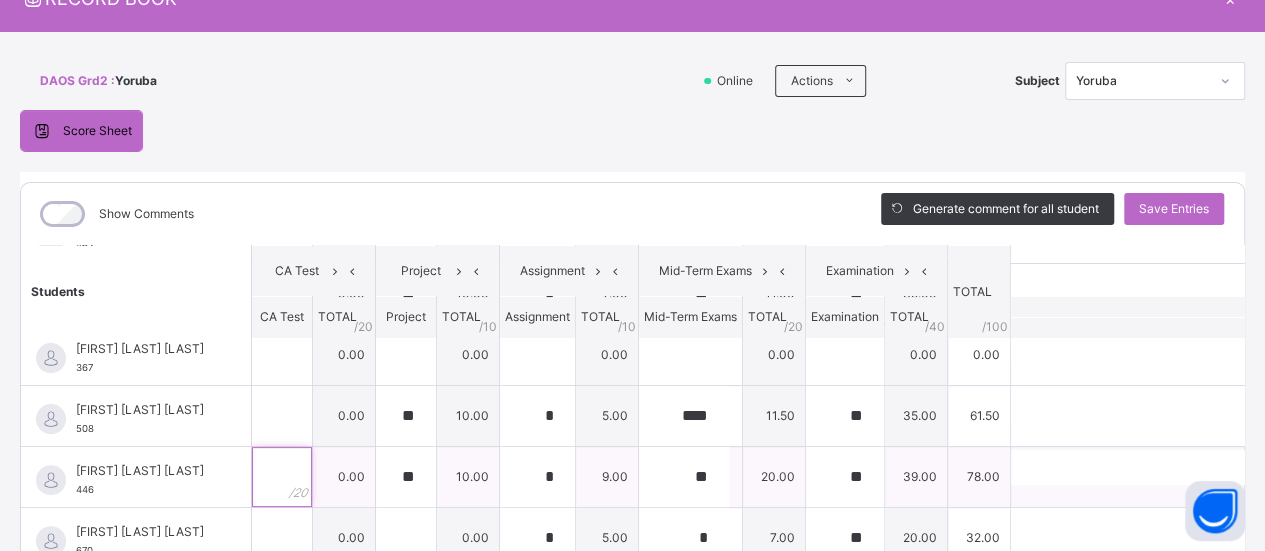 click at bounding box center (282, 477) 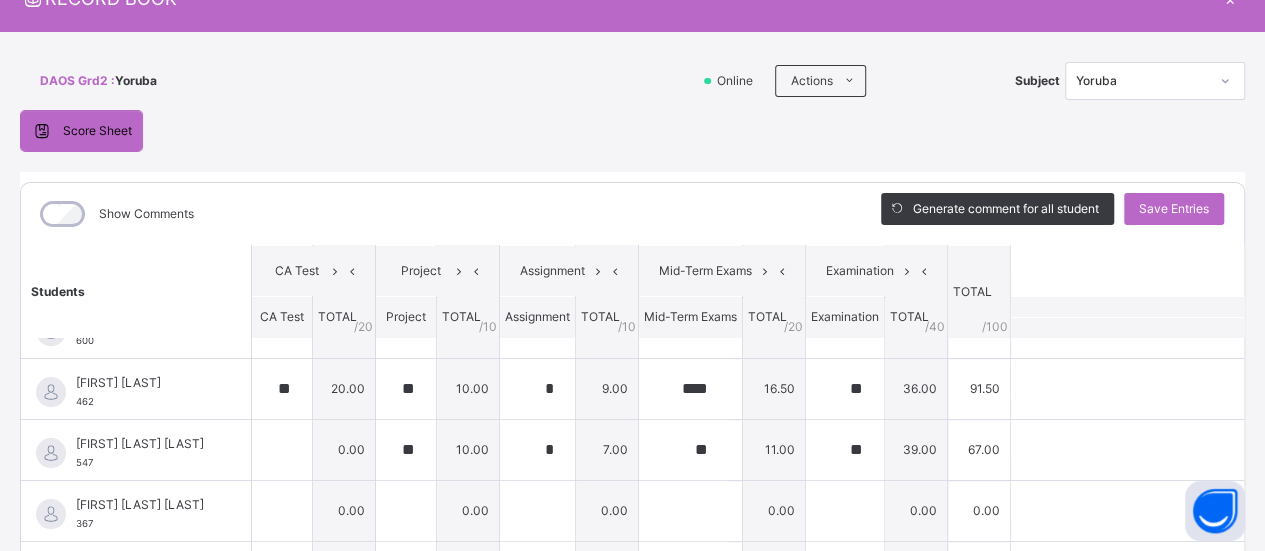 scroll, scrollTop: 0, scrollLeft: 0, axis: both 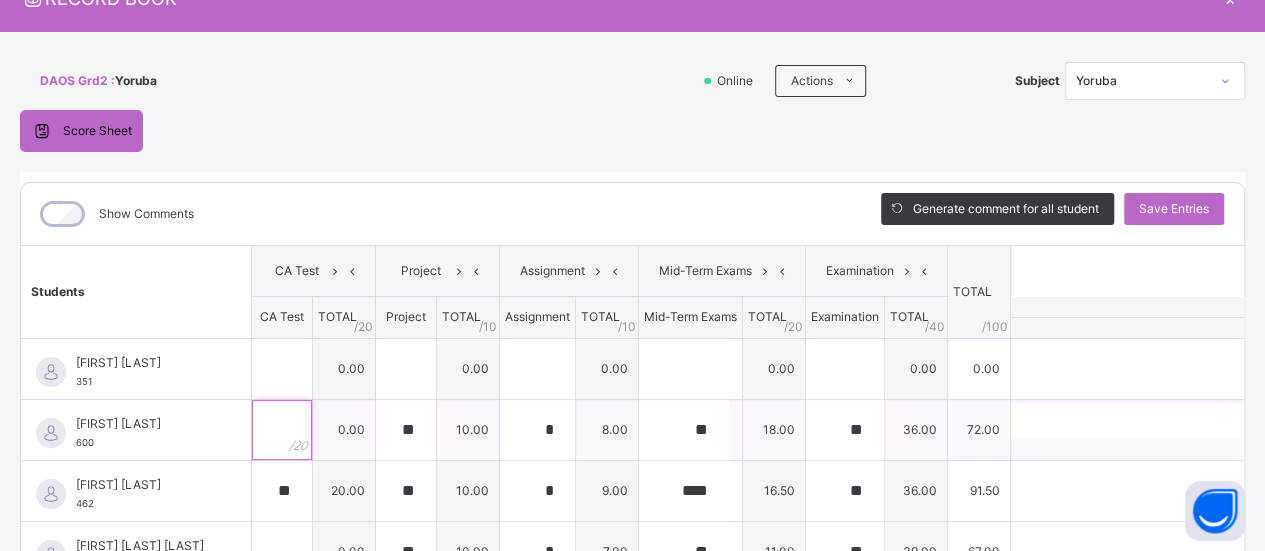 click at bounding box center (282, 430) 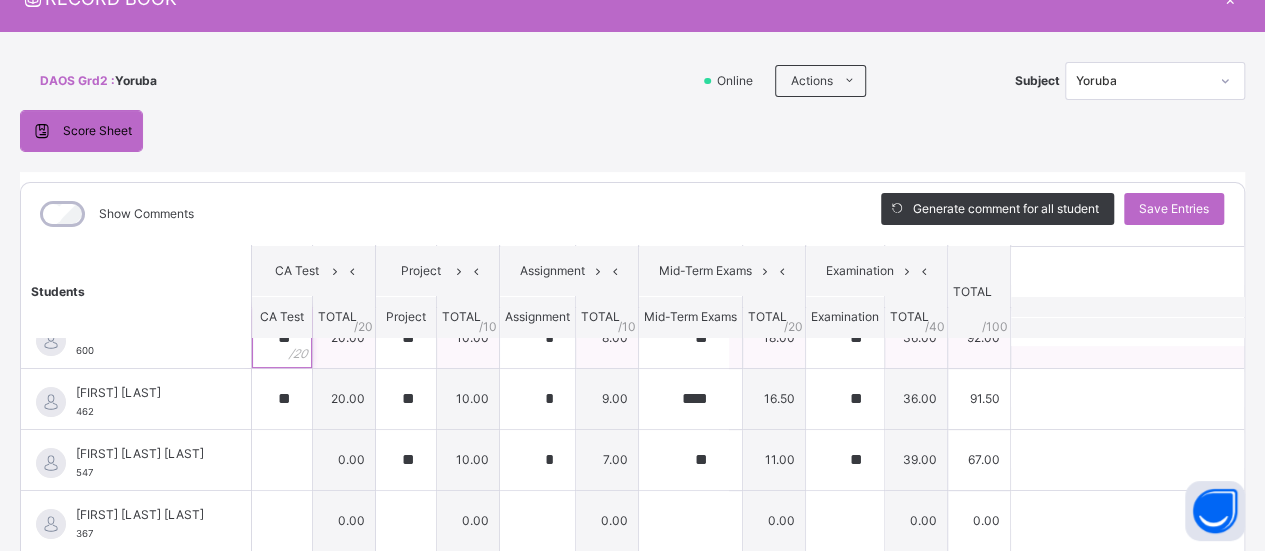scroll, scrollTop: 102, scrollLeft: 0, axis: vertical 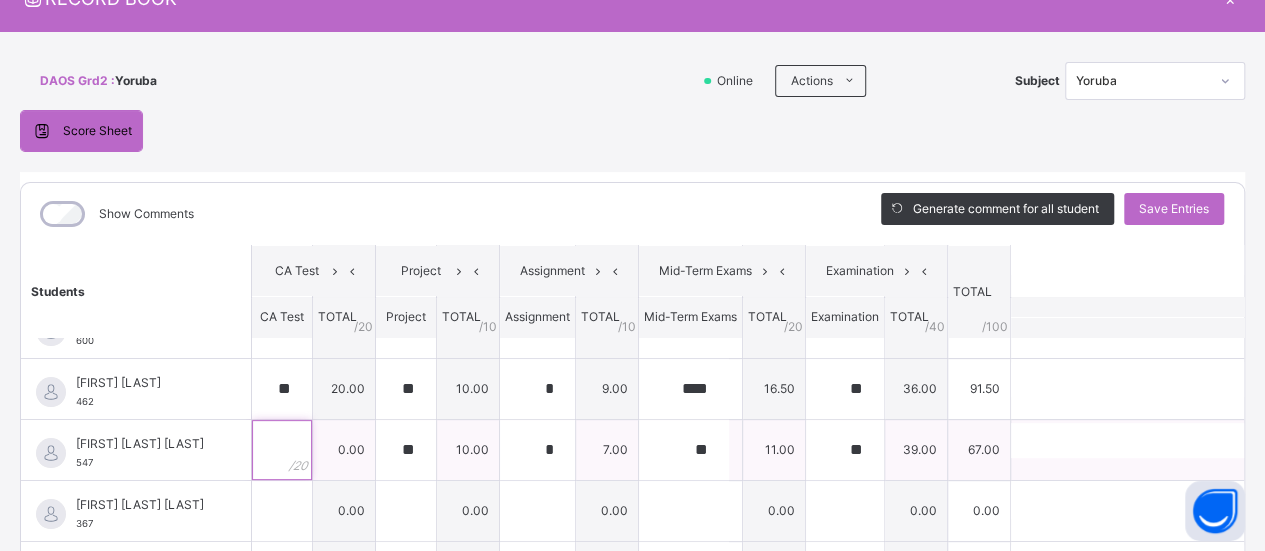 click at bounding box center [282, 450] 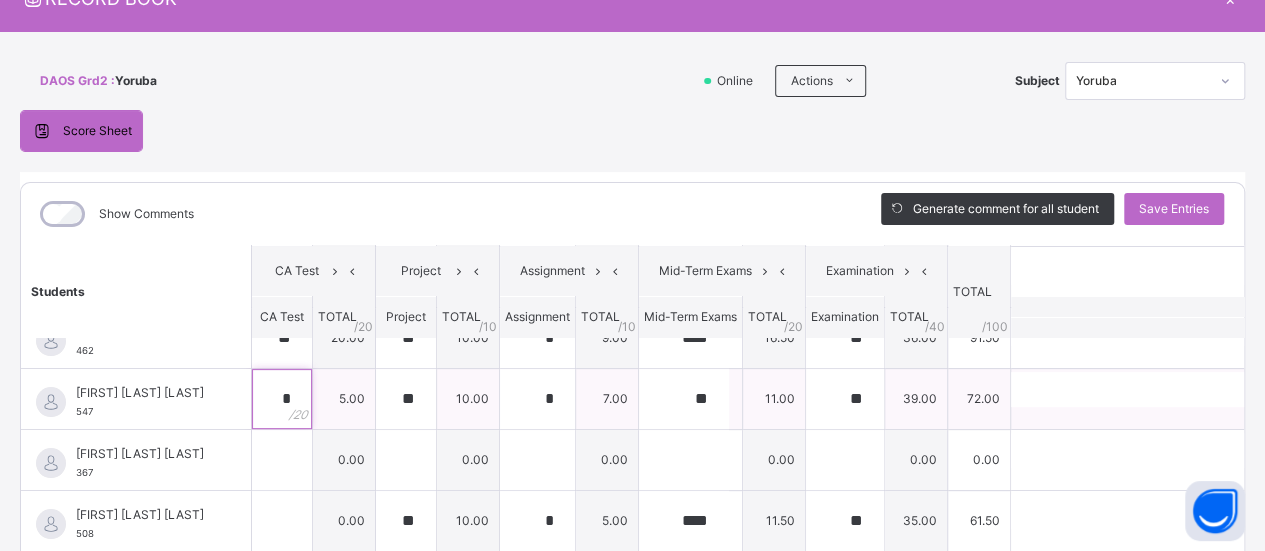 scroll, scrollTop: 190, scrollLeft: 0, axis: vertical 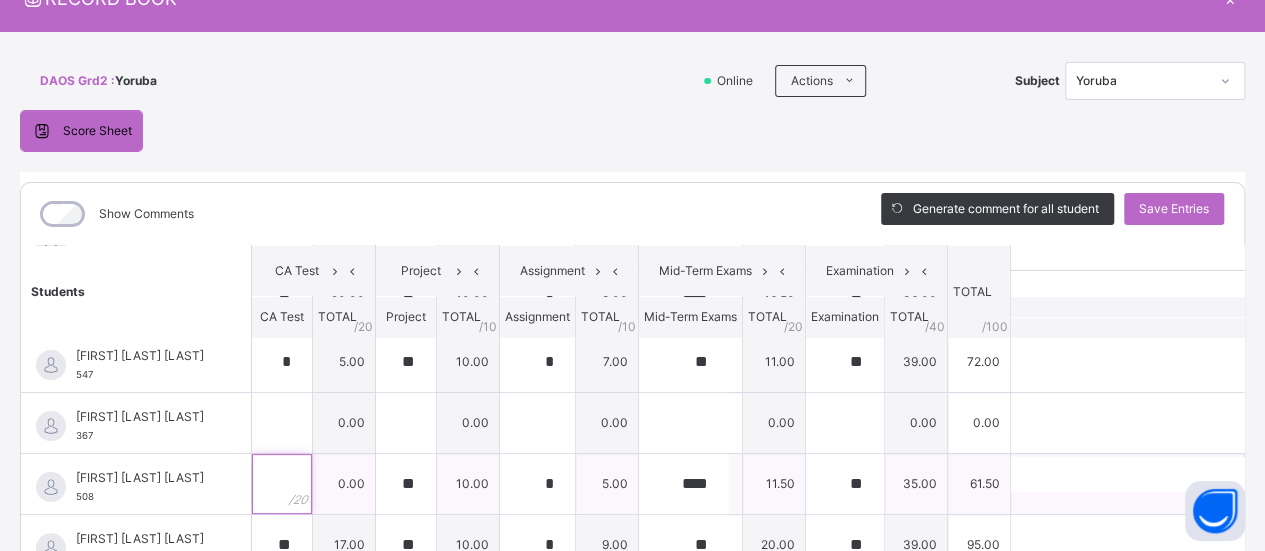 click at bounding box center [282, 484] 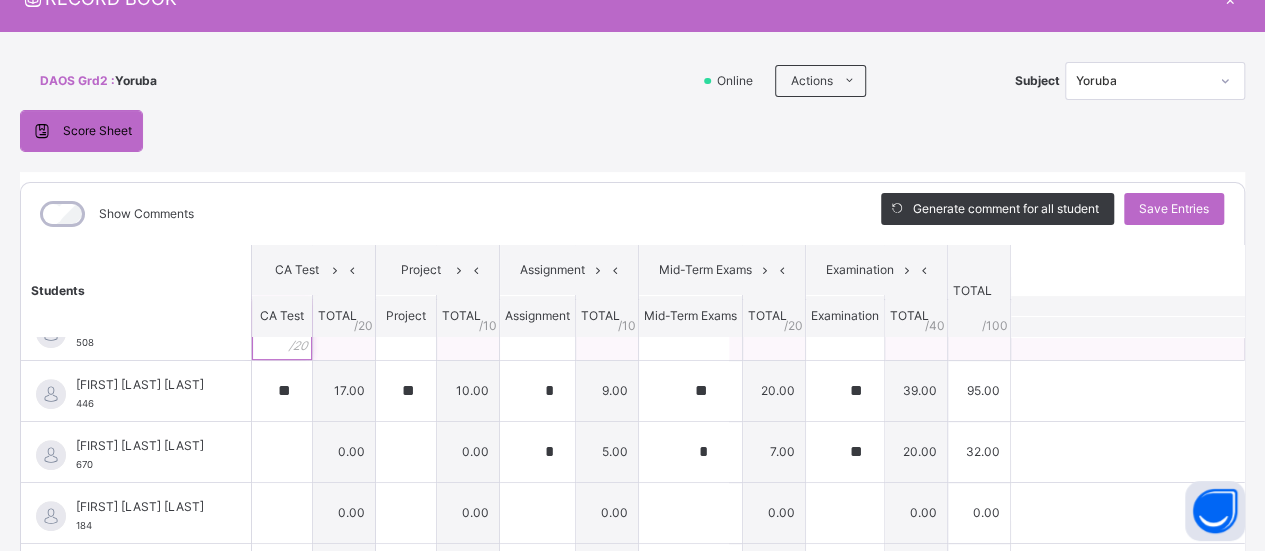 scroll, scrollTop: 359, scrollLeft: 0, axis: vertical 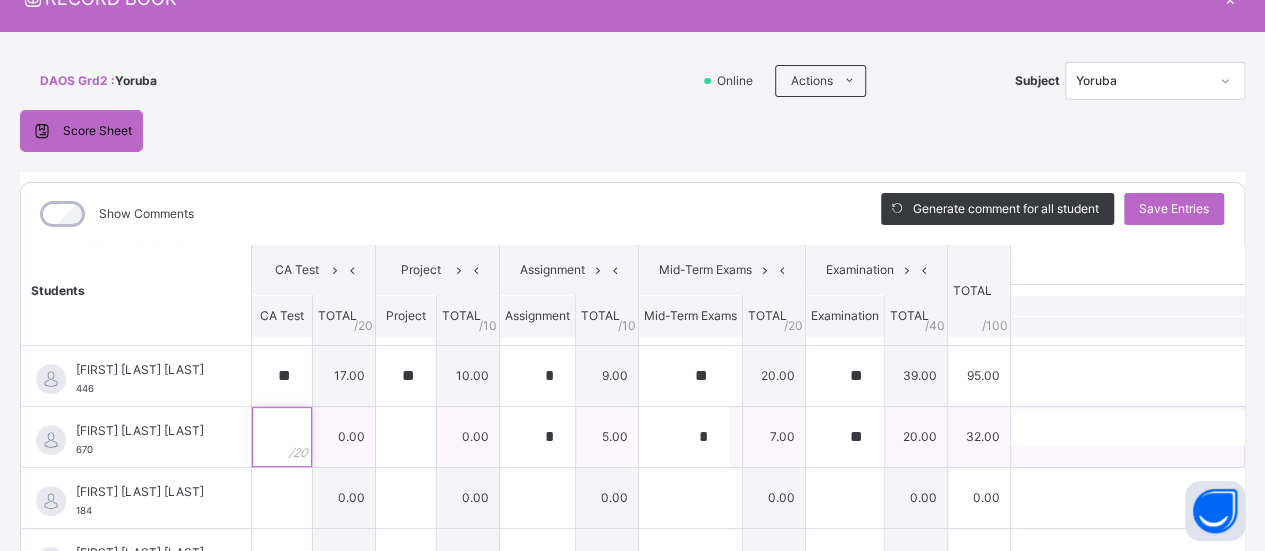 click at bounding box center [282, 437] 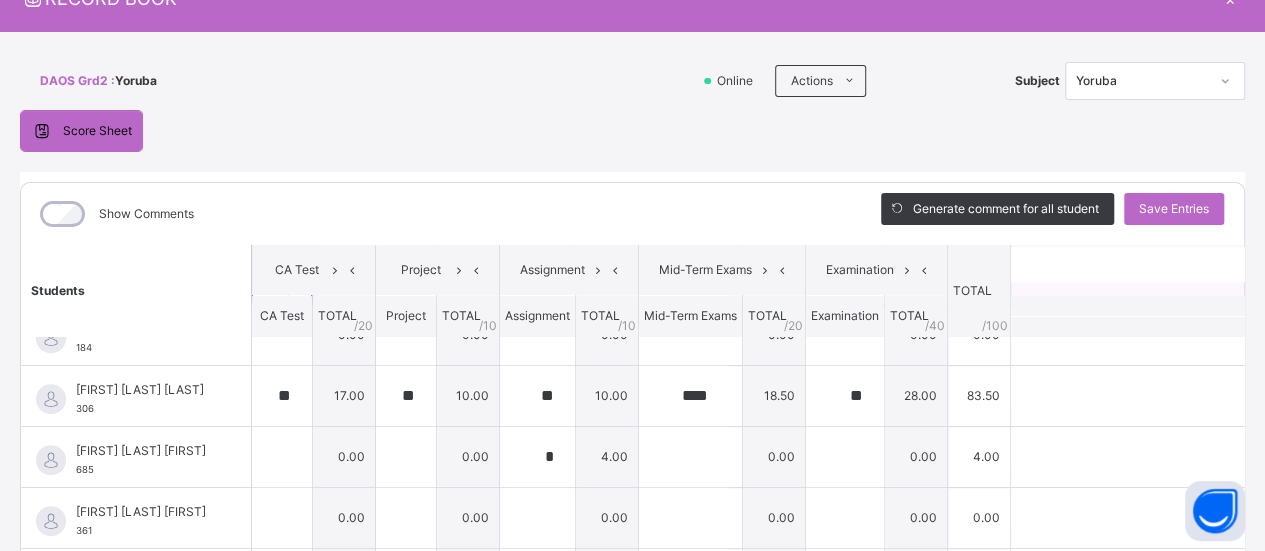 scroll, scrollTop: 538, scrollLeft: 0, axis: vertical 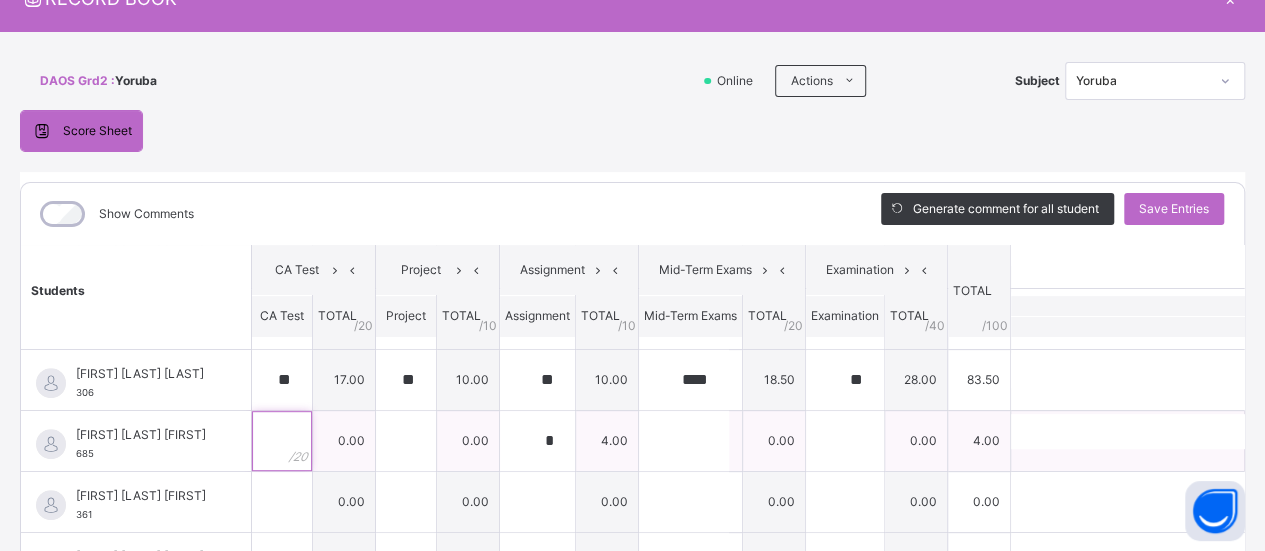 click at bounding box center (282, 441) 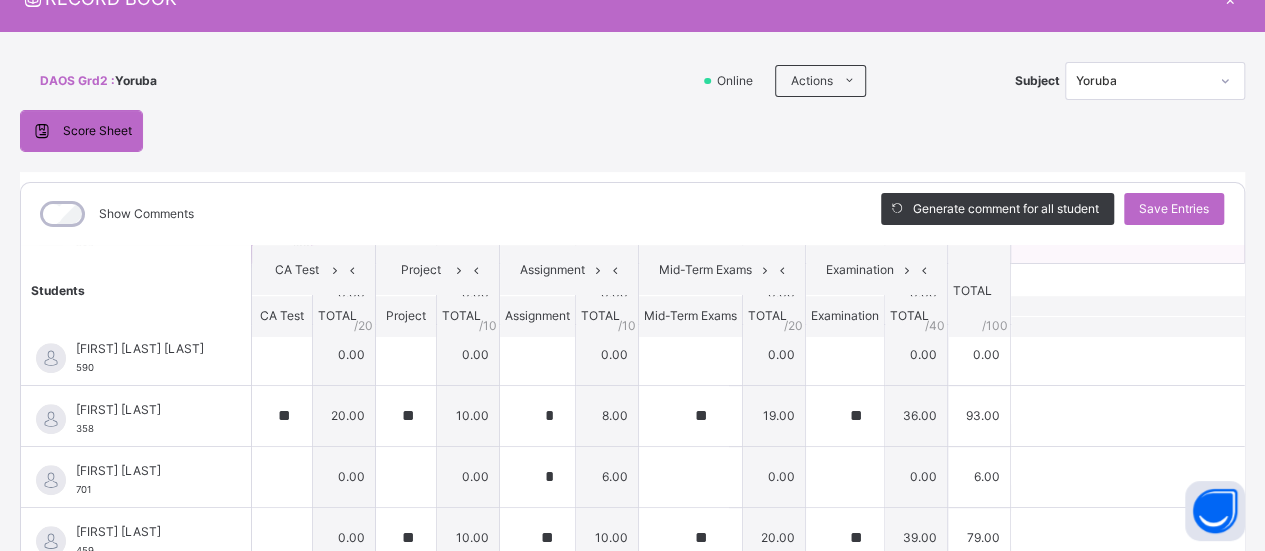 scroll, scrollTop: 760, scrollLeft: 0, axis: vertical 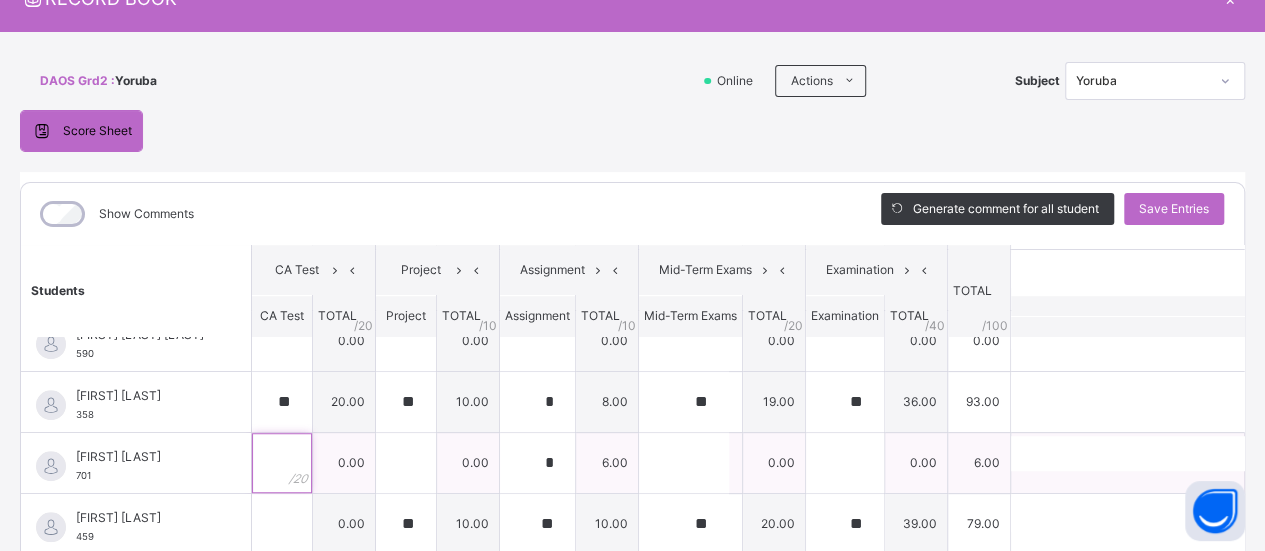 click at bounding box center (282, 463) 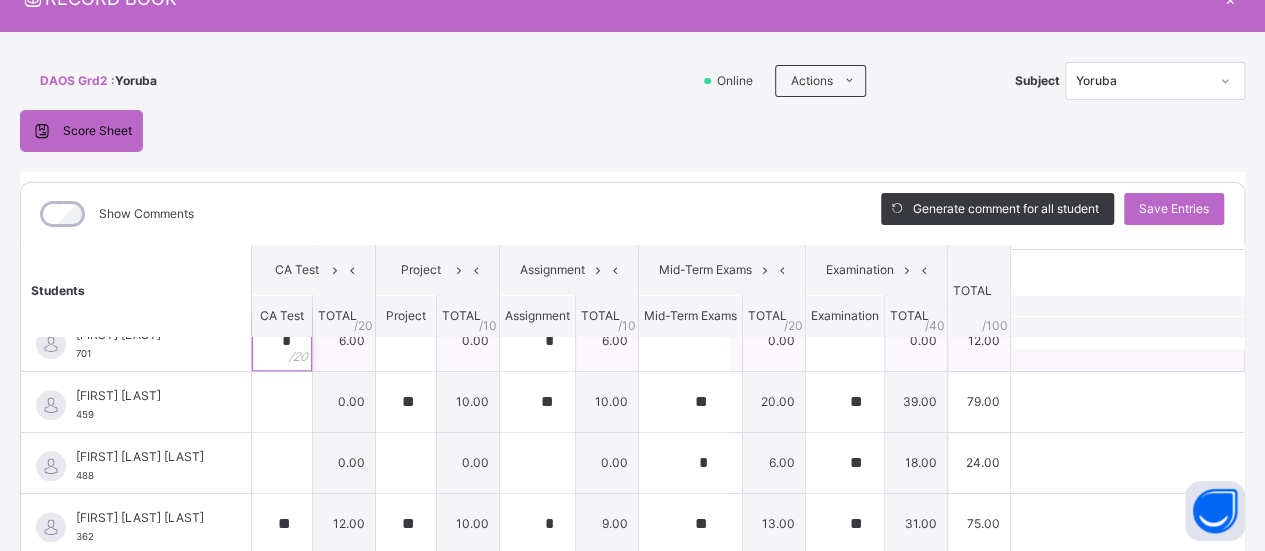 scroll, scrollTop: 898, scrollLeft: 0, axis: vertical 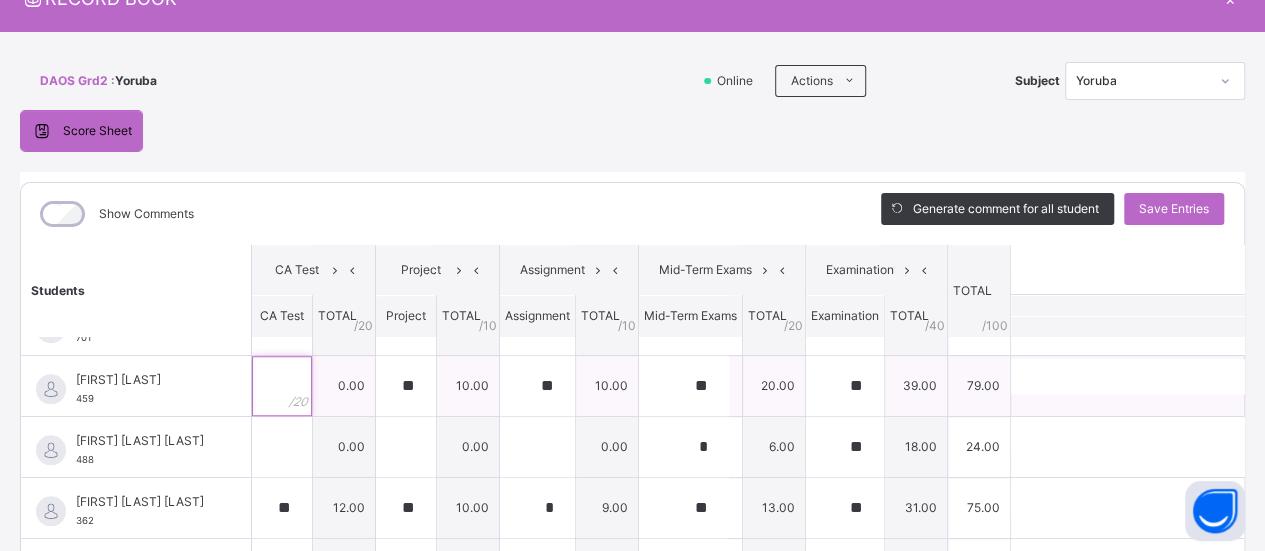 click at bounding box center [282, 386] 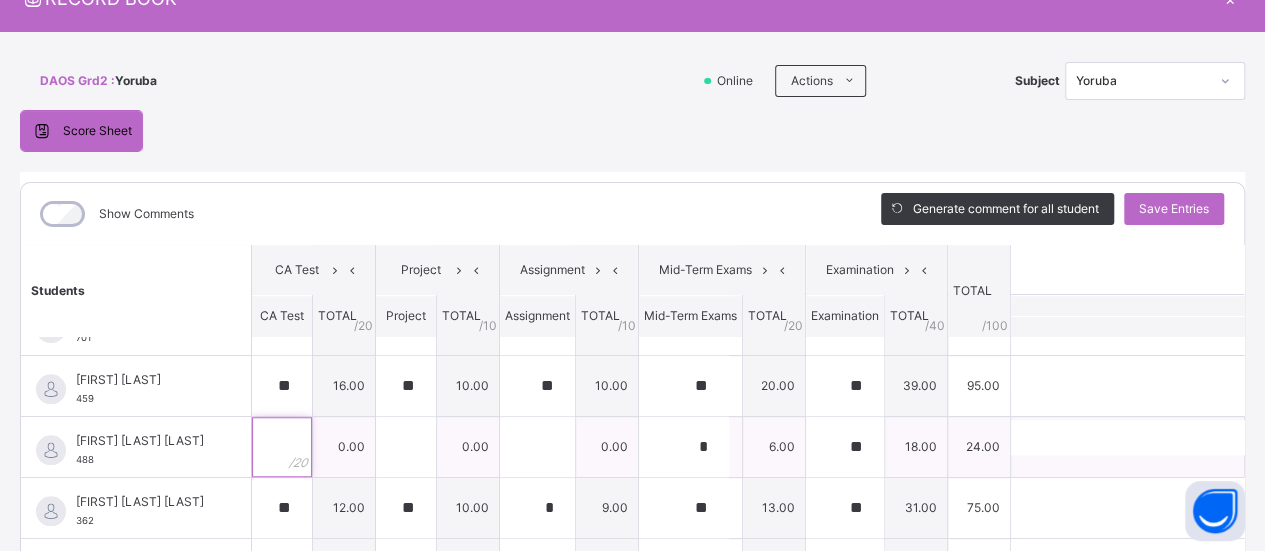 click at bounding box center [282, 447] 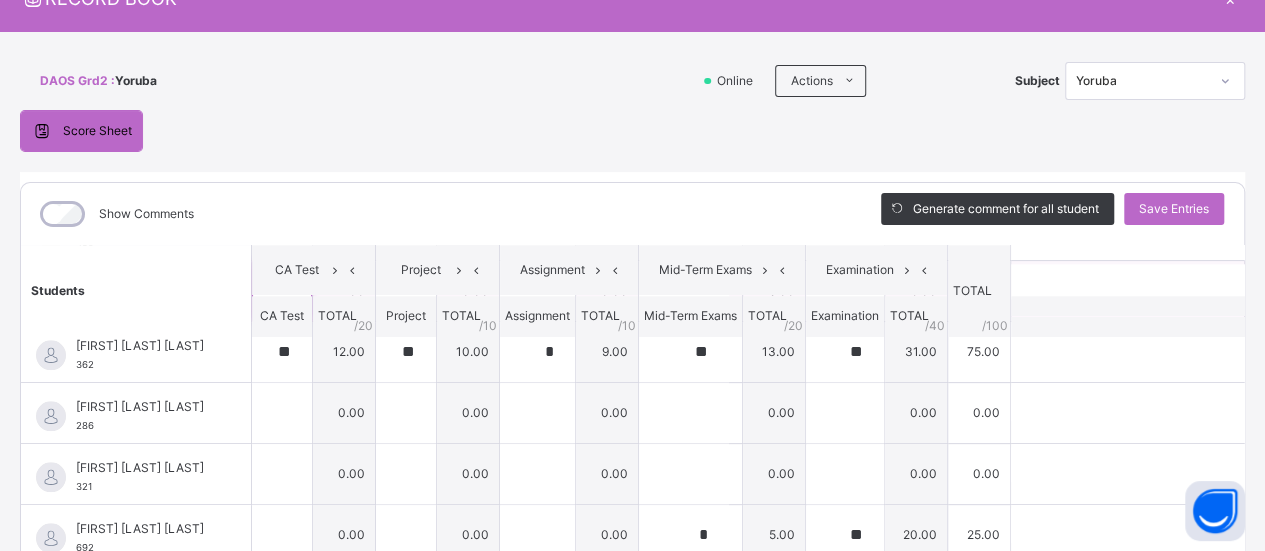 scroll, scrollTop: 1063, scrollLeft: 0, axis: vertical 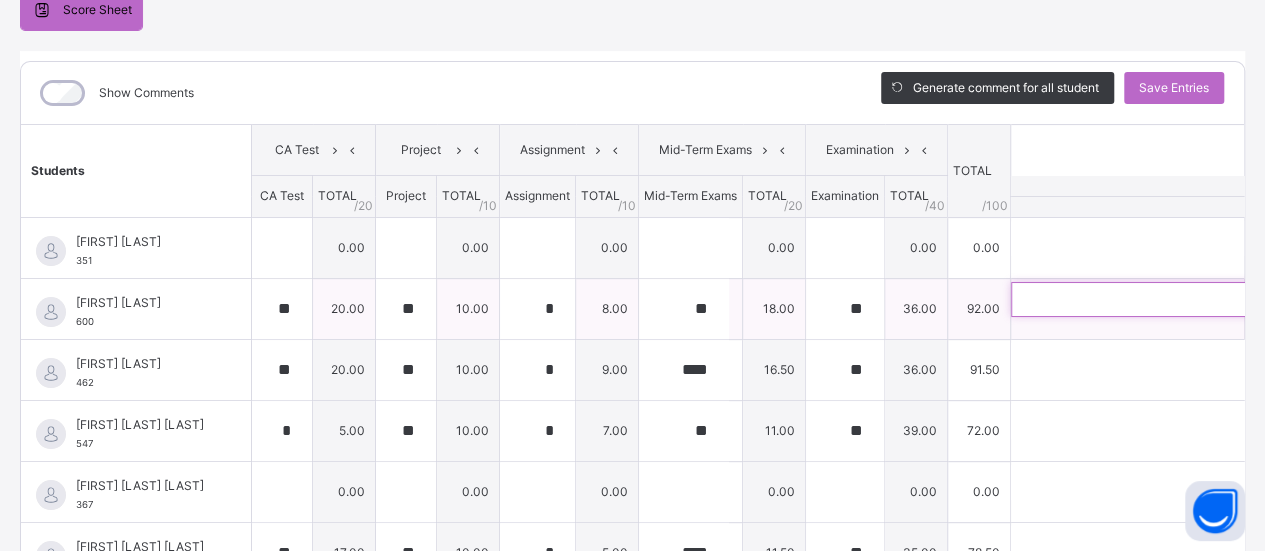 click at bounding box center [1141, 299] 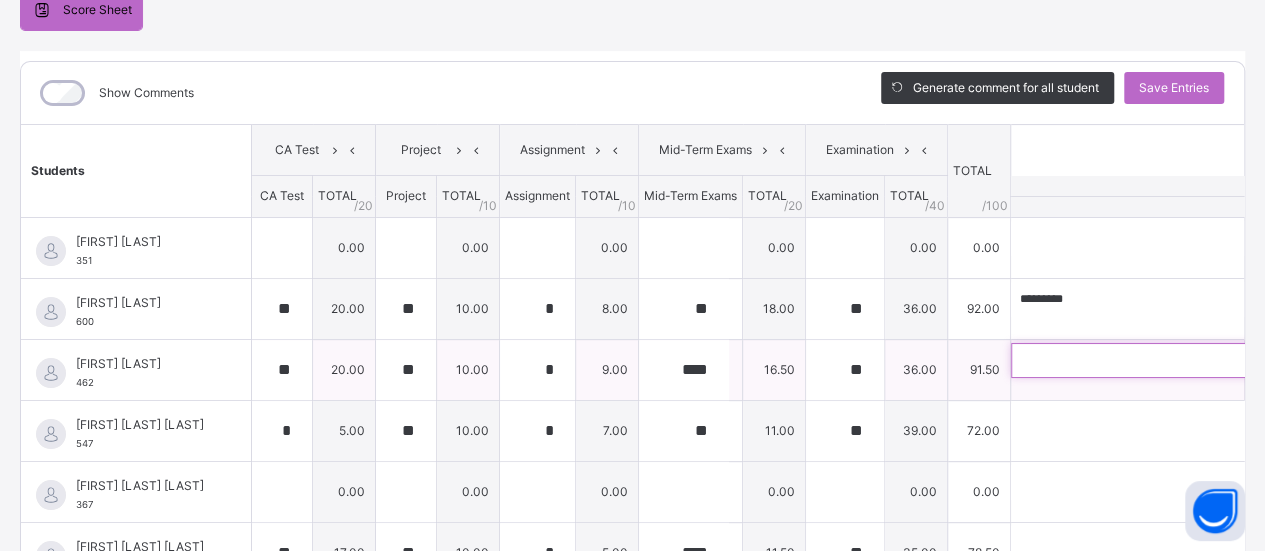 click at bounding box center [1141, 360] 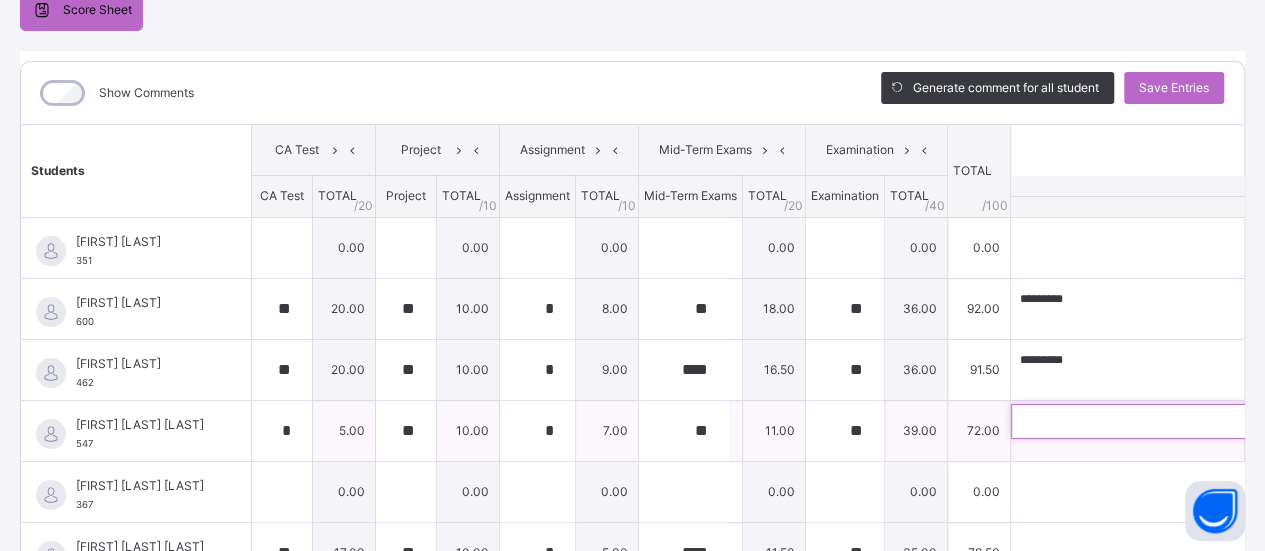 click at bounding box center [1141, 421] 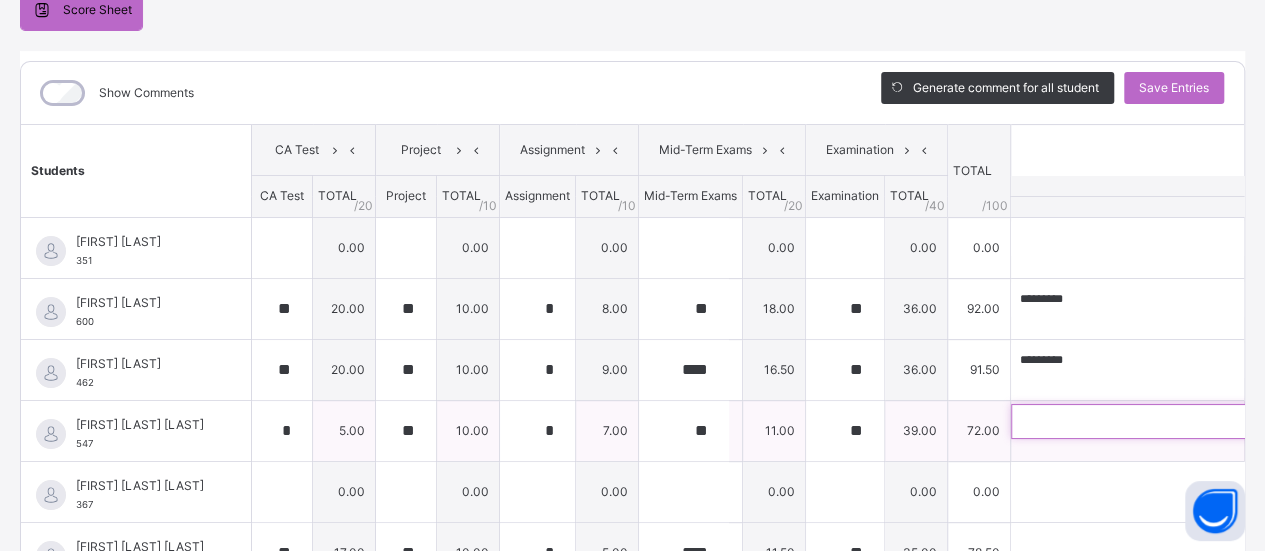 paste on "*********" 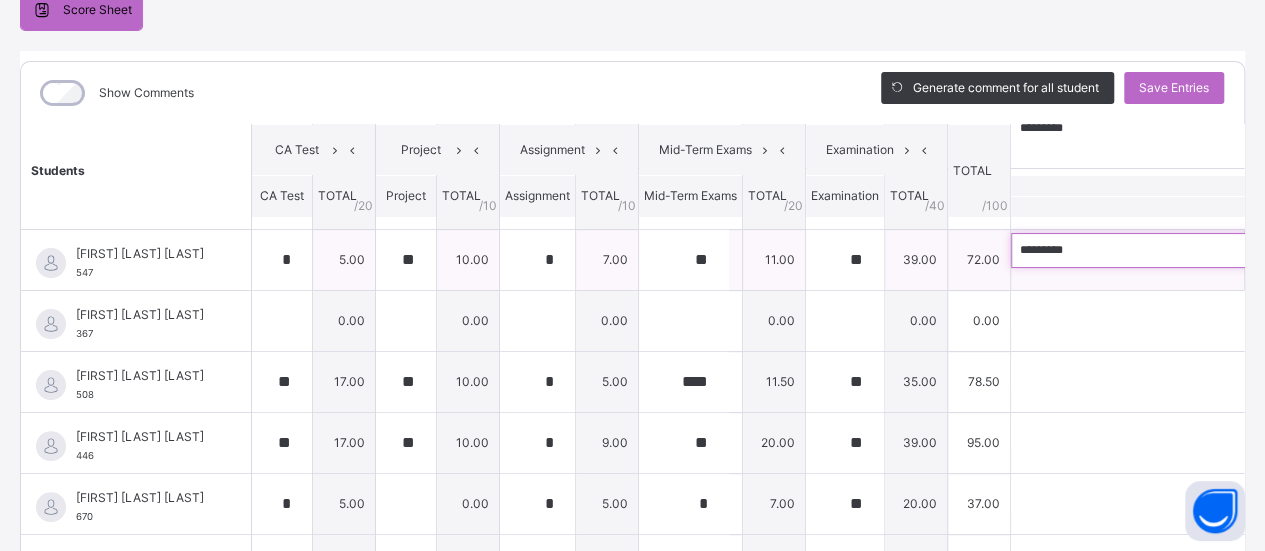 scroll, scrollTop: 177, scrollLeft: 0, axis: vertical 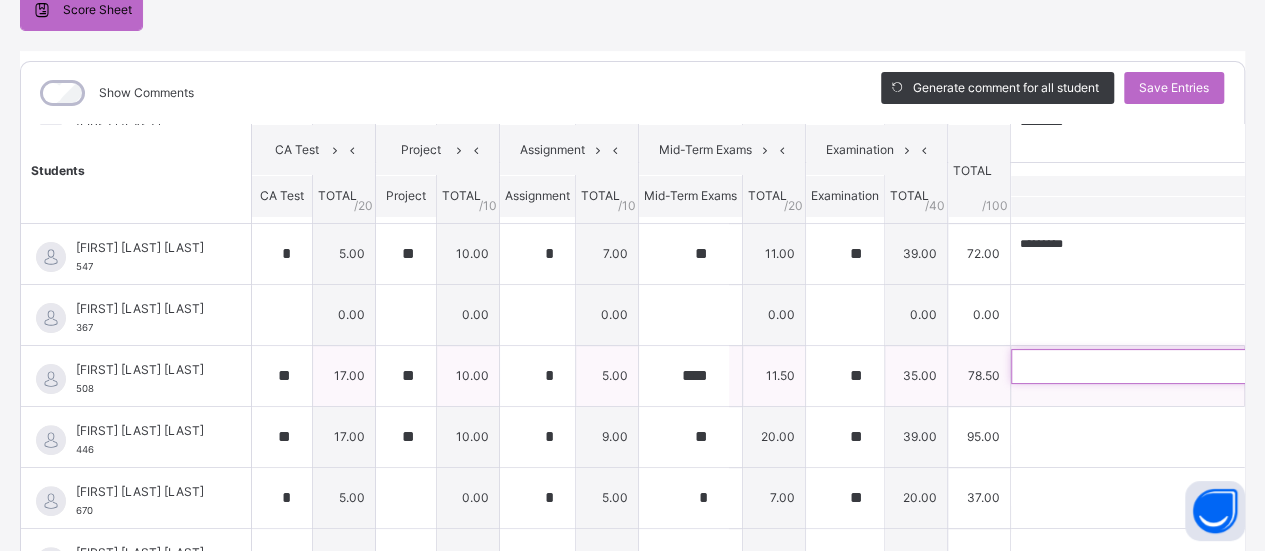 click at bounding box center (1141, 366) 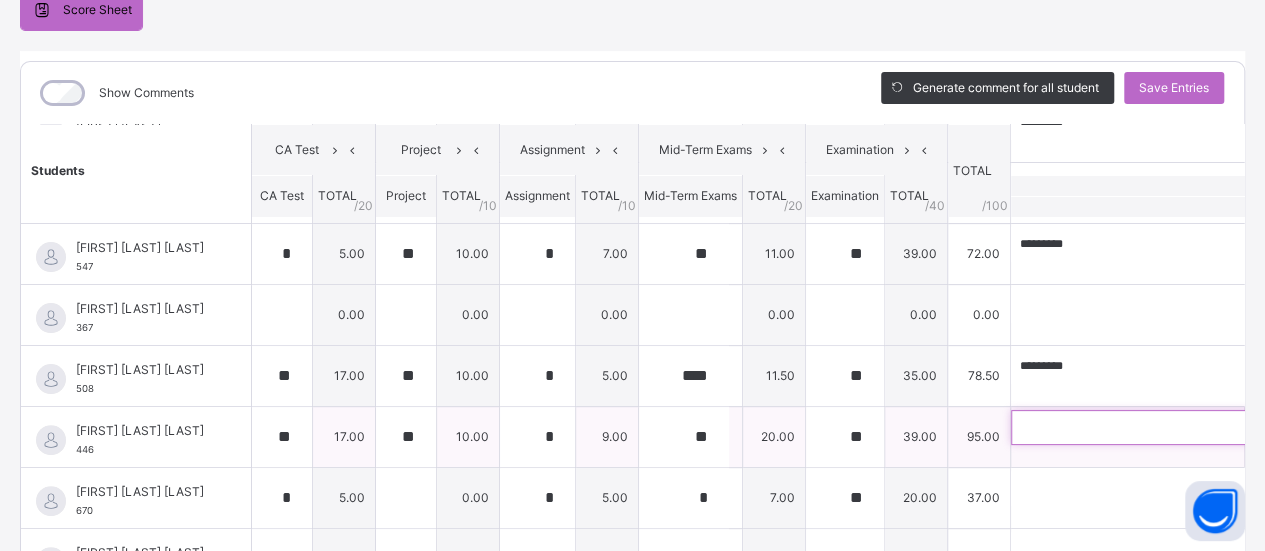 click at bounding box center (1141, 427) 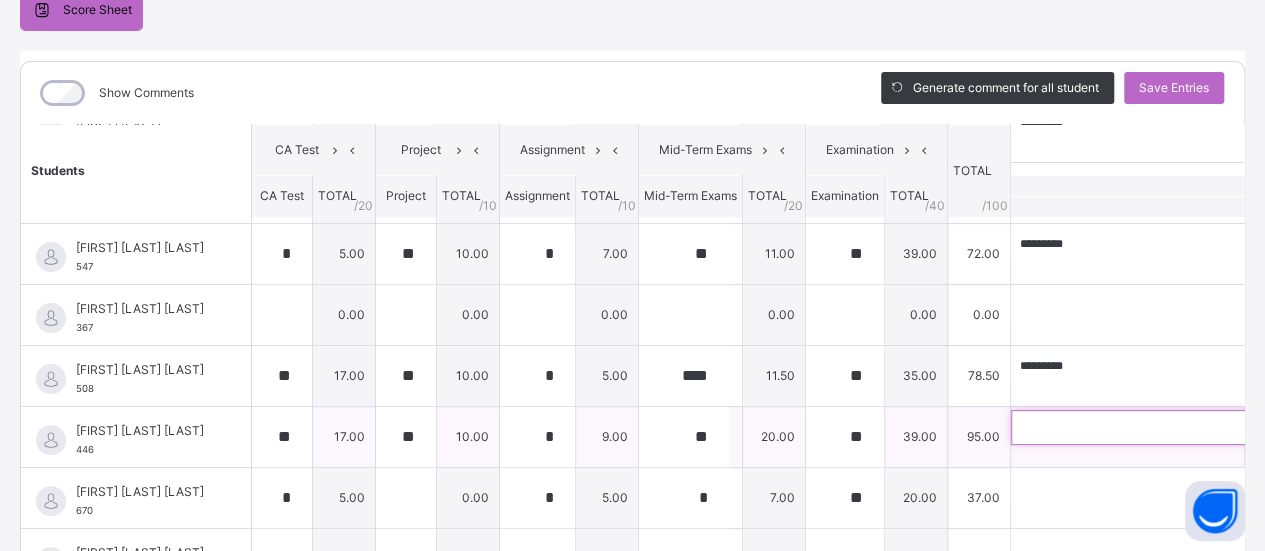 paste on "*********" 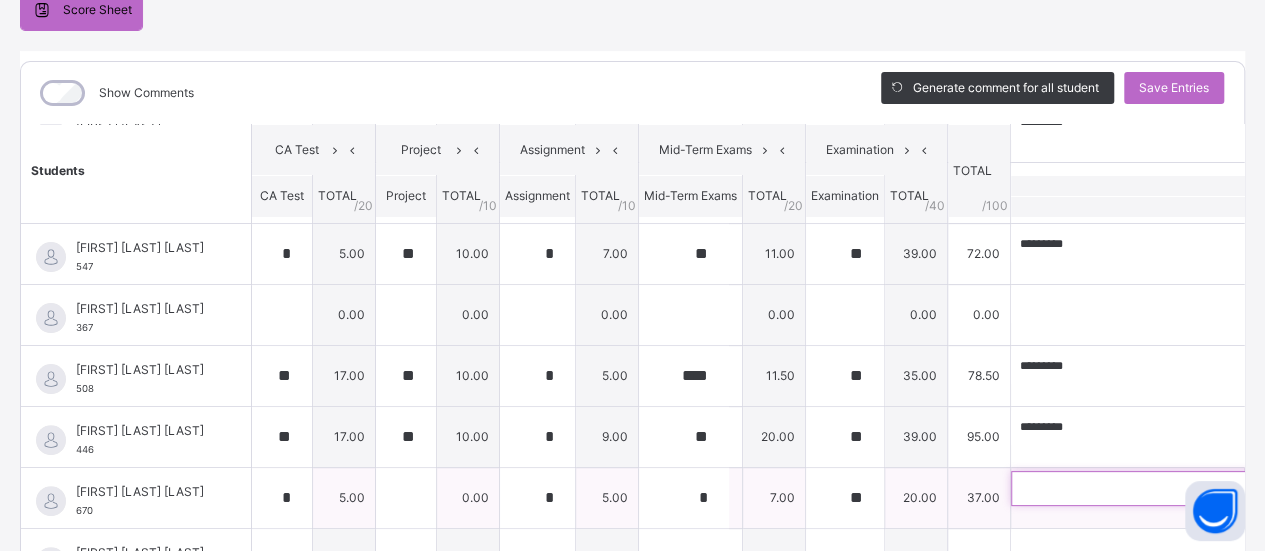 click at bounding box center [1141, 488] 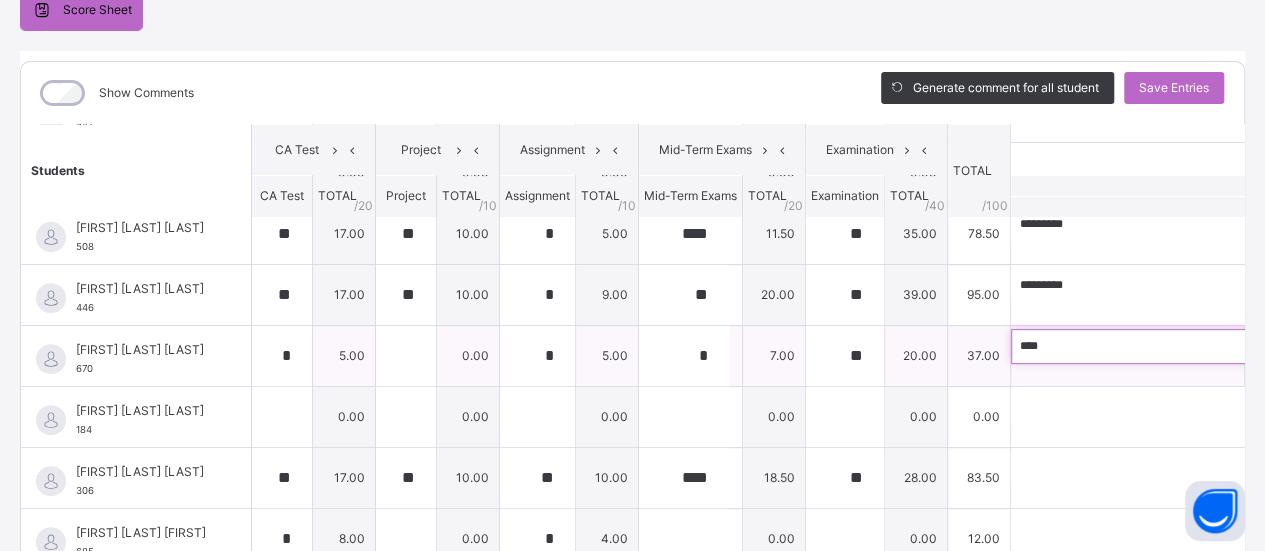 scroll, scrollTop: 328, scrollLeft: 0, axis: vertical 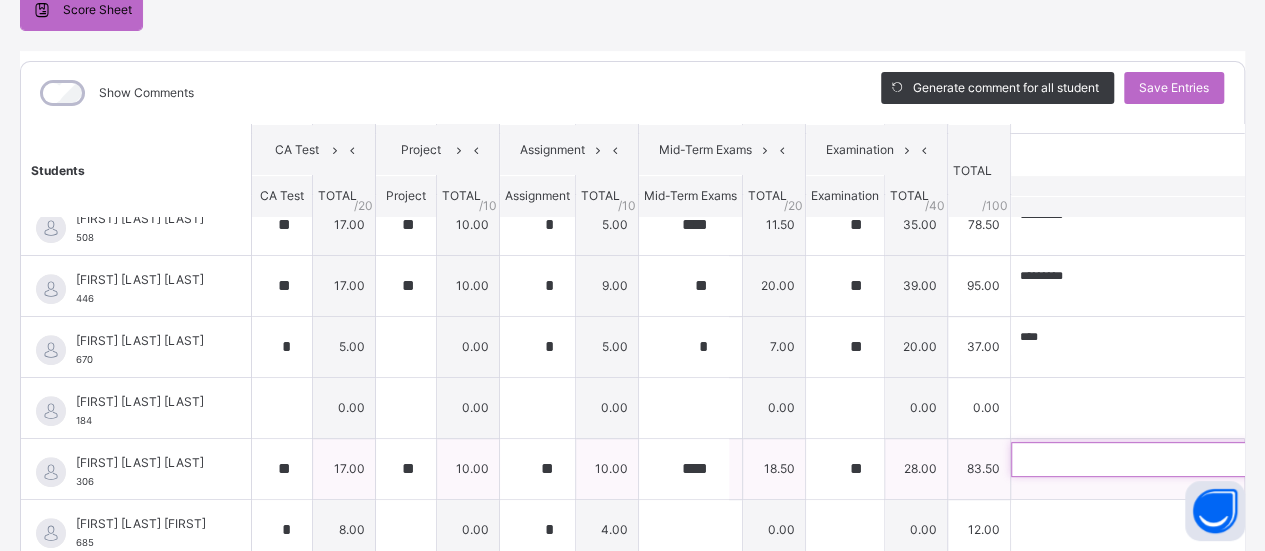 click at bounding box center [1141, 459] 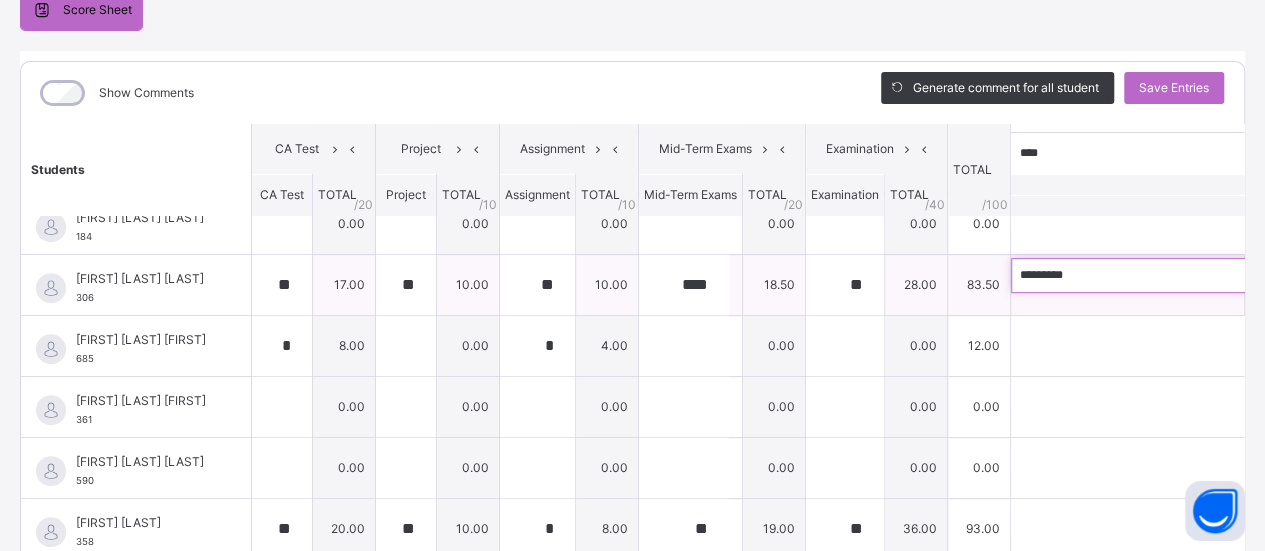 scroll, scrollTop: 548, scrollLeft: 0, axis: vertical 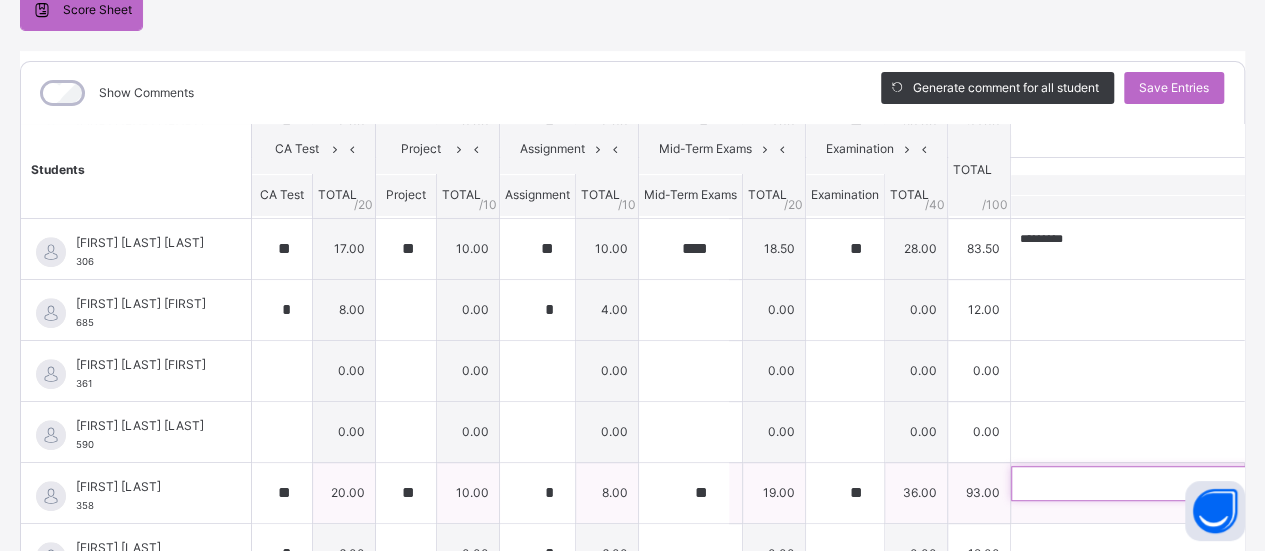 click at bounding box center [1141, 483] 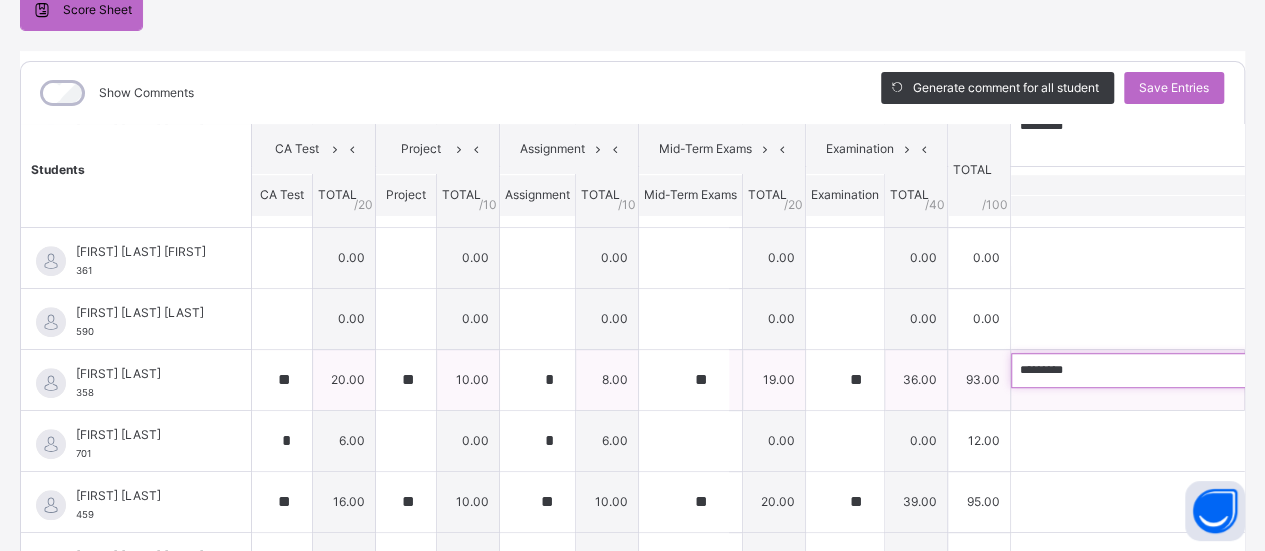scroll, scrollTop: 664, scrollLeft: 0, axis: vertical 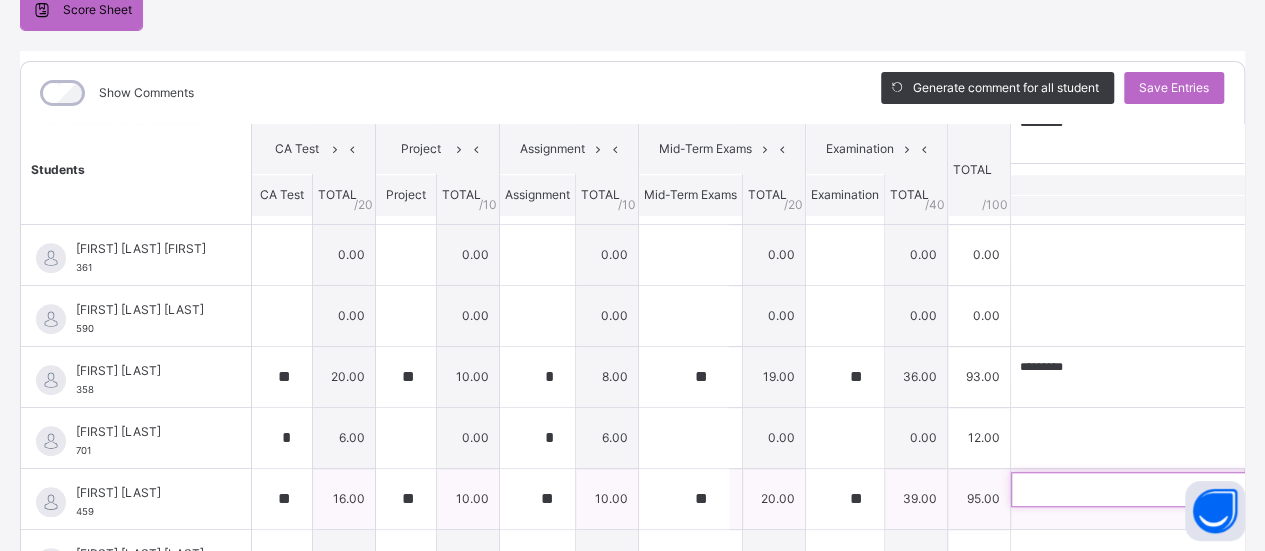click at bounding box center (1141, 489) 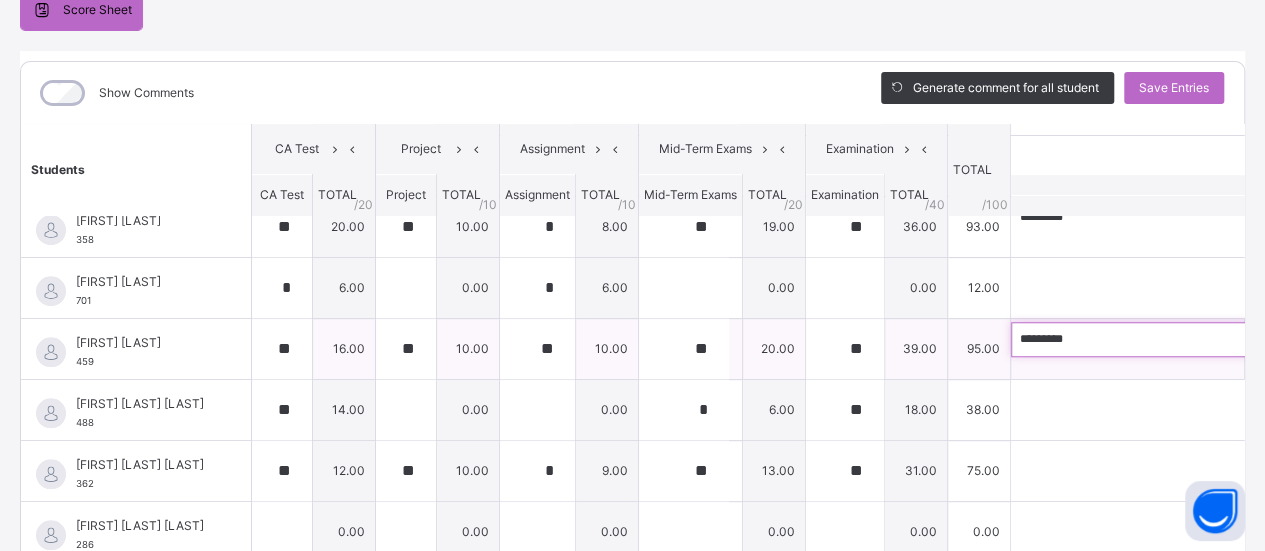 scroll, scrollTop: 819, scrollLeft: 0, axis: vertical 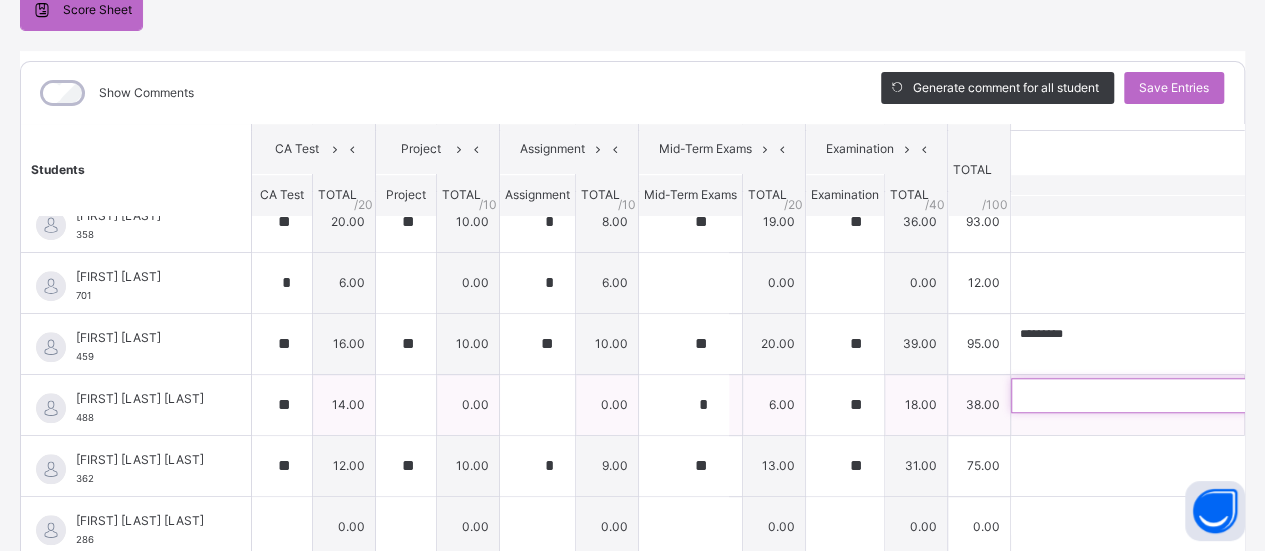 click at bounding box center [1141, 395] 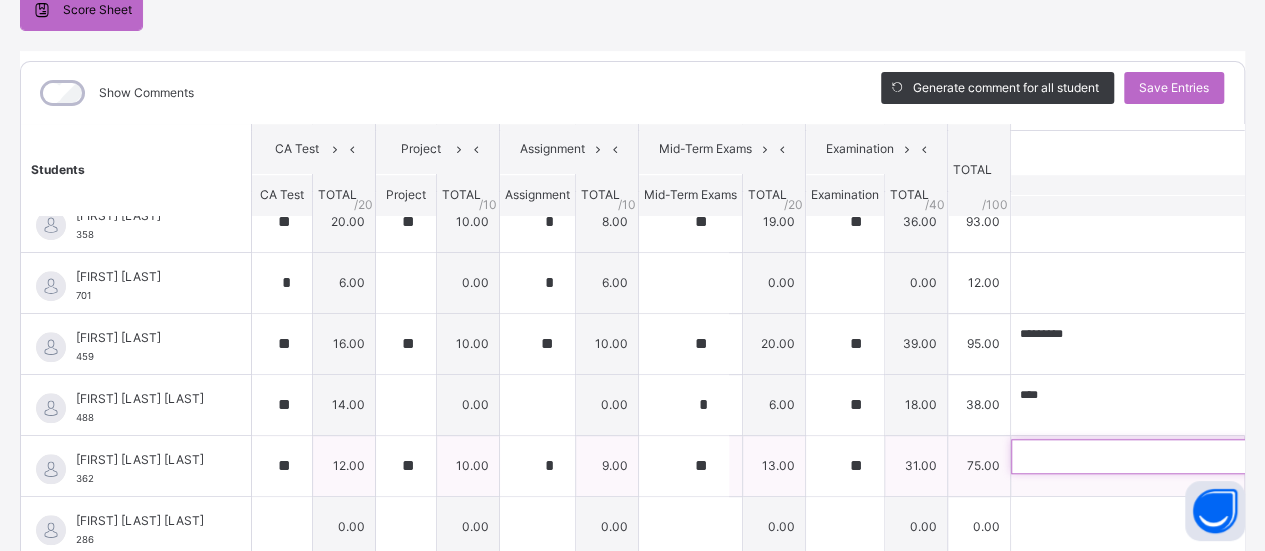 click at bounding box center (1141, 456) 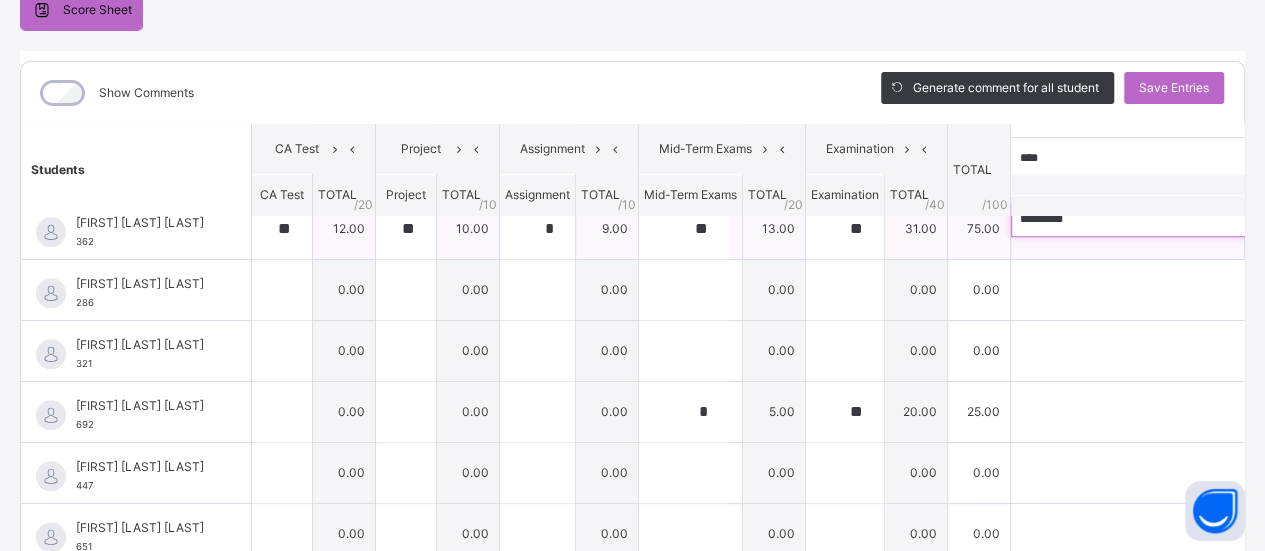 scroll, scrollTop: 1063, scrollLeft: 0, axis: vertical 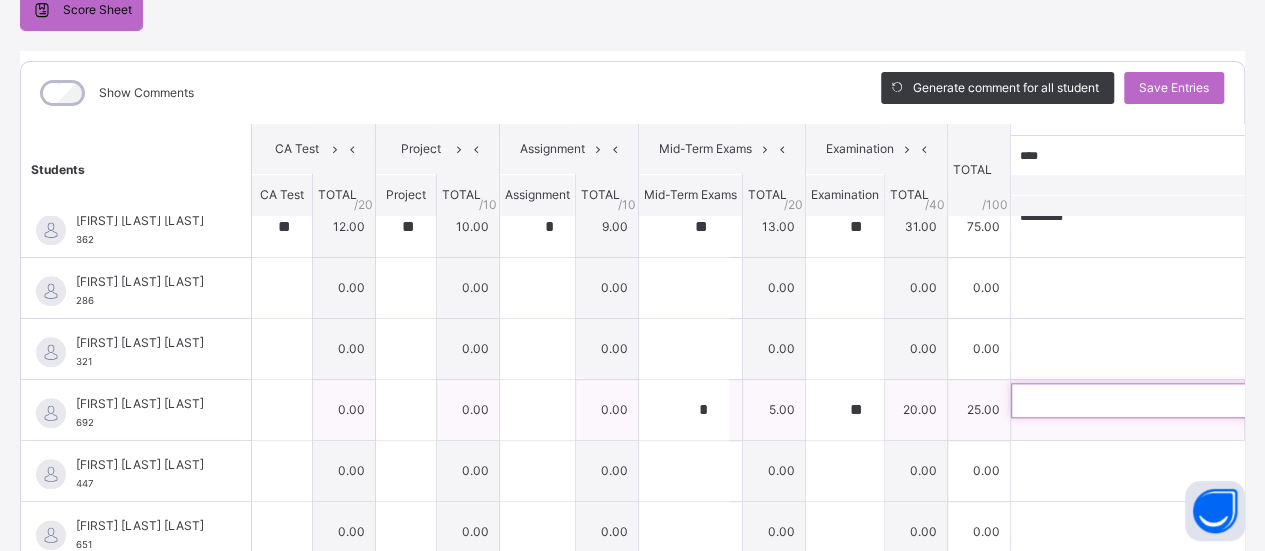 click at bounding box center [1141, 400] 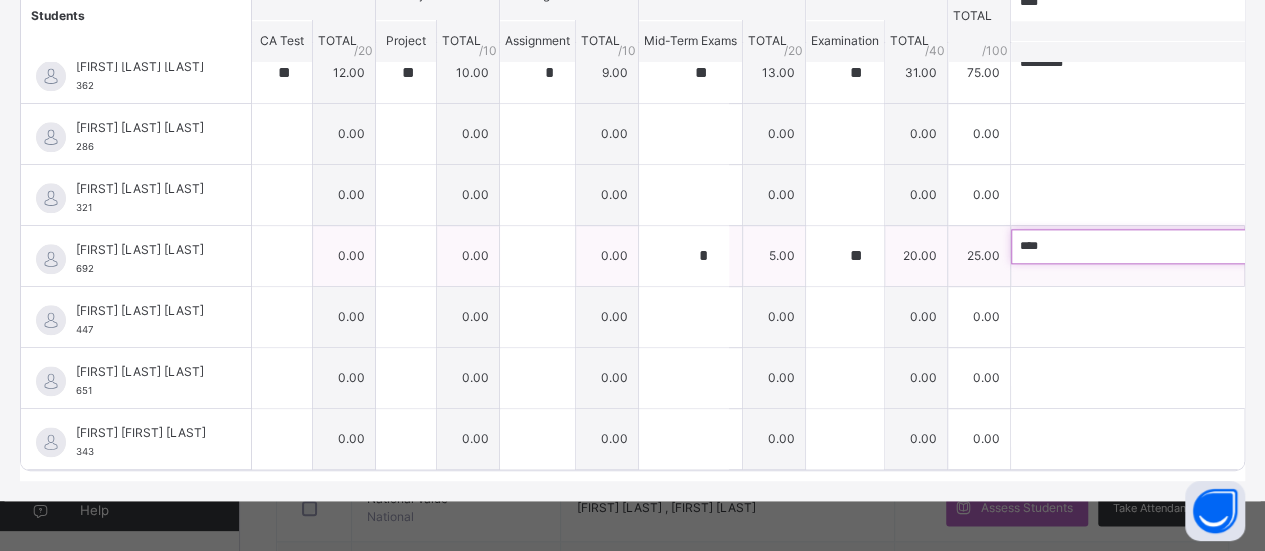 scroll, scrollTop: 374, scrollLeft: 0, axis: vertical 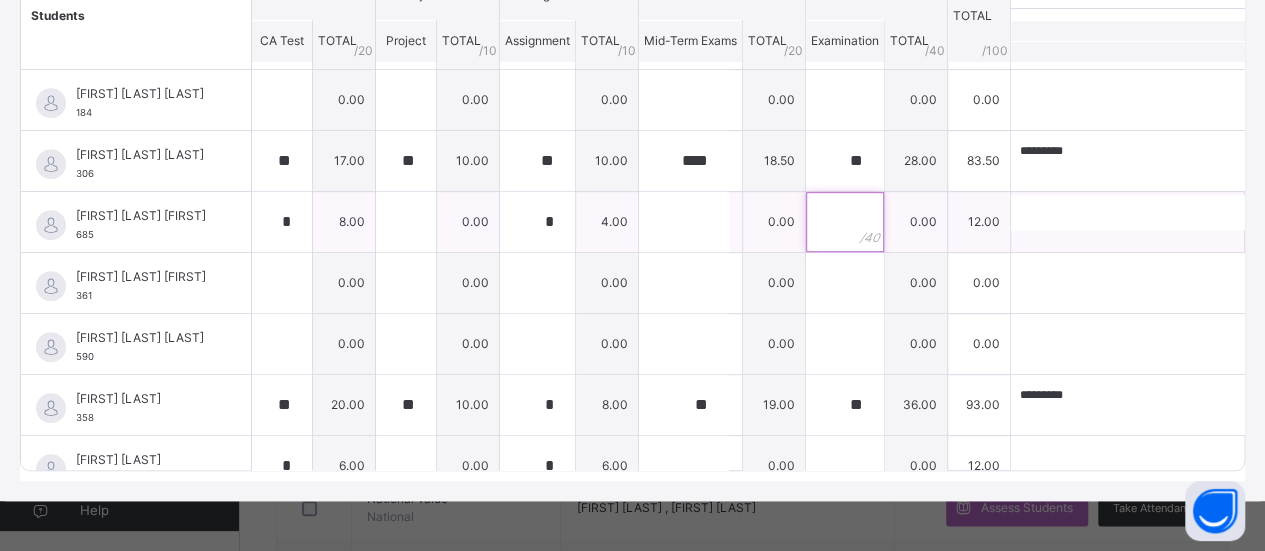 click at bounding box center [845, 222] 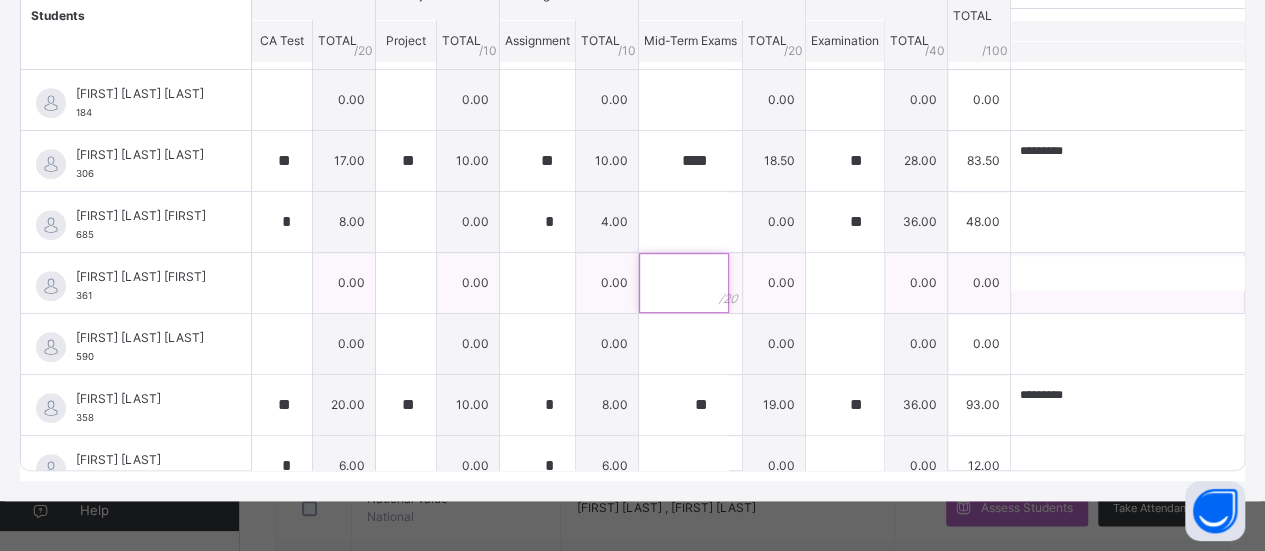 click at bounding box center (684, 283) 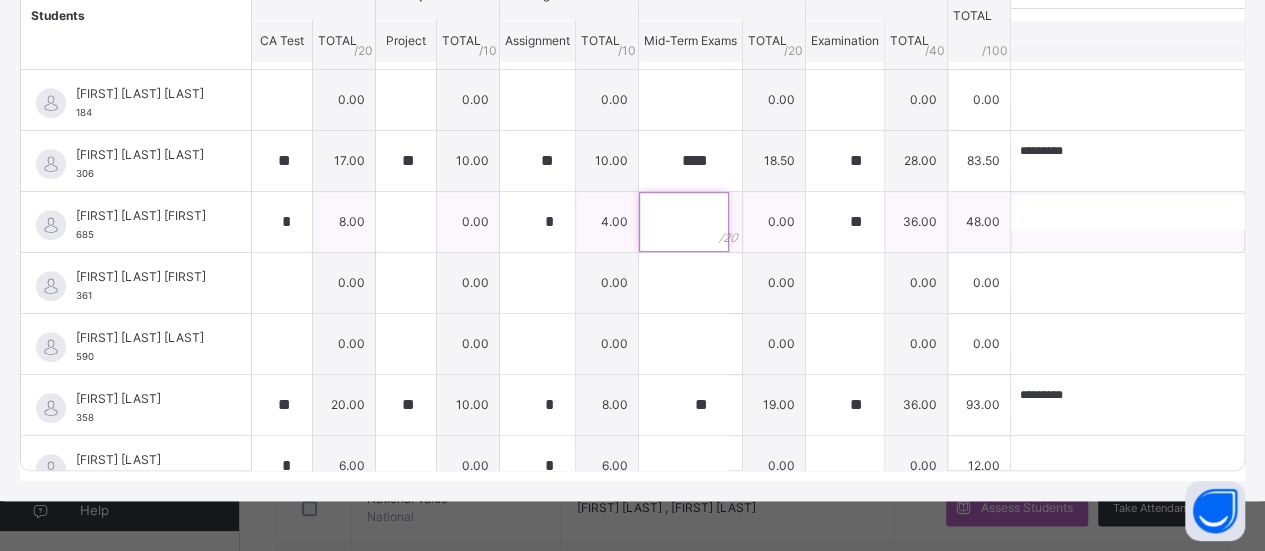 click at bounding box center (684, 222) 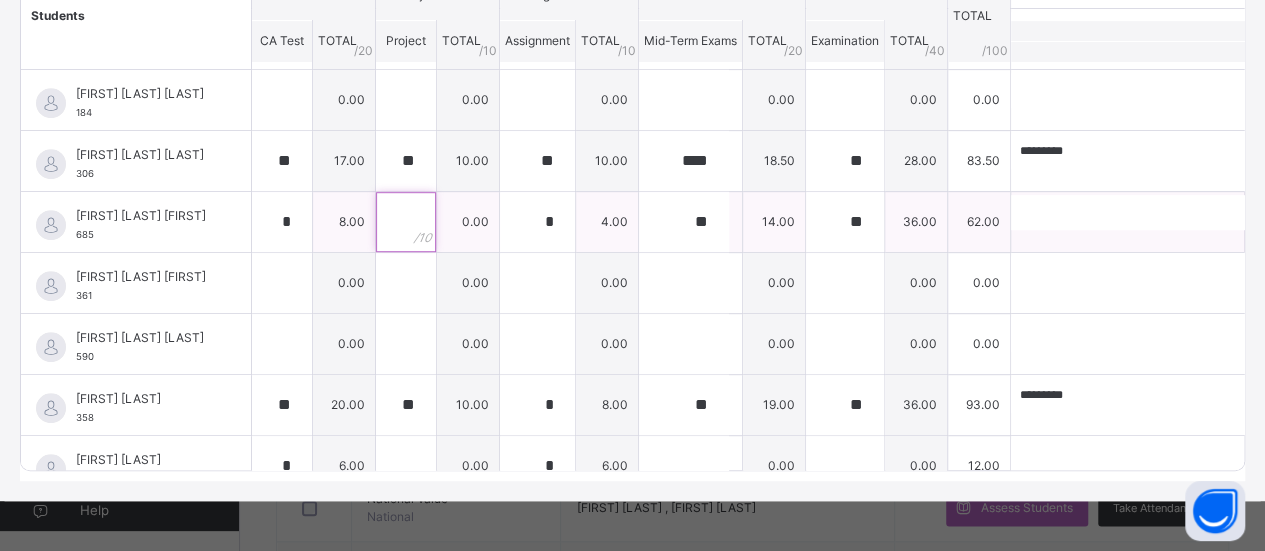 click at bounding box center [406, 222] 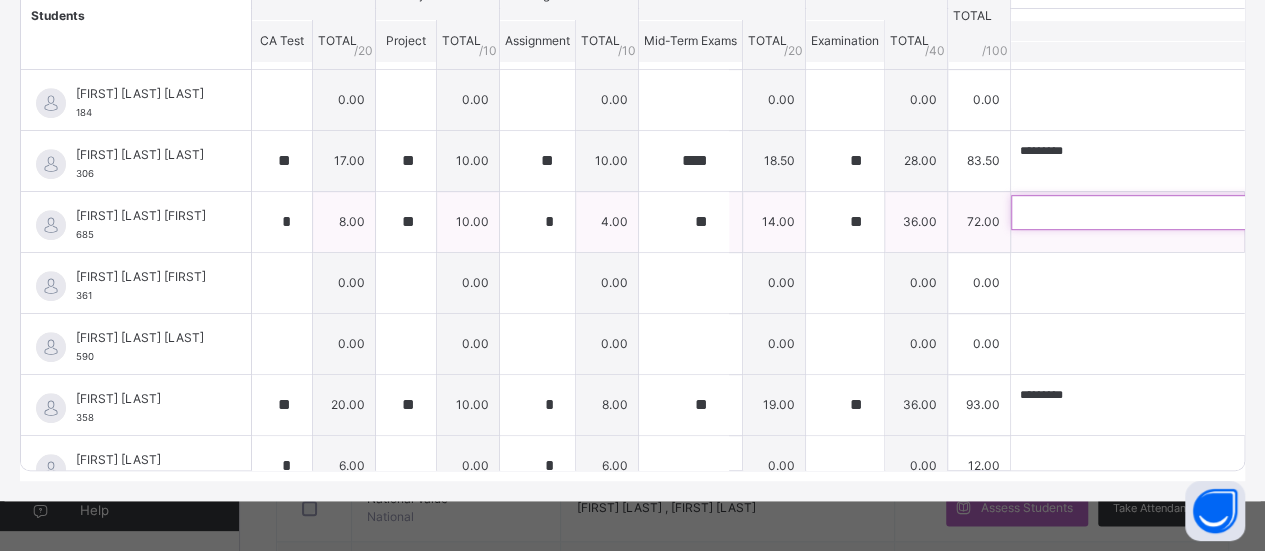 click at bounding box center [1141, 212] 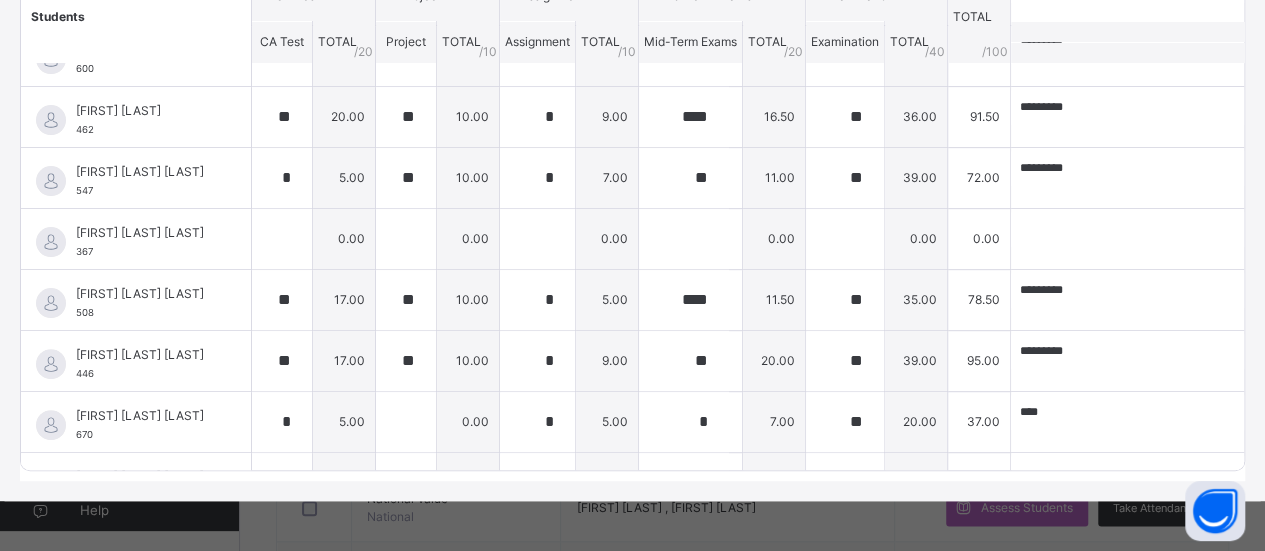 scroll, scrollTop: 0, scrollLeft: 0, axis: both 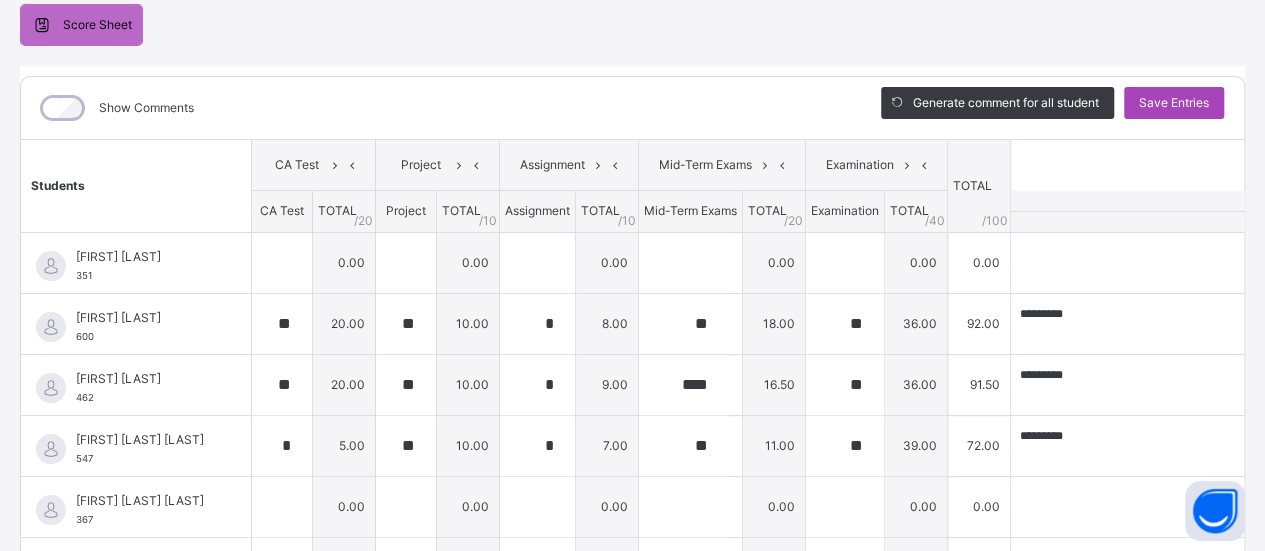 click on "Save Entries" at bounding box center (1174, 103) 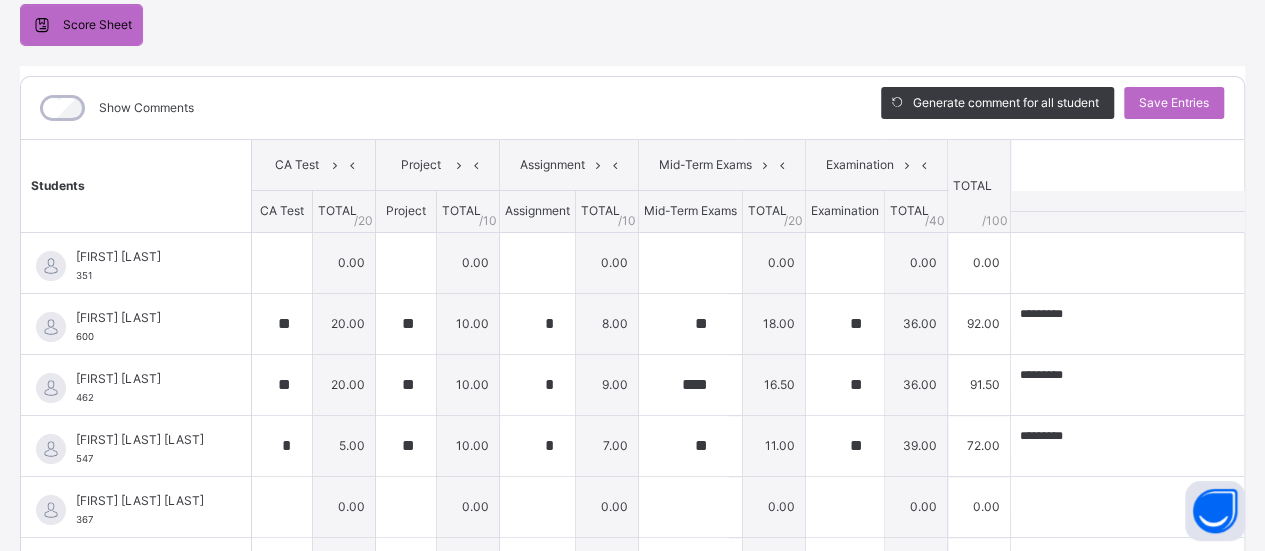 click on "Show Comments" at bounding box center [436, 108] 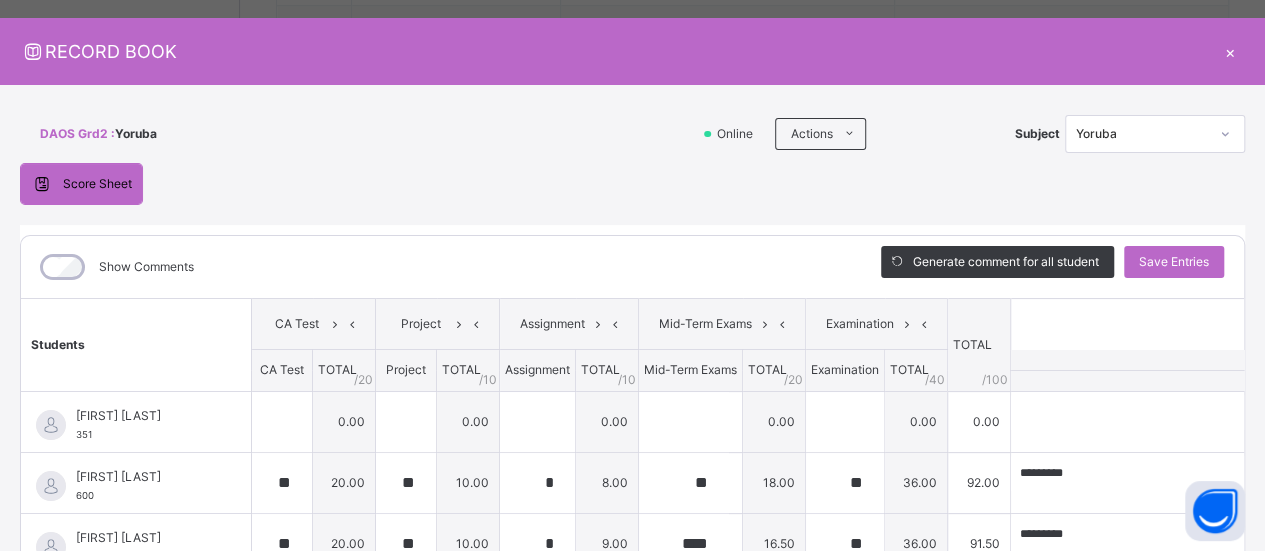 scroll, scrollTop: 16, scrollLeft: 0, axis: vertical 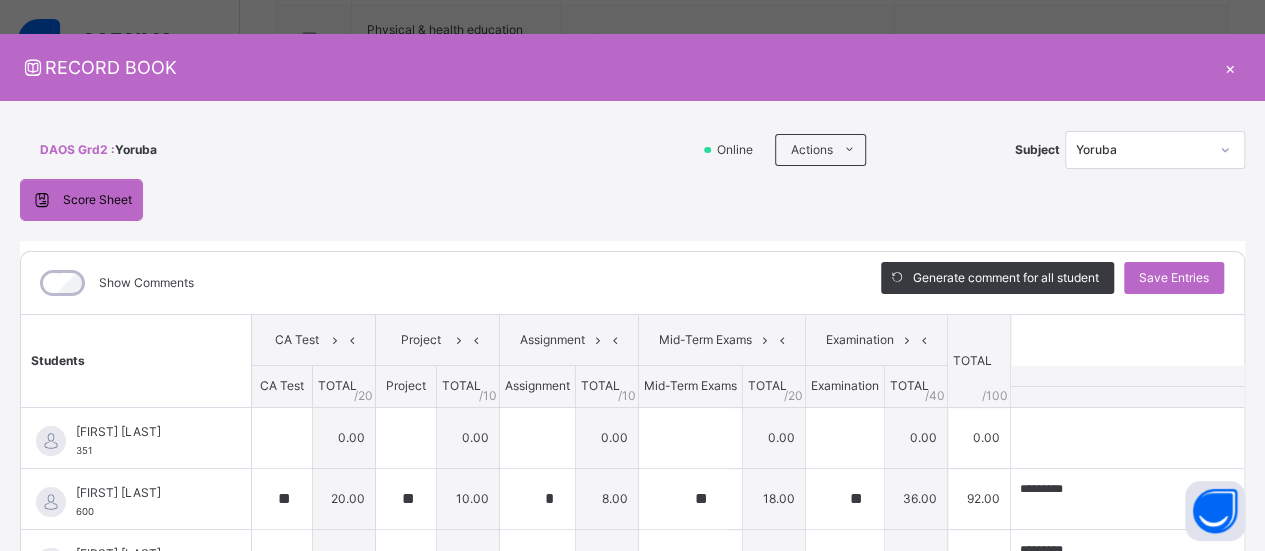 click on "×" at bounding box center [1230, 67] 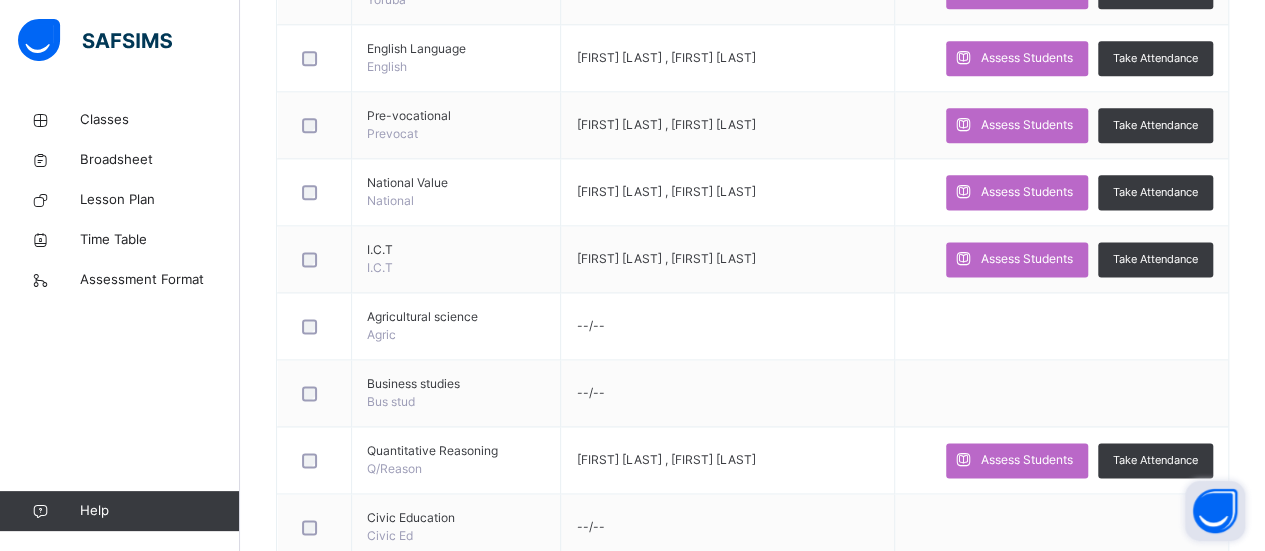 scroll, scrollTop: 1270, scrollLeft: 0, axis: vertical 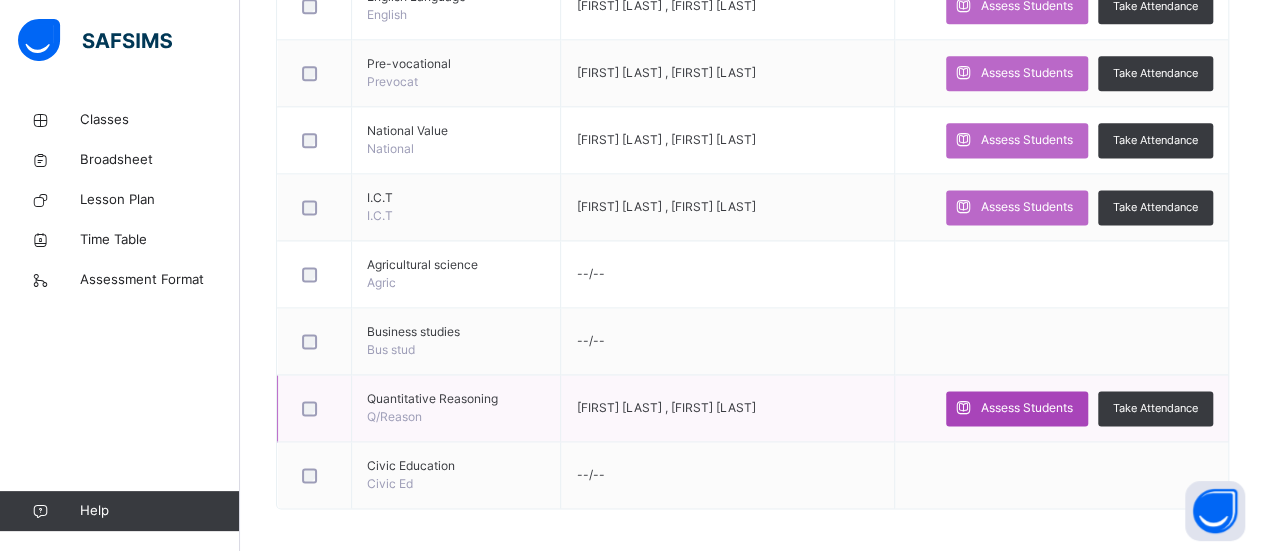 click on "Assess Students" at bounding box center (1027, 408) 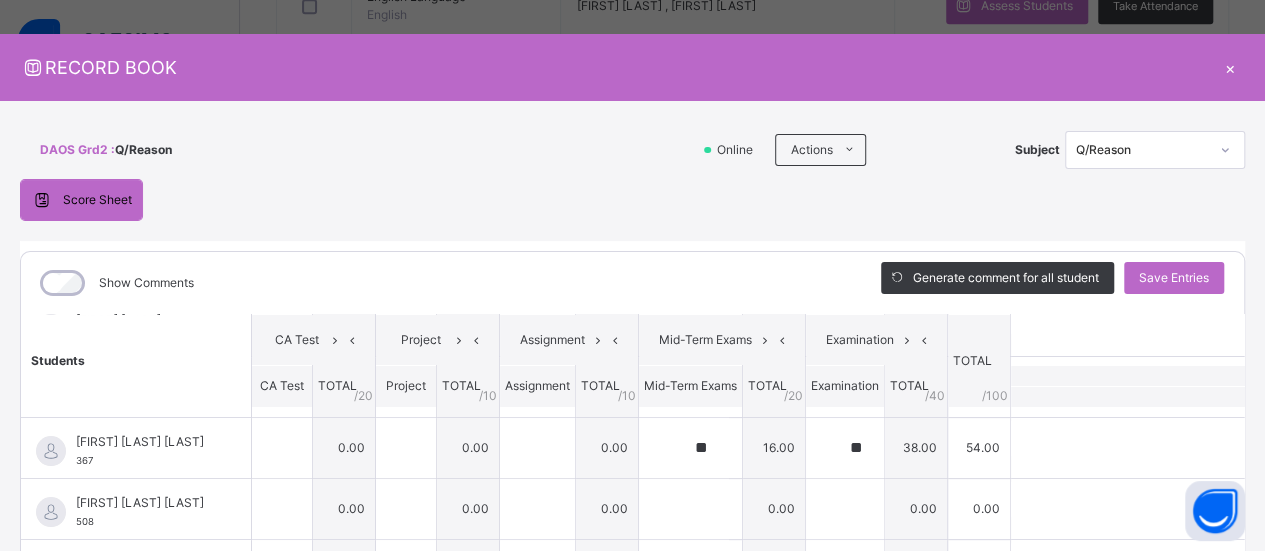 scroll, scrollTop: 238, scrollLeft: 0, axis: vertical 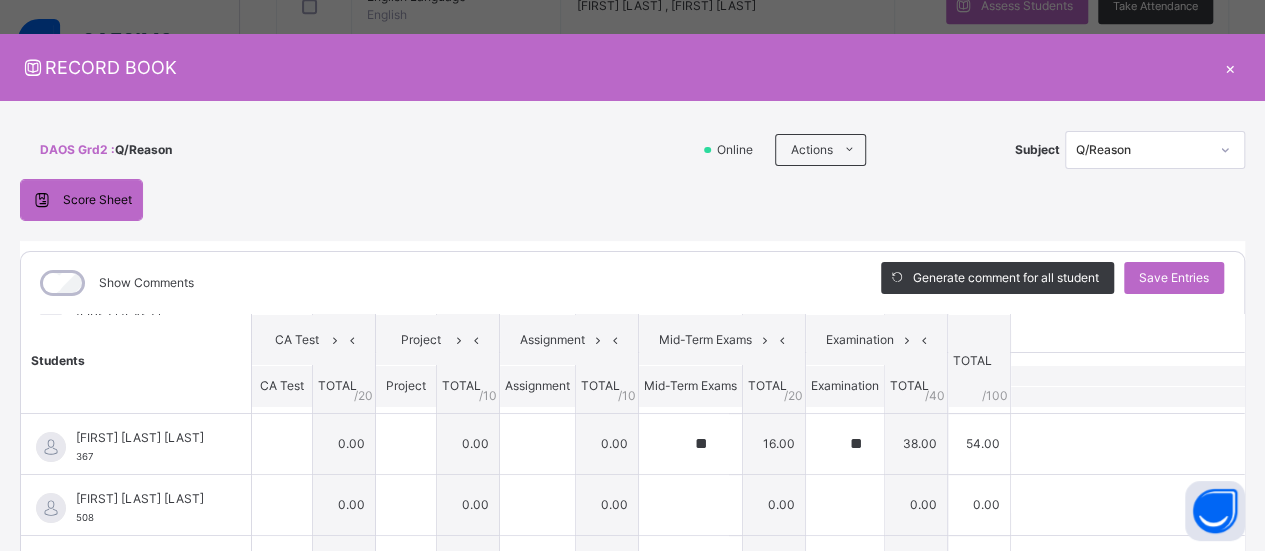 click on "×" at bounding box center [1230, 67] 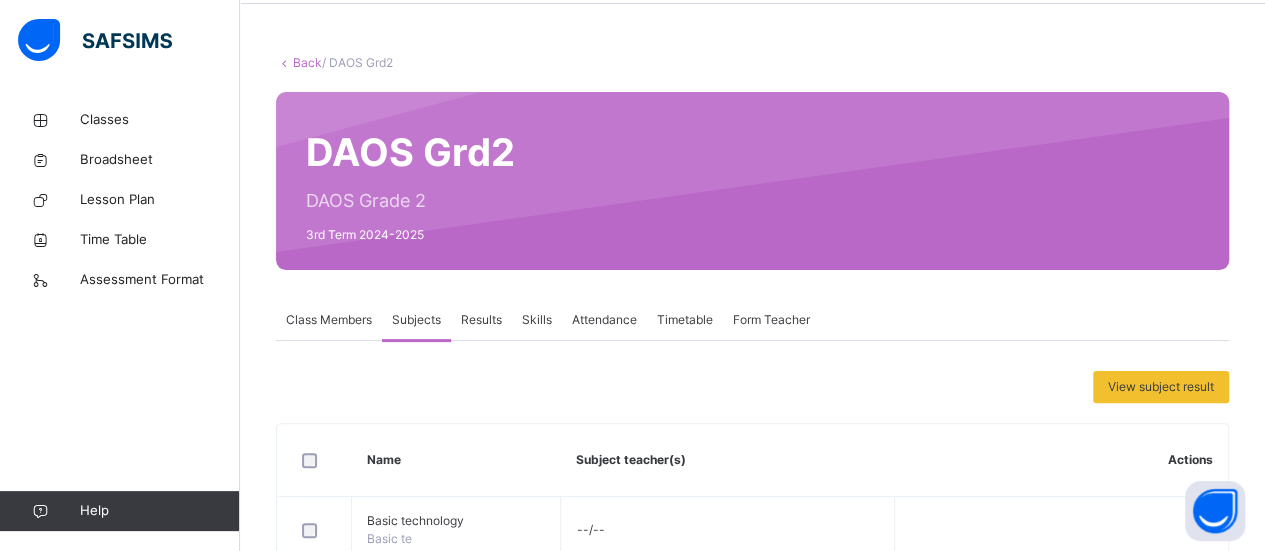 scroll, scrollTop: 0, scrollLeft: 0, axis: both 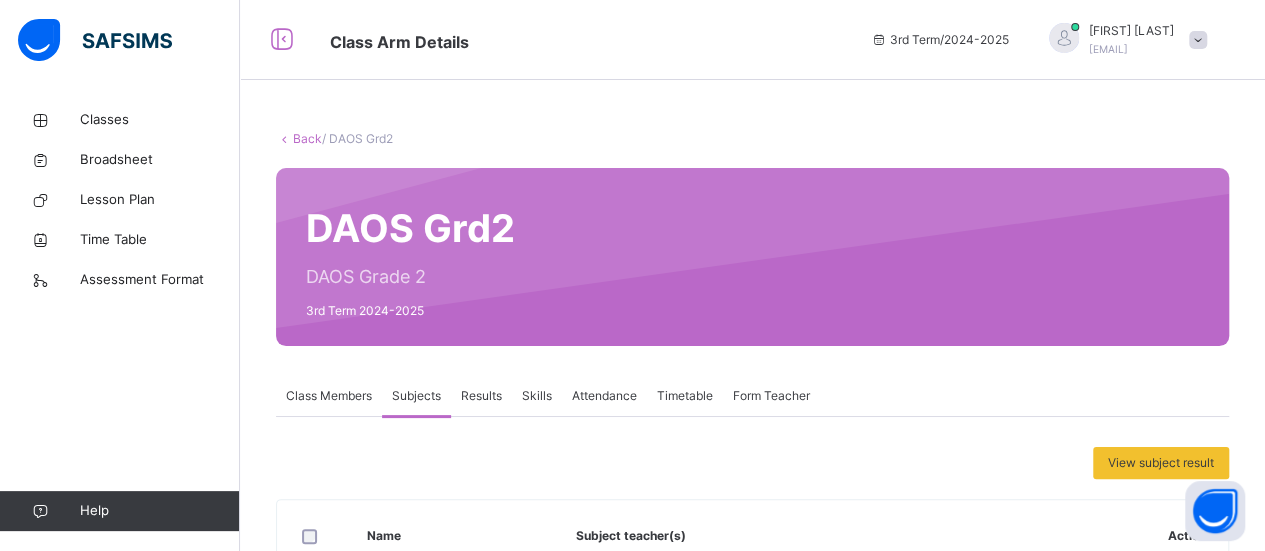 click on "Results" at bounding box center [481, 396] 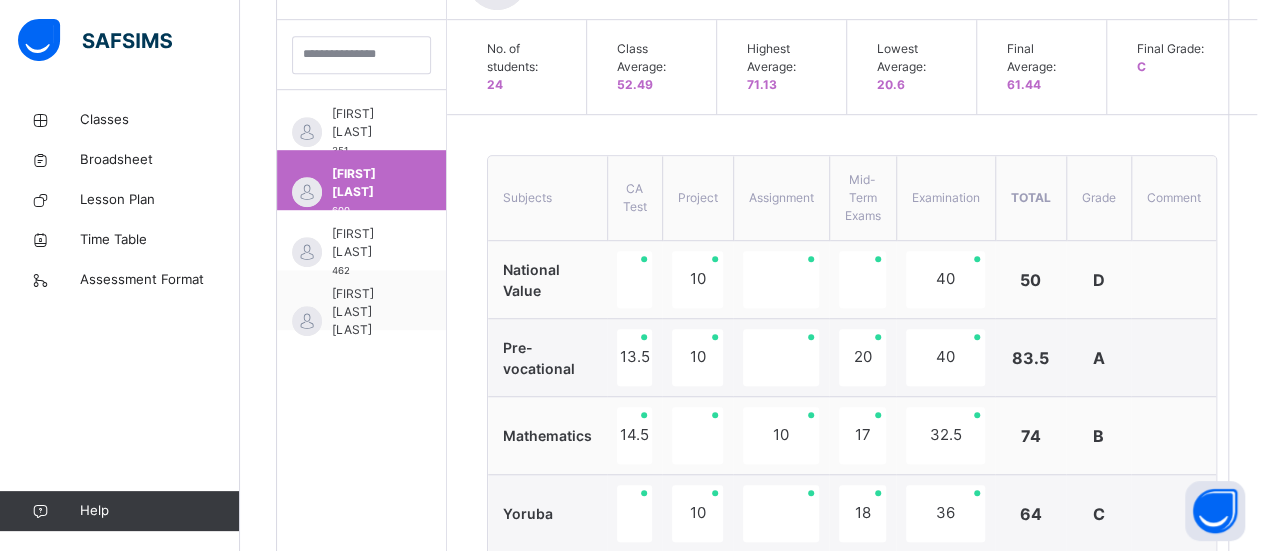 scroll, scrollTop: 588, scrollLeft: 0, axis: vertical 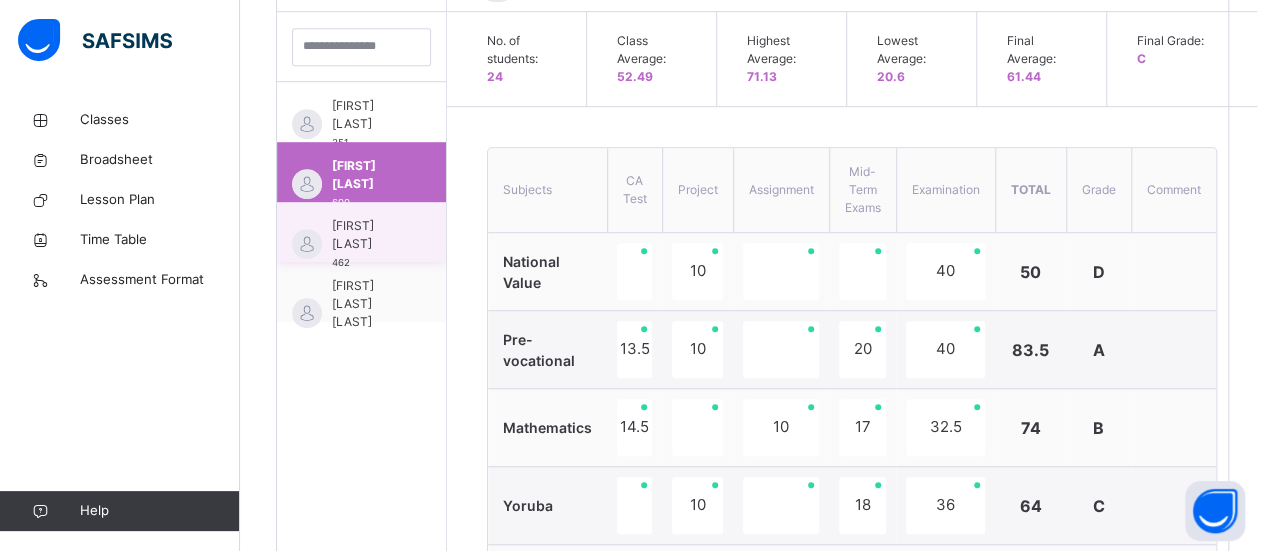 click on "[FIRST] [LAST]" at bounding box center [366, 235] 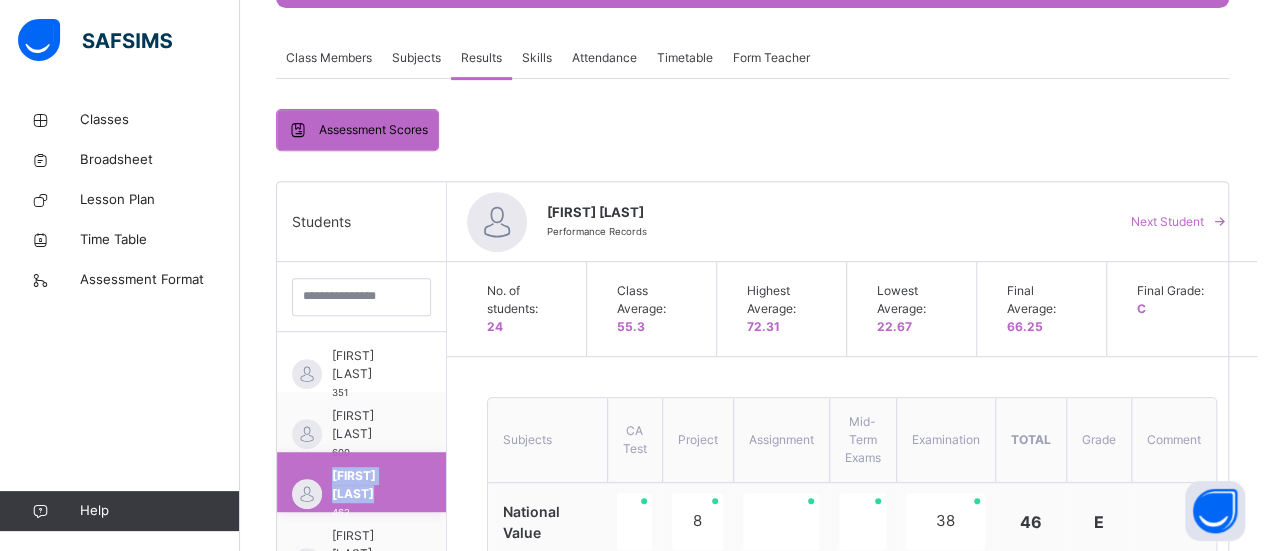 scroll, scrollTop: 335, scrollLeft: 0, axis: vertical 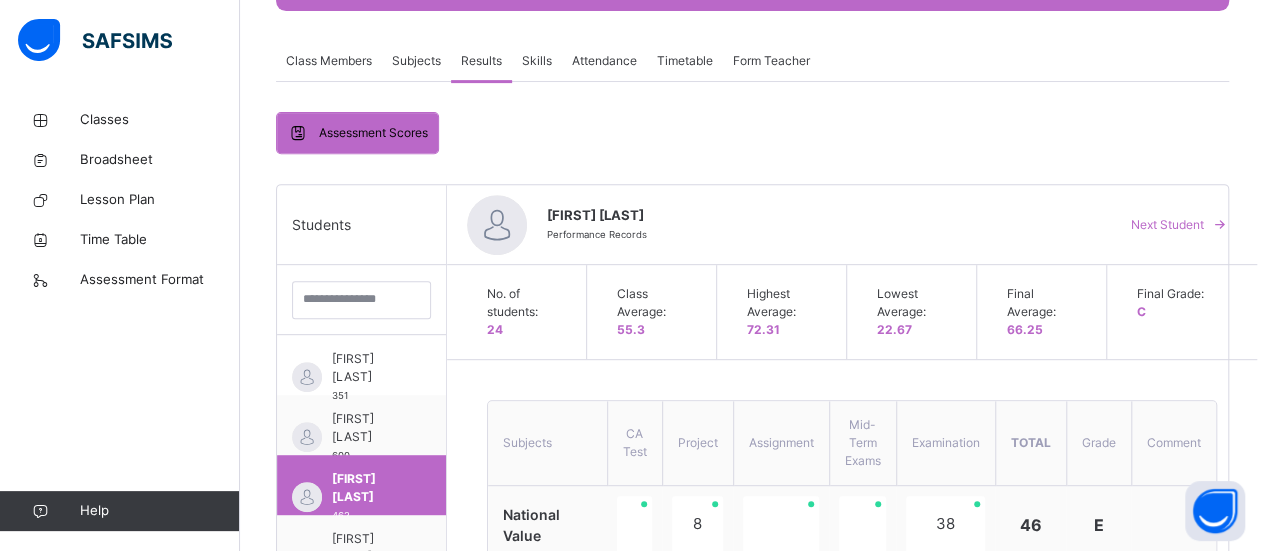 click on "Class Members" at bounding box center (329, 61) 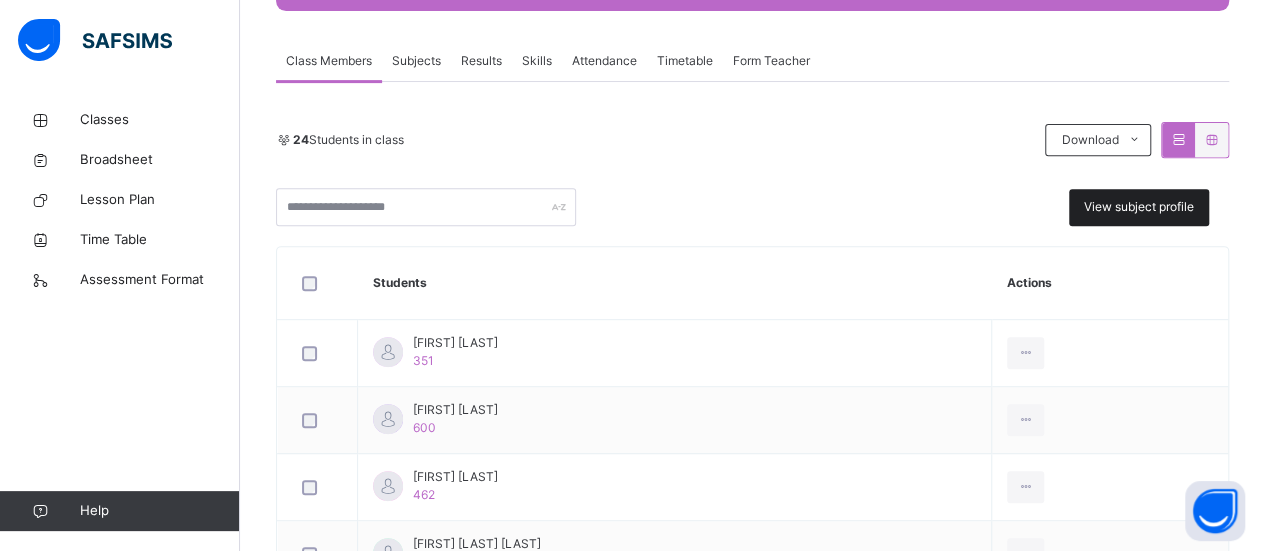click on "View subject profile" at bounding box center (1139, 207) 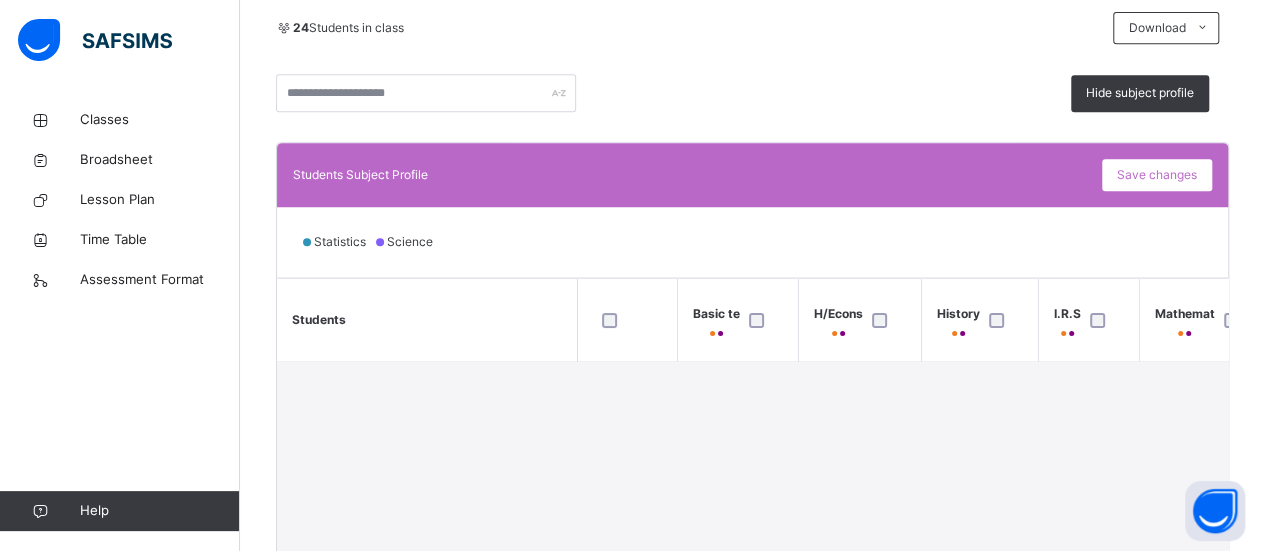 scroll, scrollTop: 450, scrollLeft: 0, axis: vertical 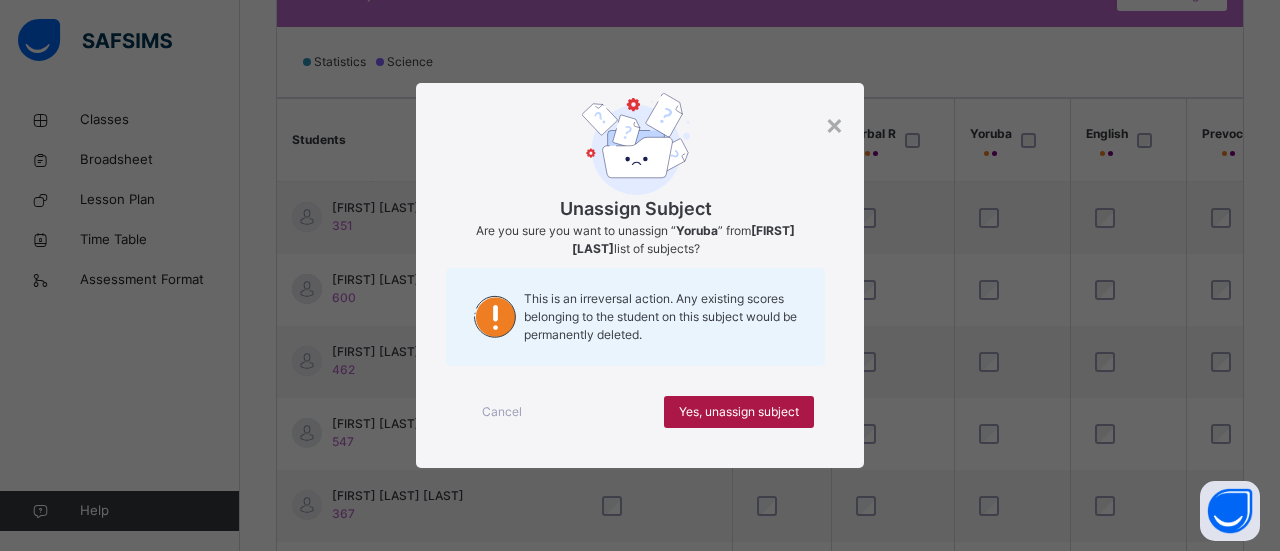 click on "Yes, unassign subject" at bounding box center [739, 412] 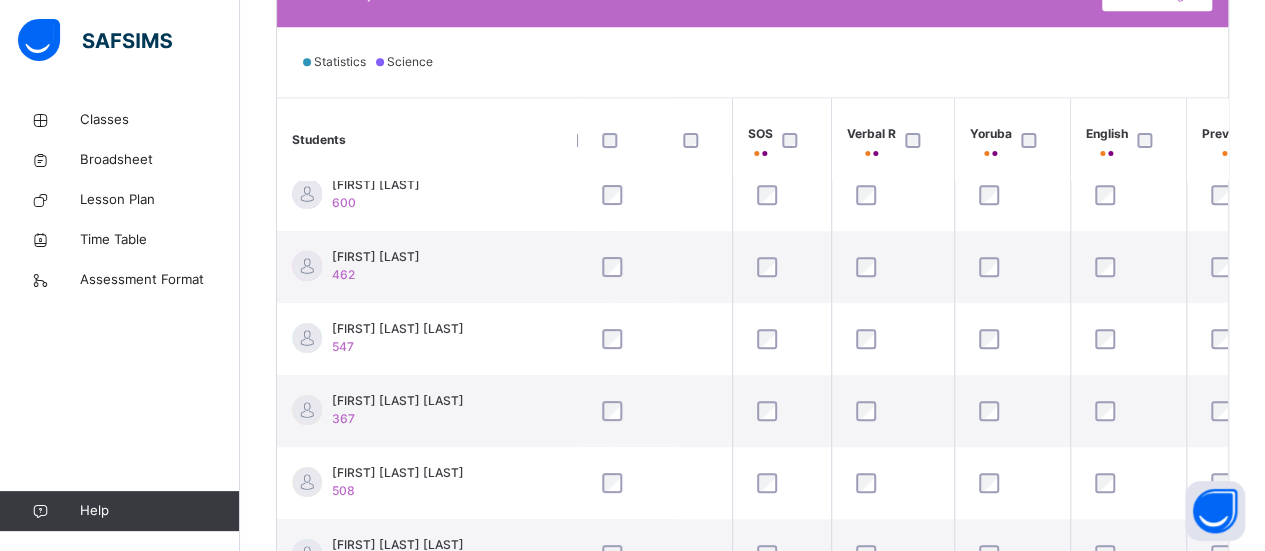 scroll, scrollTop: 98, scrollLeft: 767, axis: both 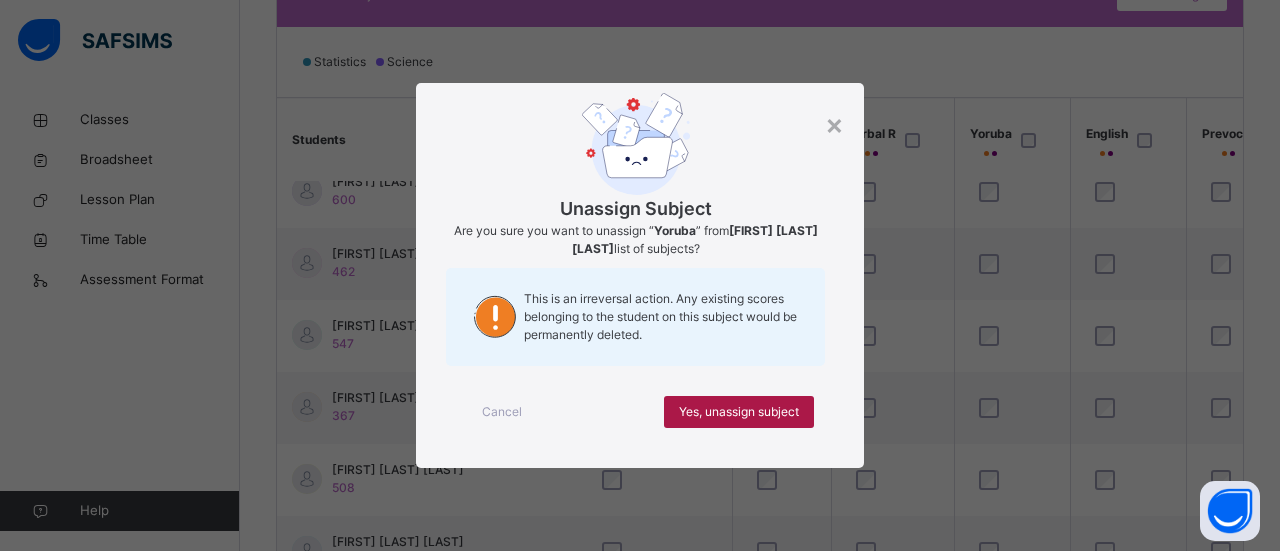 click on "Yes, unassign subject" at bounding box center (739, 412) 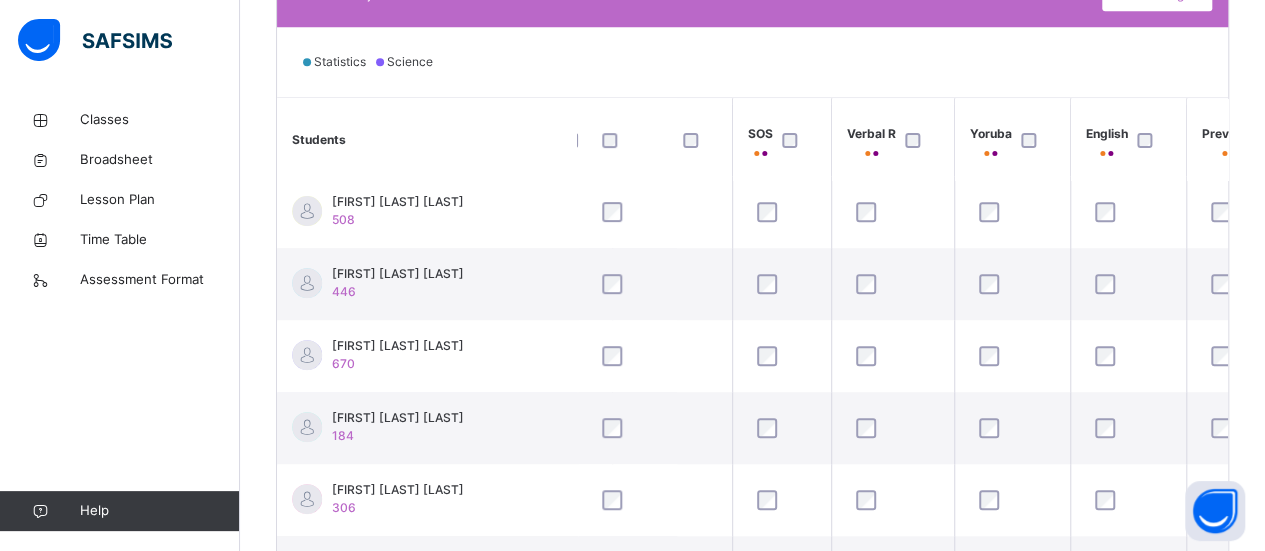scroll, scrollTop: 388, scrollLeft: 767, axis: both 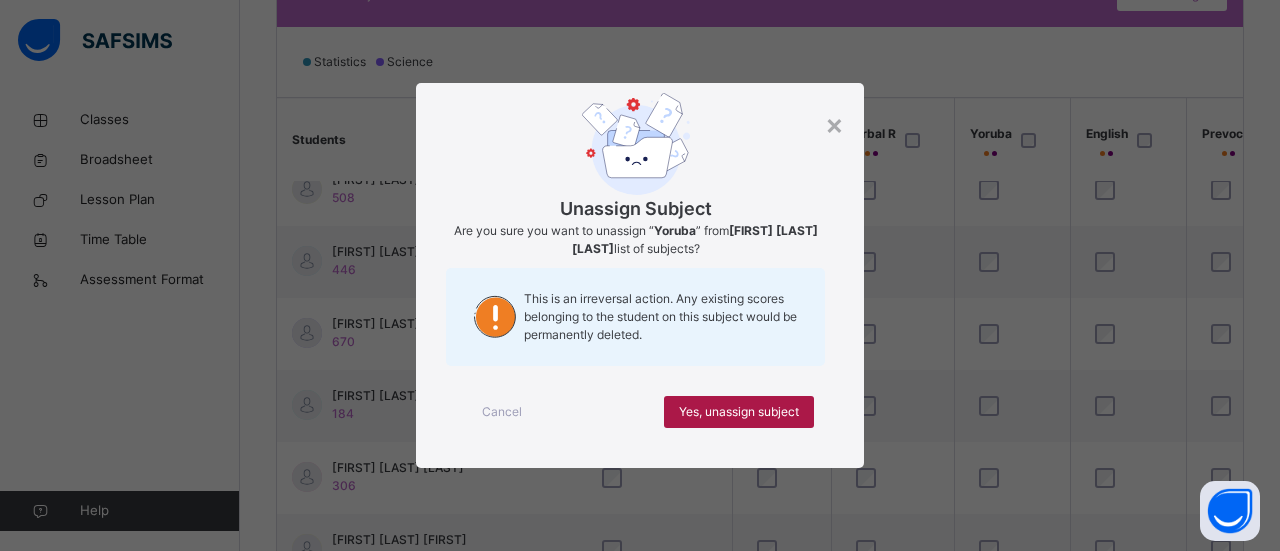 click on "Yes, unassign subject" at bounding box center (739, 412) 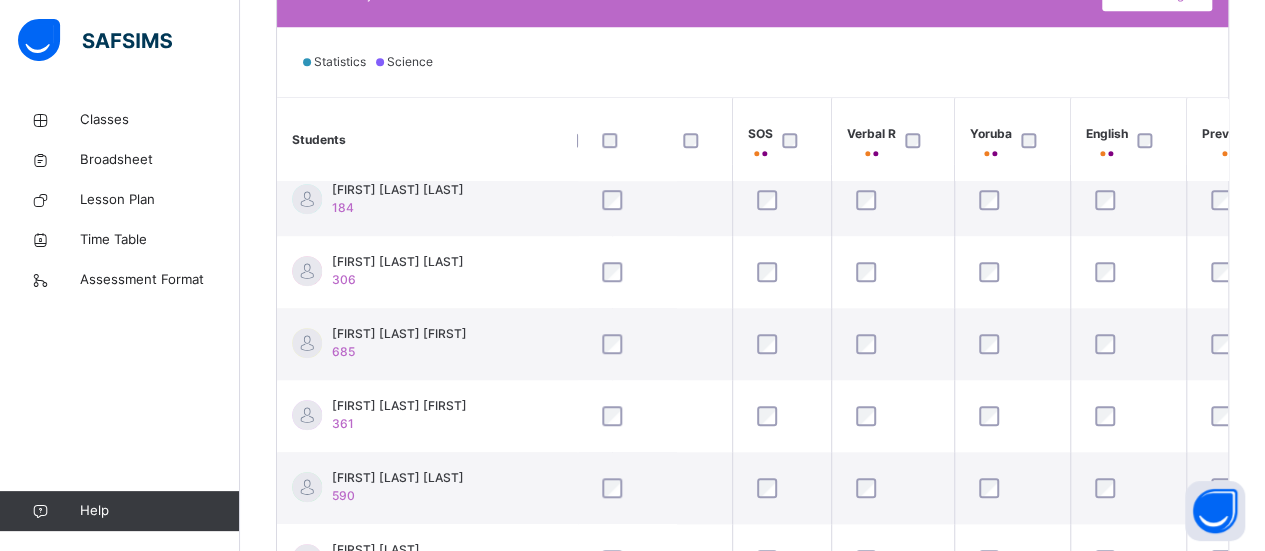 scroll, scrollTop: 635, scrollLeft: 767, axis: both 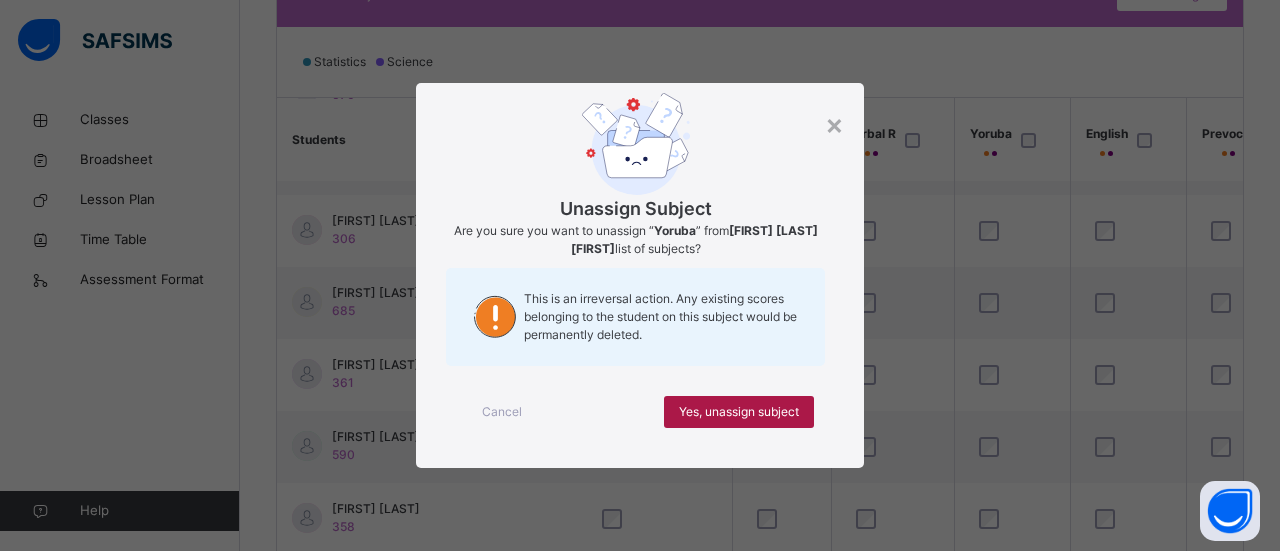 click on "Yes, unassign subject" at bounding box center (739, 412) 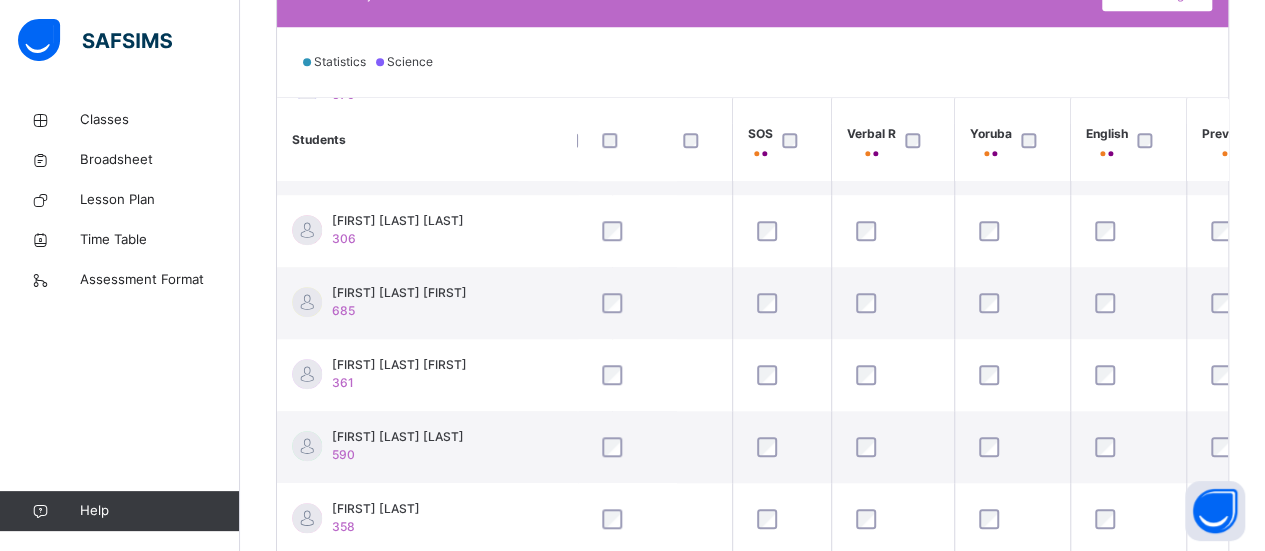 scroll, scrollTop: 635, scrollLeft: 767, axis: both 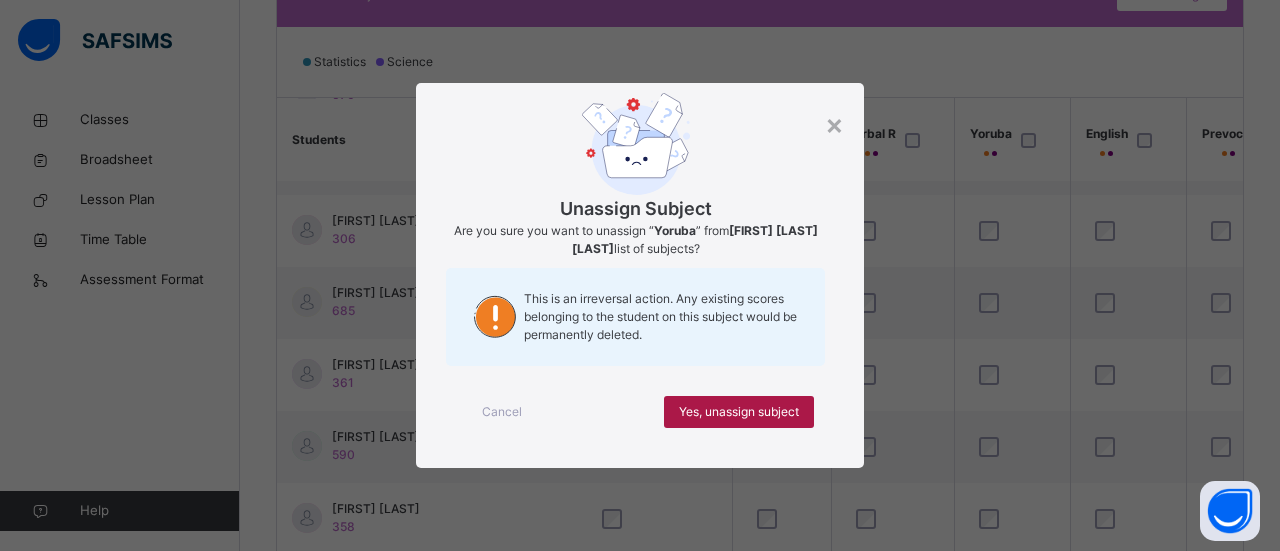 click on "Yes, unassign subject" at bounding box center (739, 412) 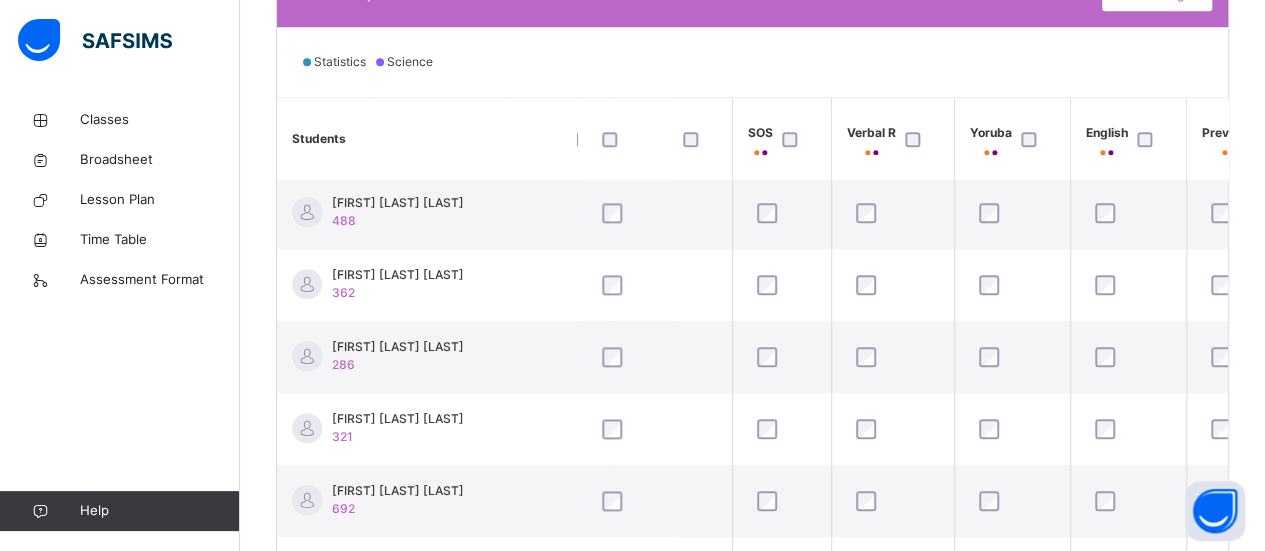 scroll, scrollTop: 1171, scrollLeft: 767, axis: both 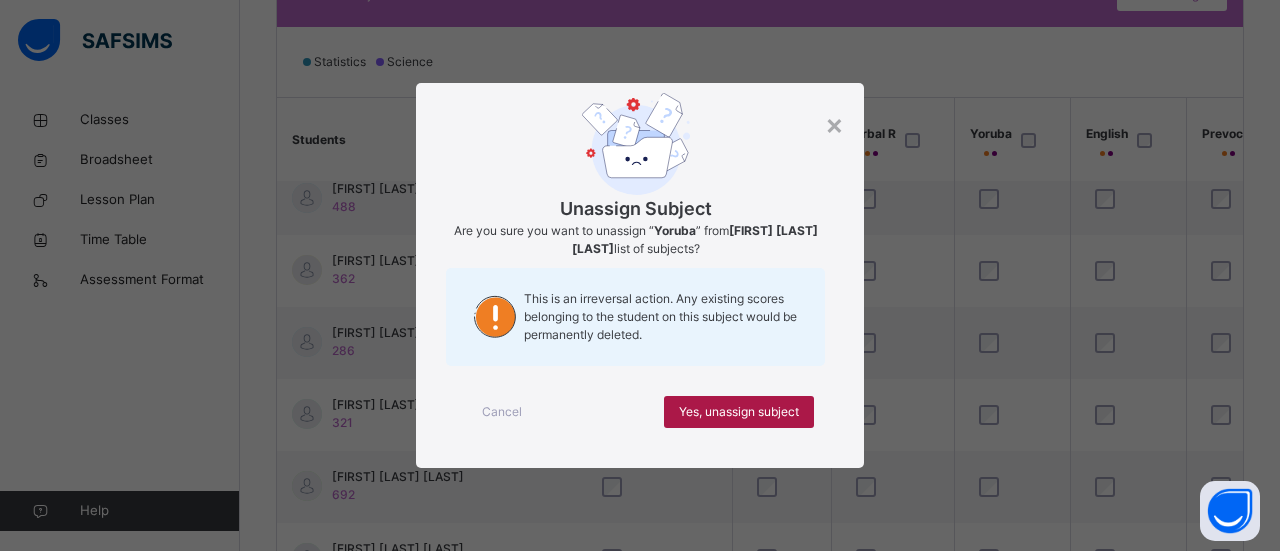 click on "Yes, unassign subject" at bounding box center [739, 412] 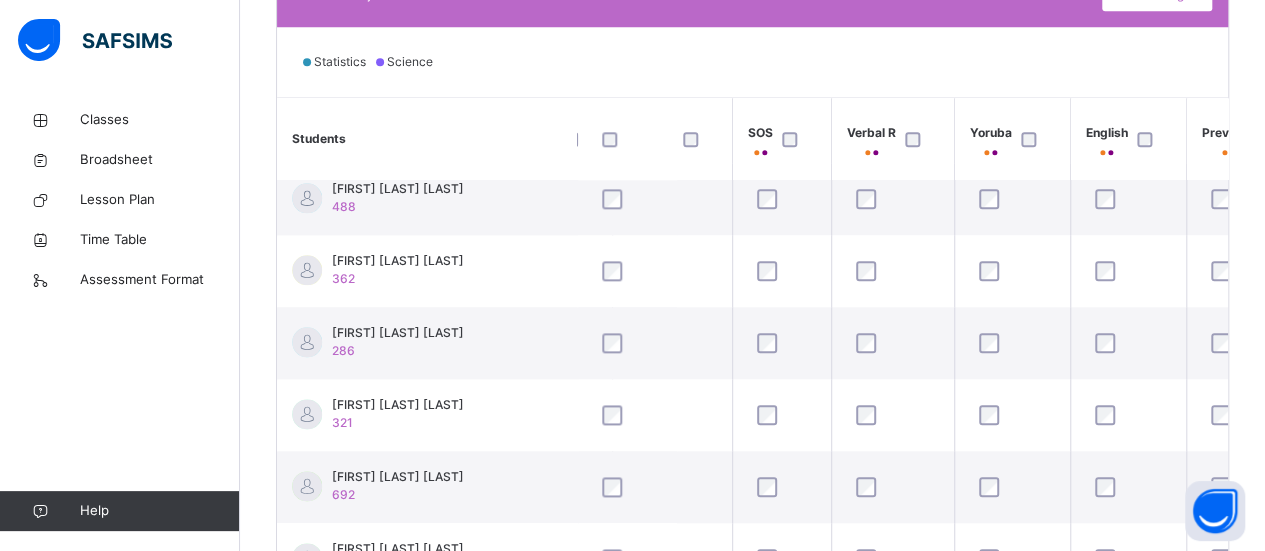 scroll, scrollTop: 1171, scrollLeft: 767, axis: both 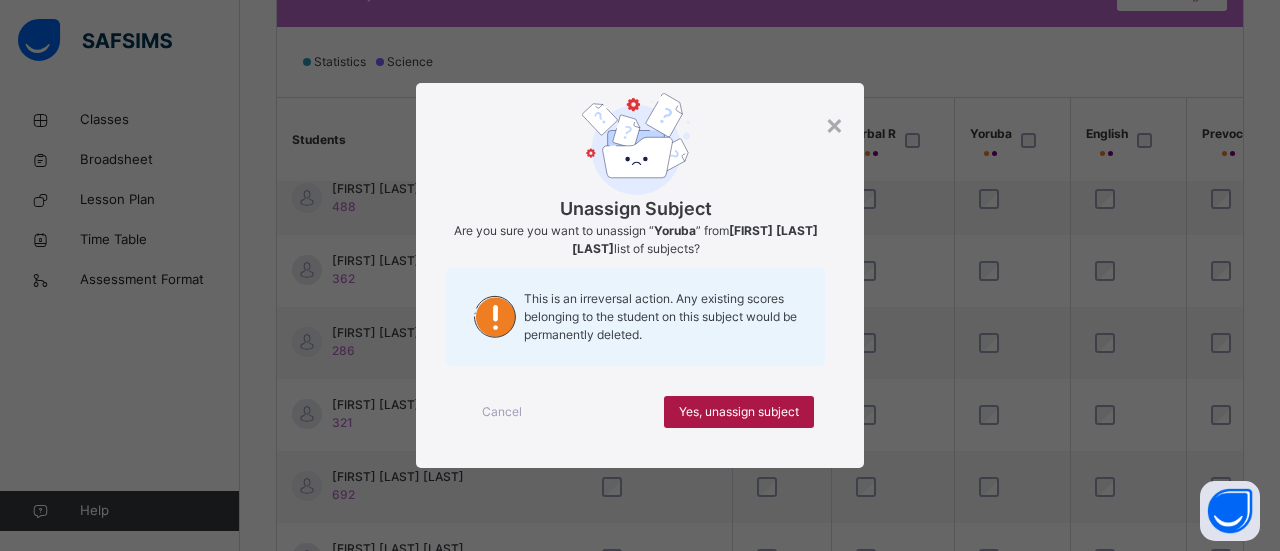 click on "Yes, unassign subject" at bounding box center [739, 412] 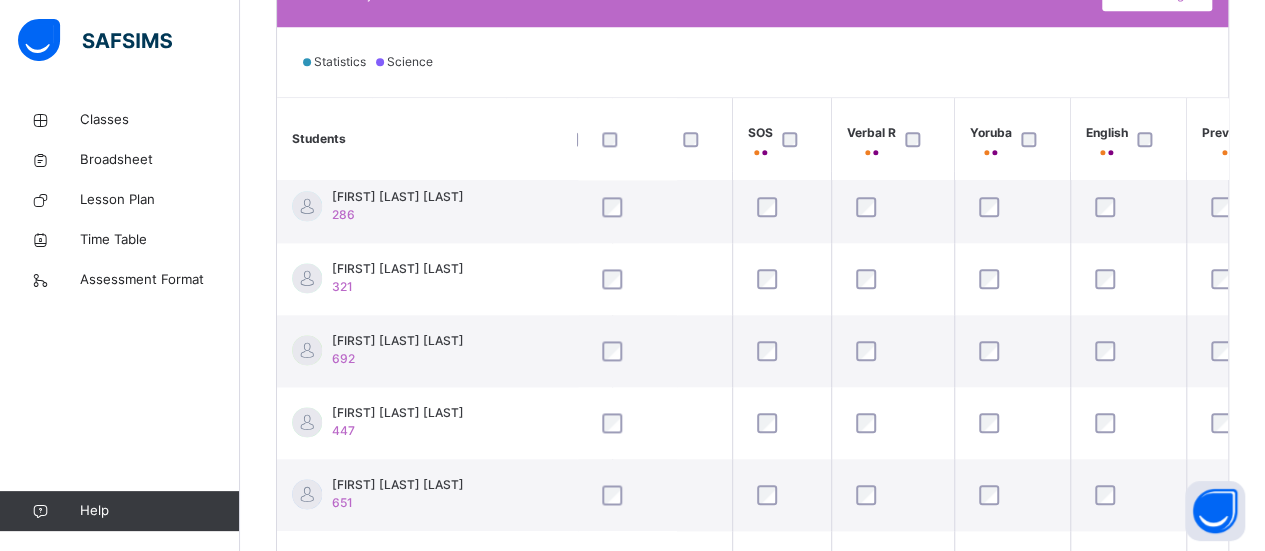 scroll, scrollTop: 1308, scrollLeft: 767, axis: both 